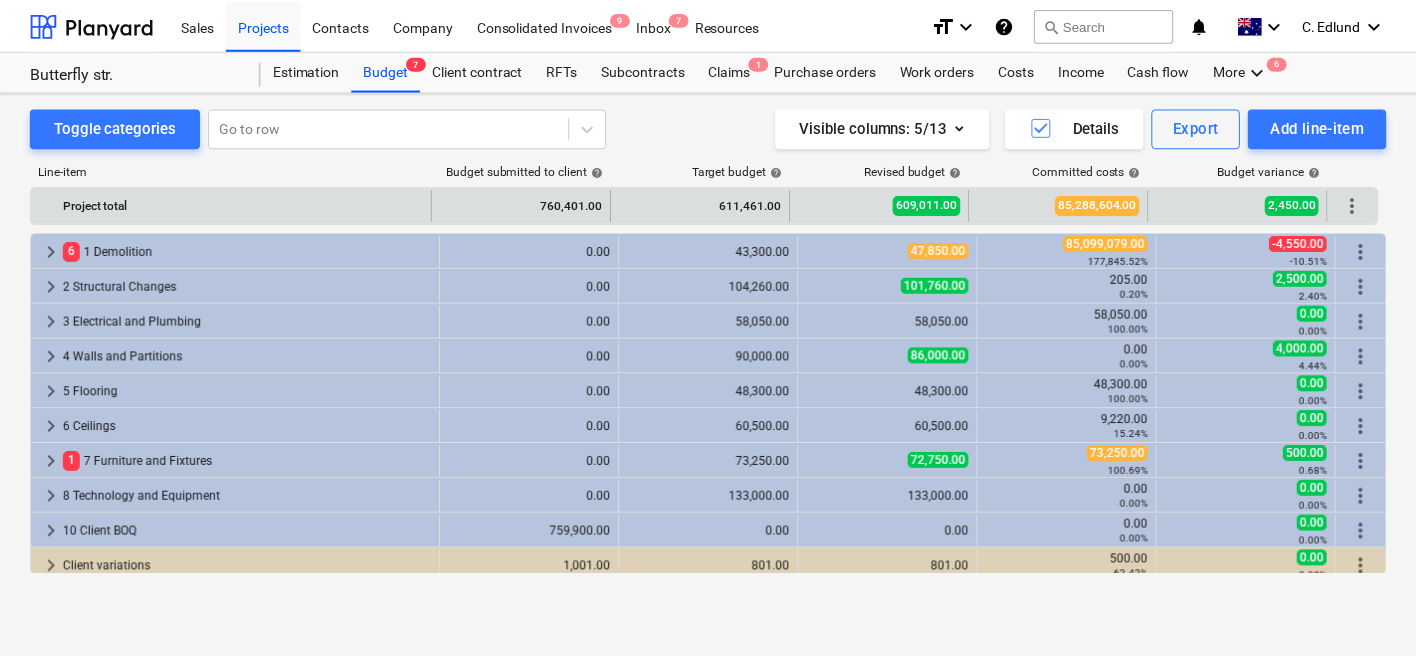 scroll, scrollTop: 0, scrollLeft: 0, axis: both 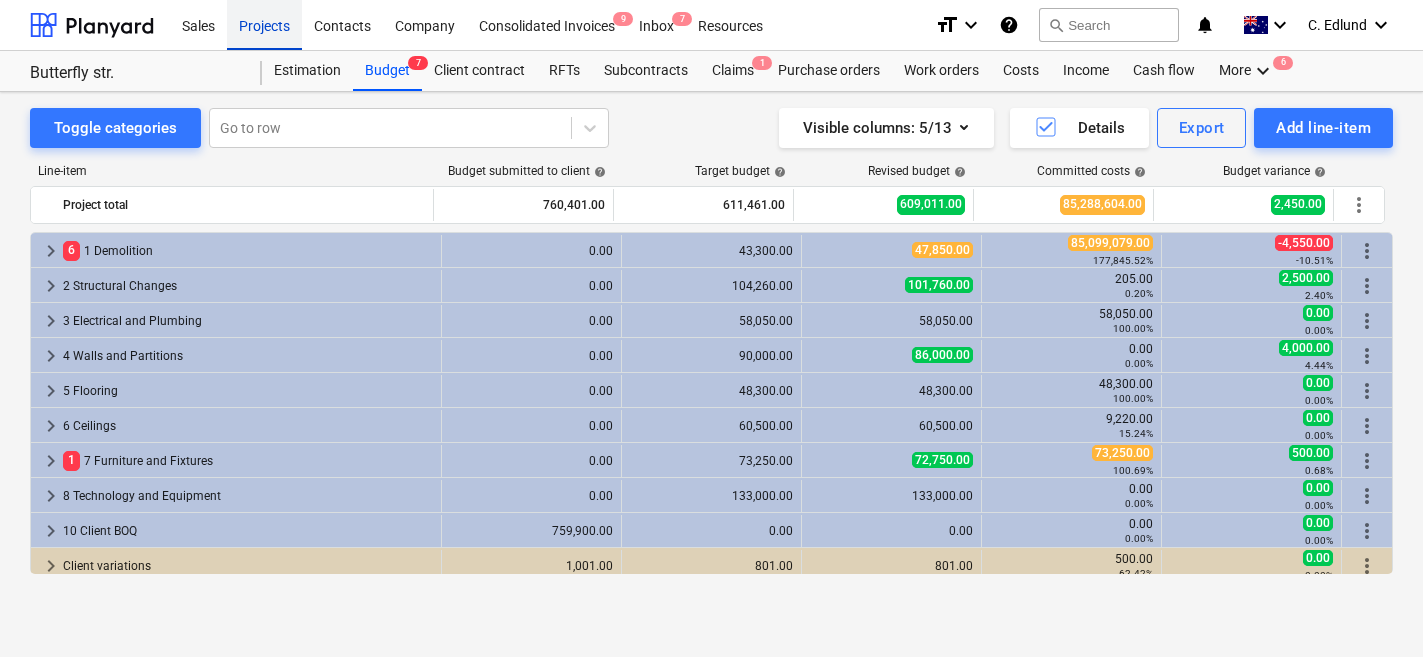 click on "Projects" at bounding box center [264, 24] 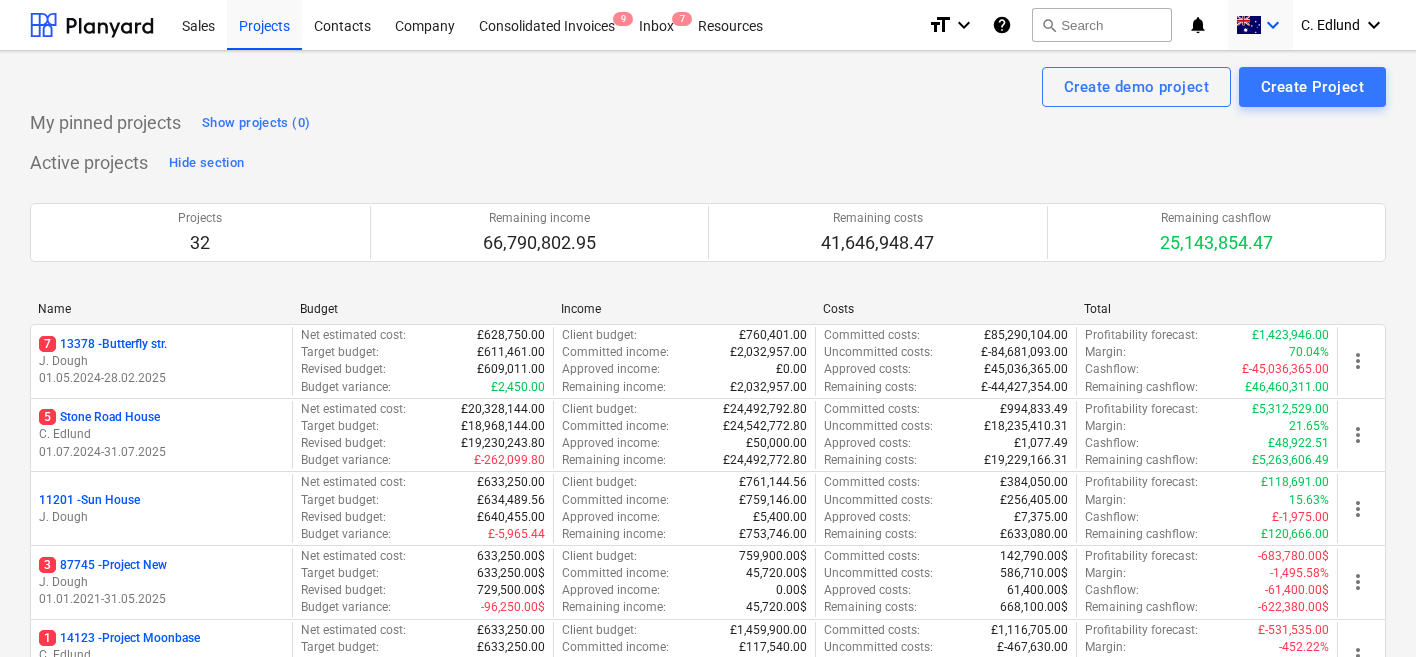 click on "keyboard_arrow_down" at bounding box center [1273, 25] 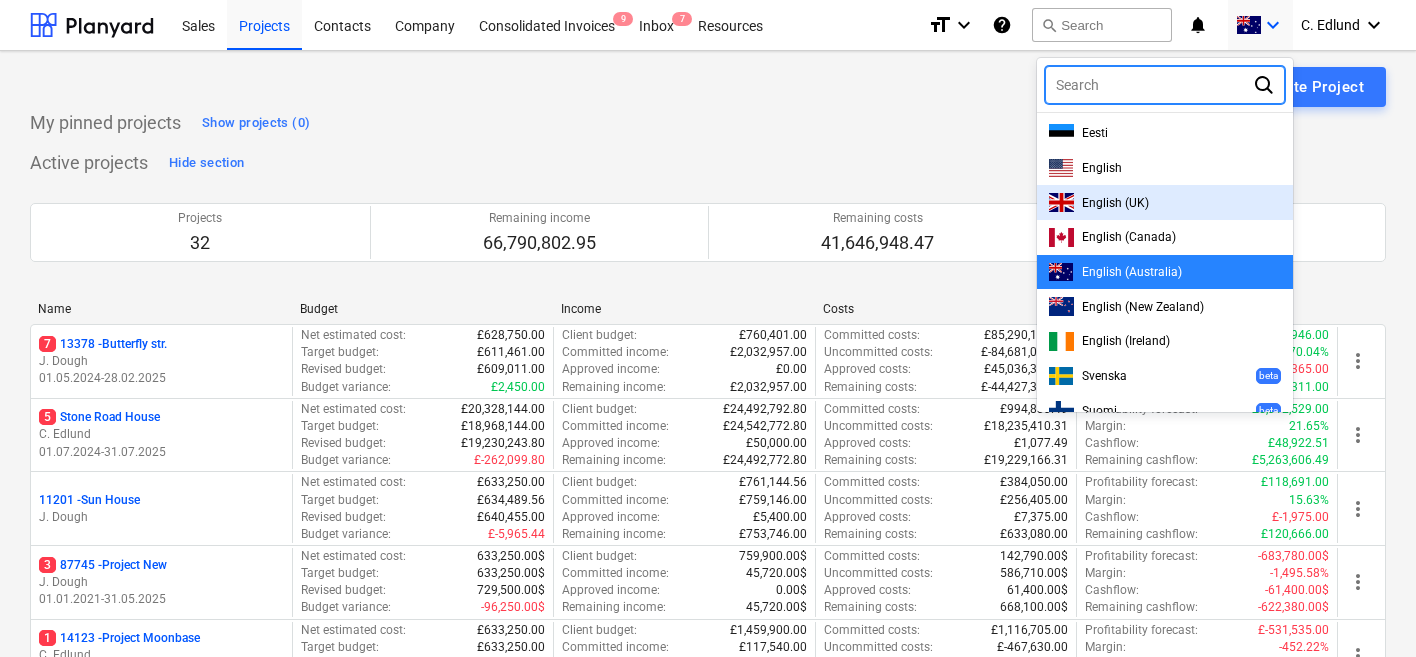 click on "English (UK)" at bounding box center (1115, 203) 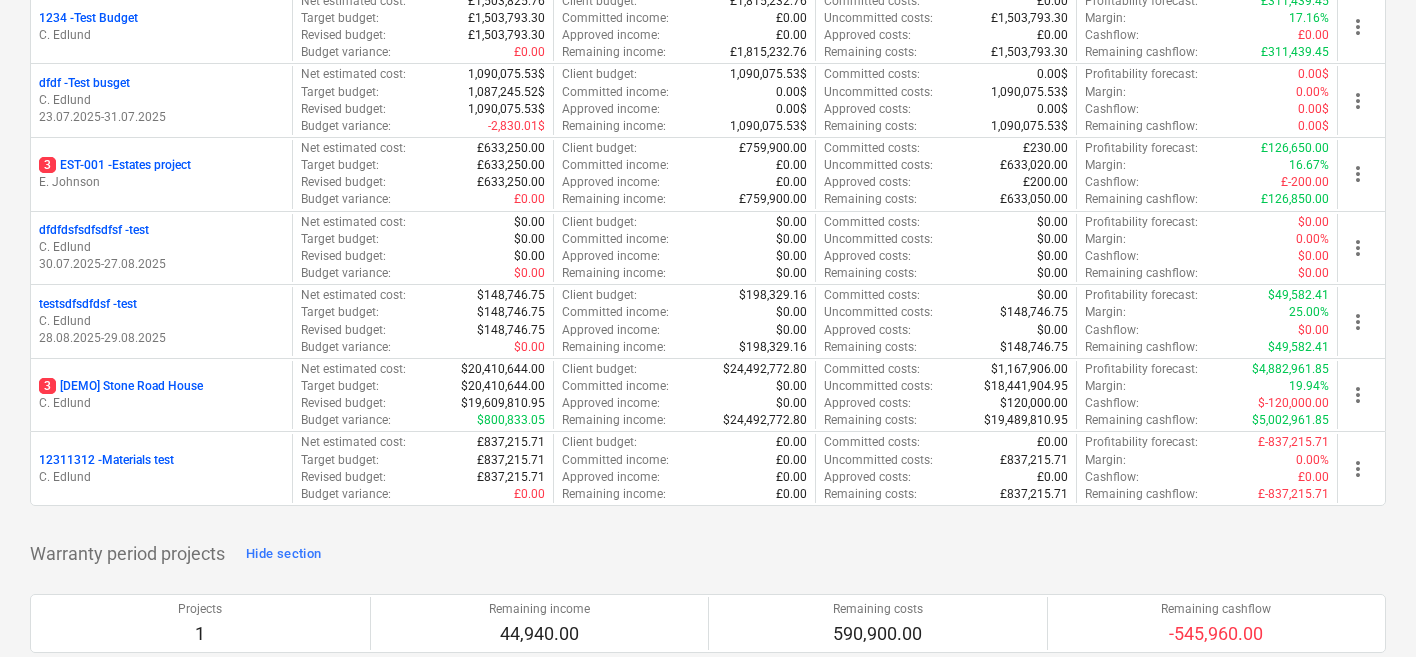 scroll, scrollTop: 2269, scrollLeft: 0, axis: vertical 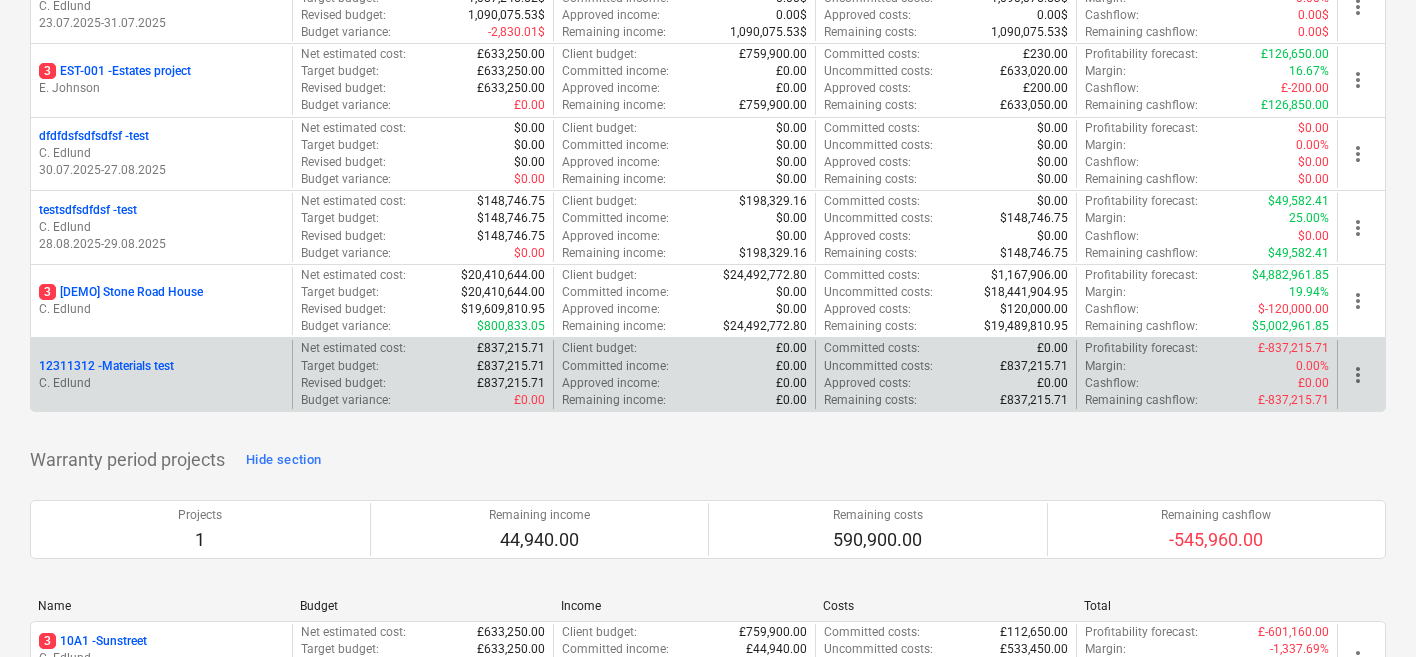 click on "12311312 -  Materials test" at bounding box center (161, 366) 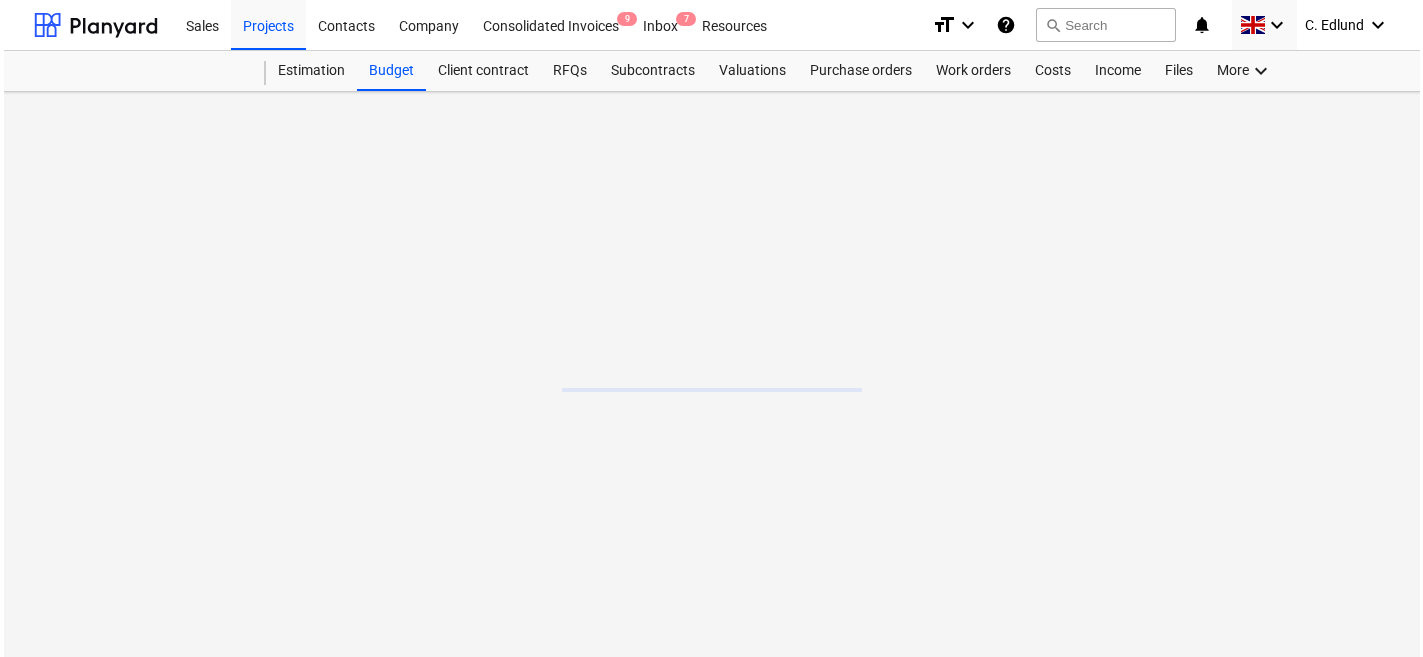 scroll, scrollTop: 0, scrollLeft: 0, axis: both 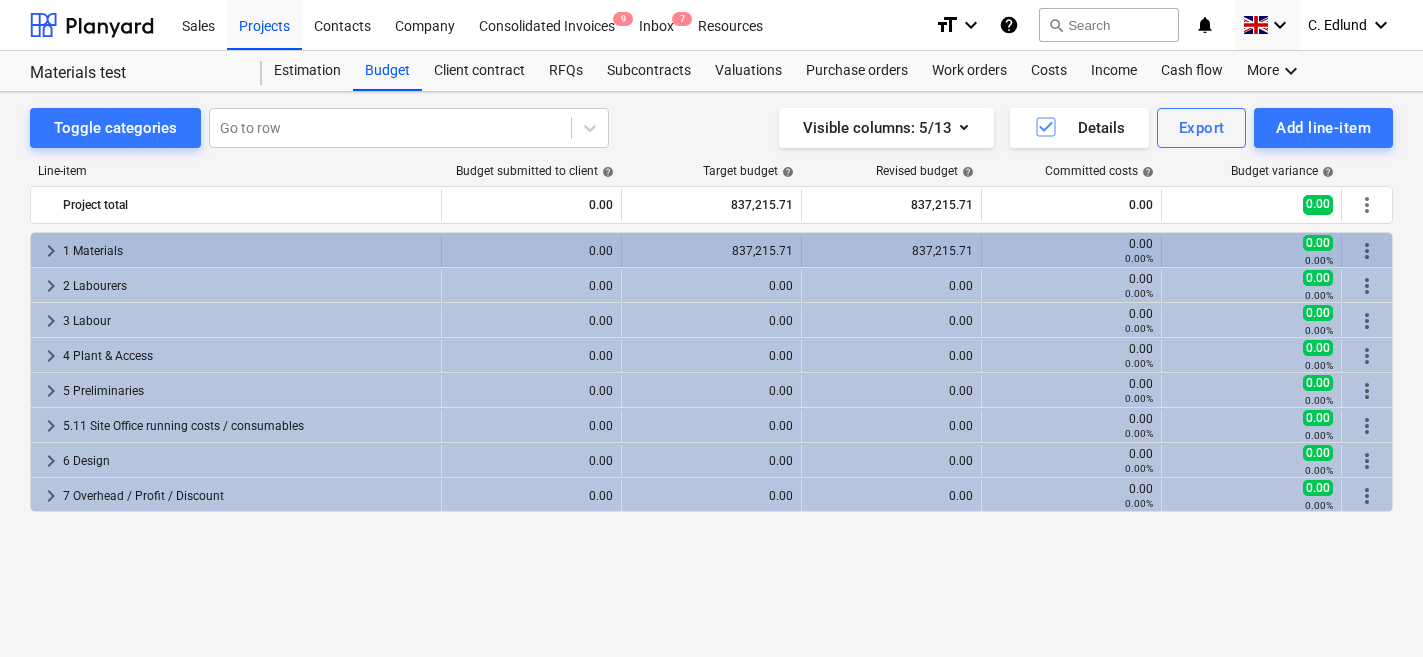 click on "keyboard_arrow_right" at bounding box center (51, 251) 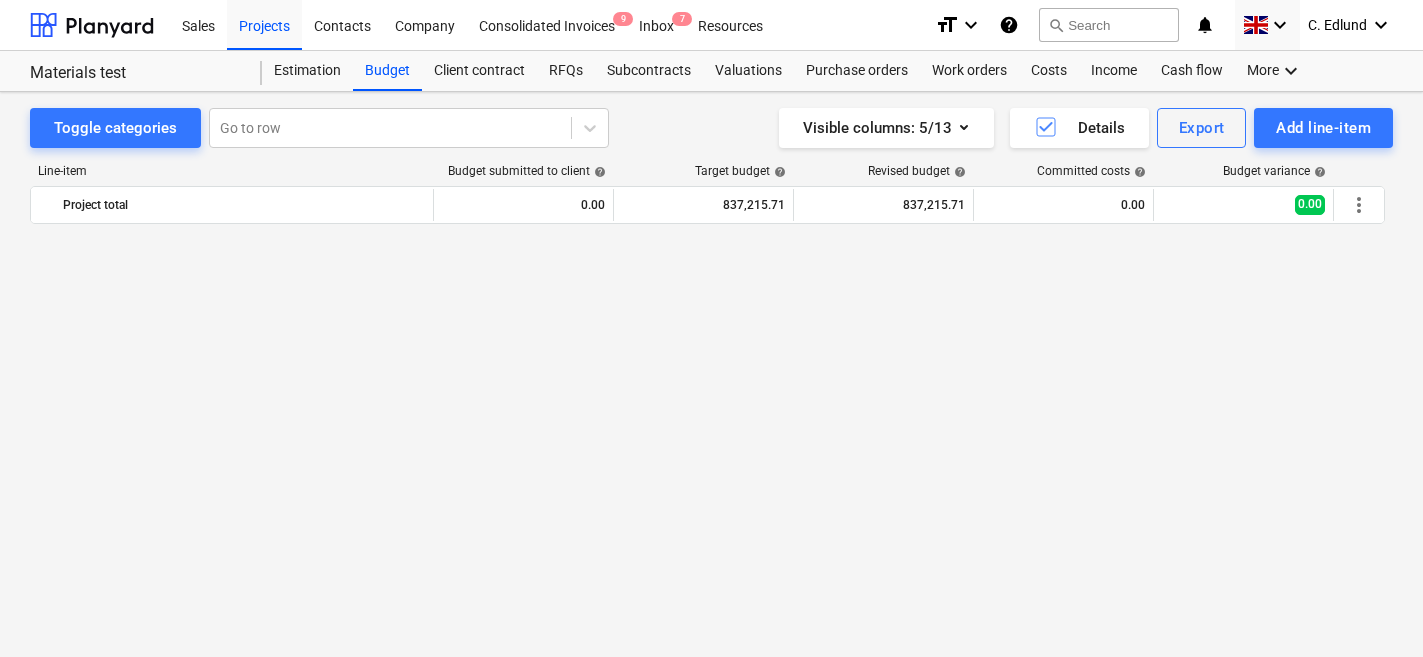 scroll, scrollTop: 0, scrollLeft: 0, axis: both 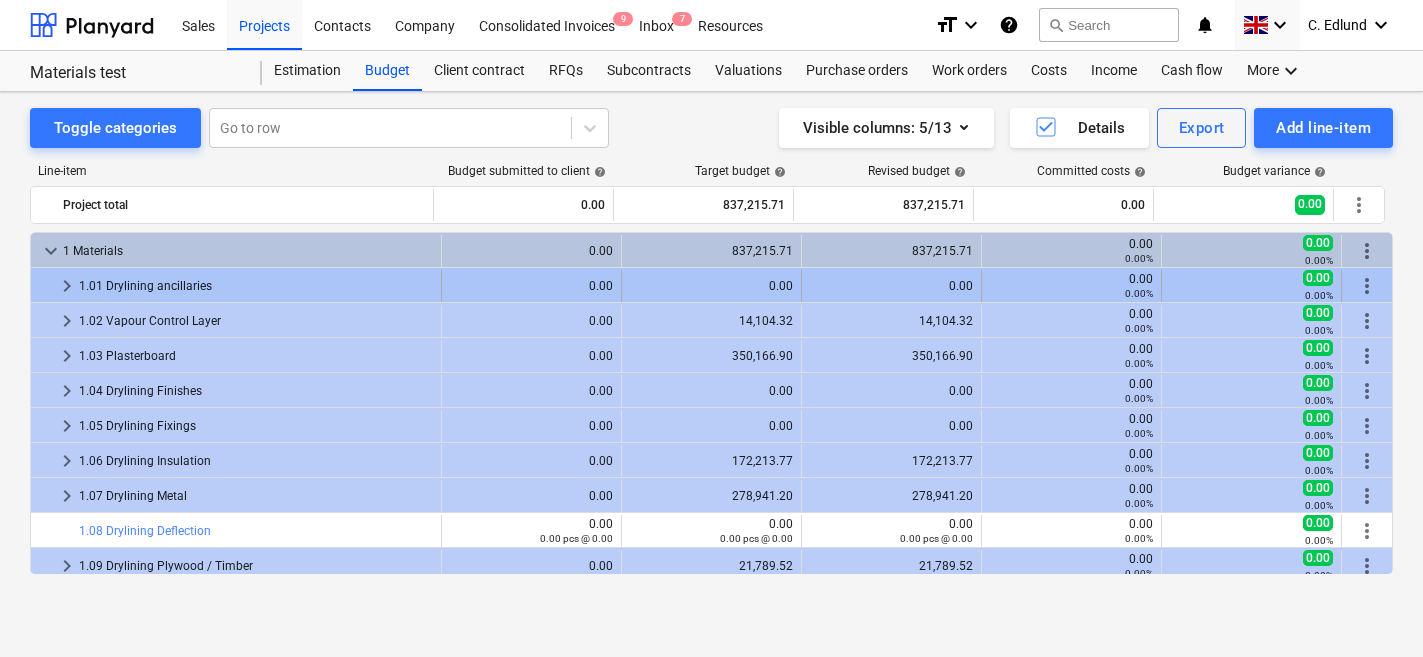 click on "keyboard_arrow_right" at bounding box center (67, 286) 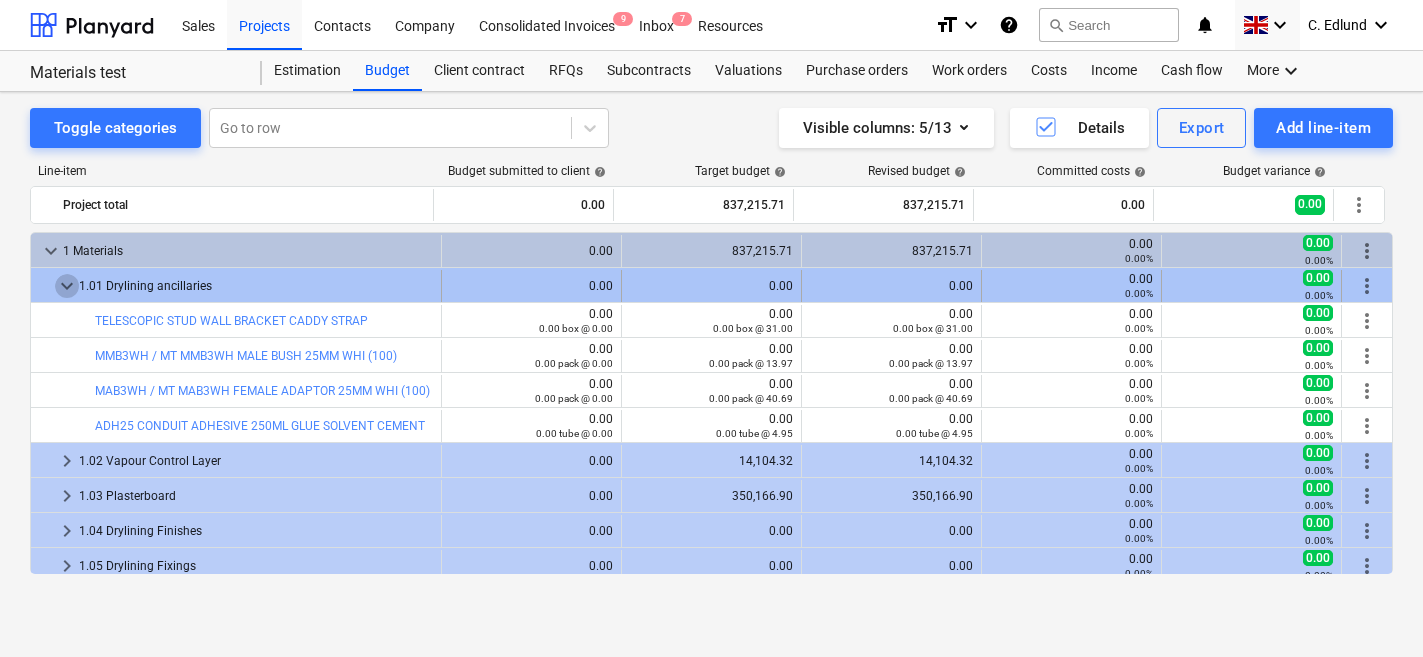 click on "keyboard_arrow_down" at bounding box center (67, 286) 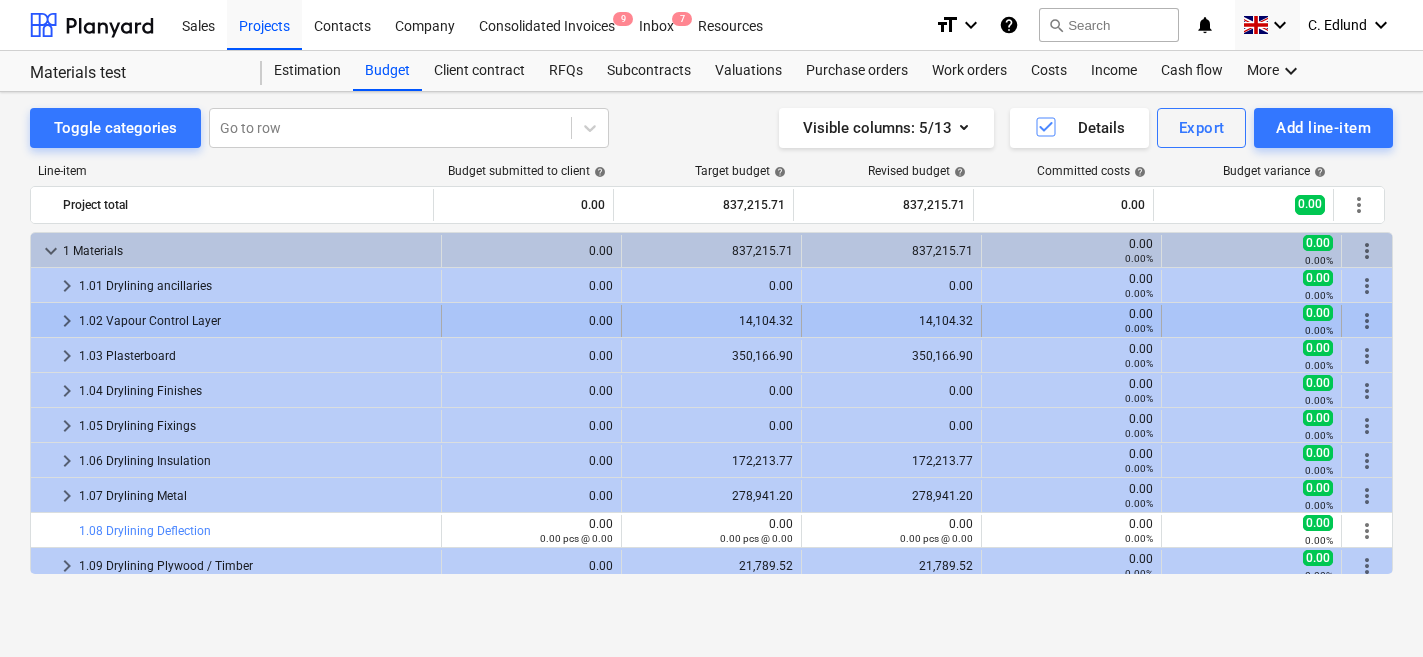 click on "keyboard_arrow_right" at bounding box center [67, 321] 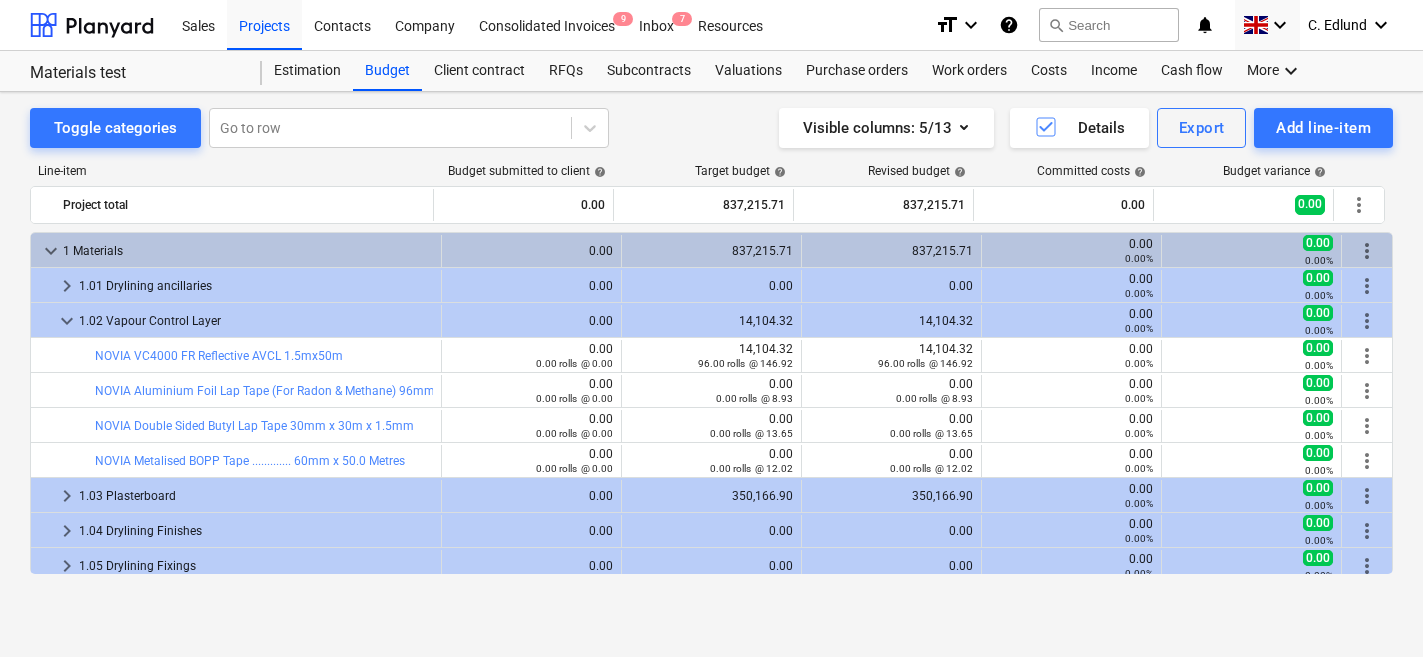click on "keyboard_arrow_down" at bounding box center [67, 321] 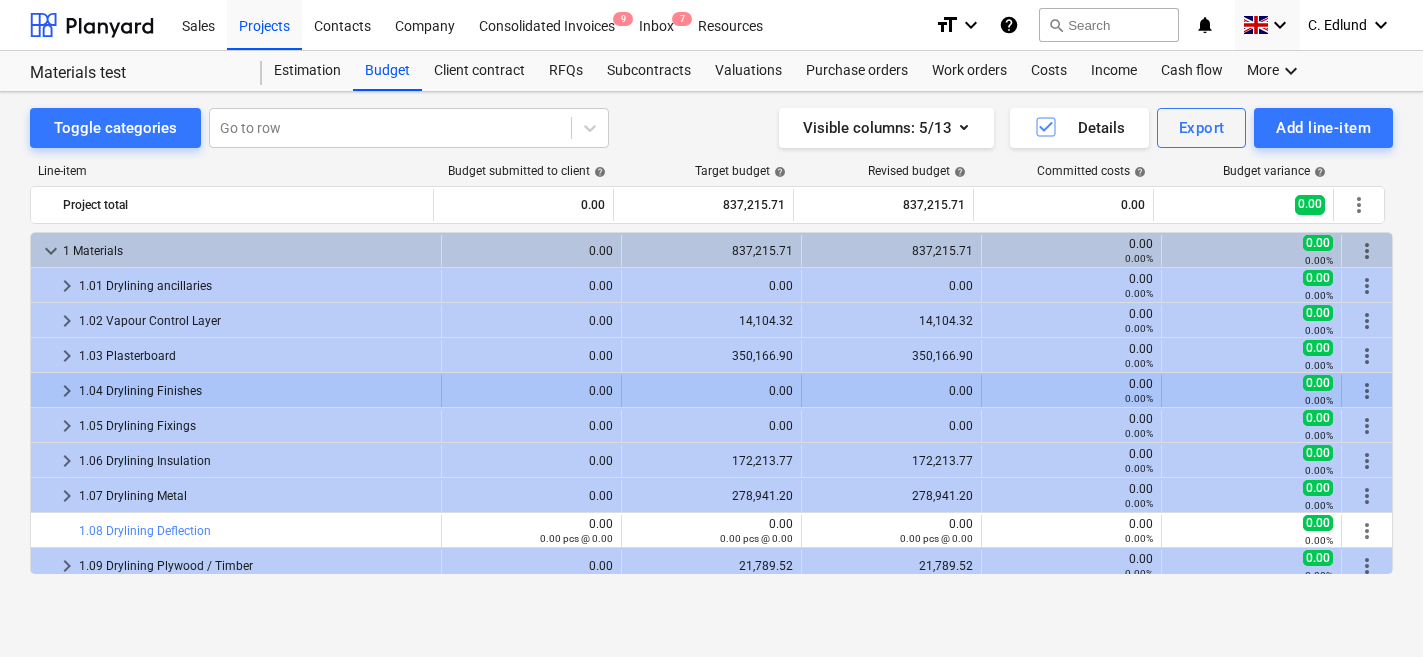 click on "keyboard_arrow_right" at bounding box center (67, 391) 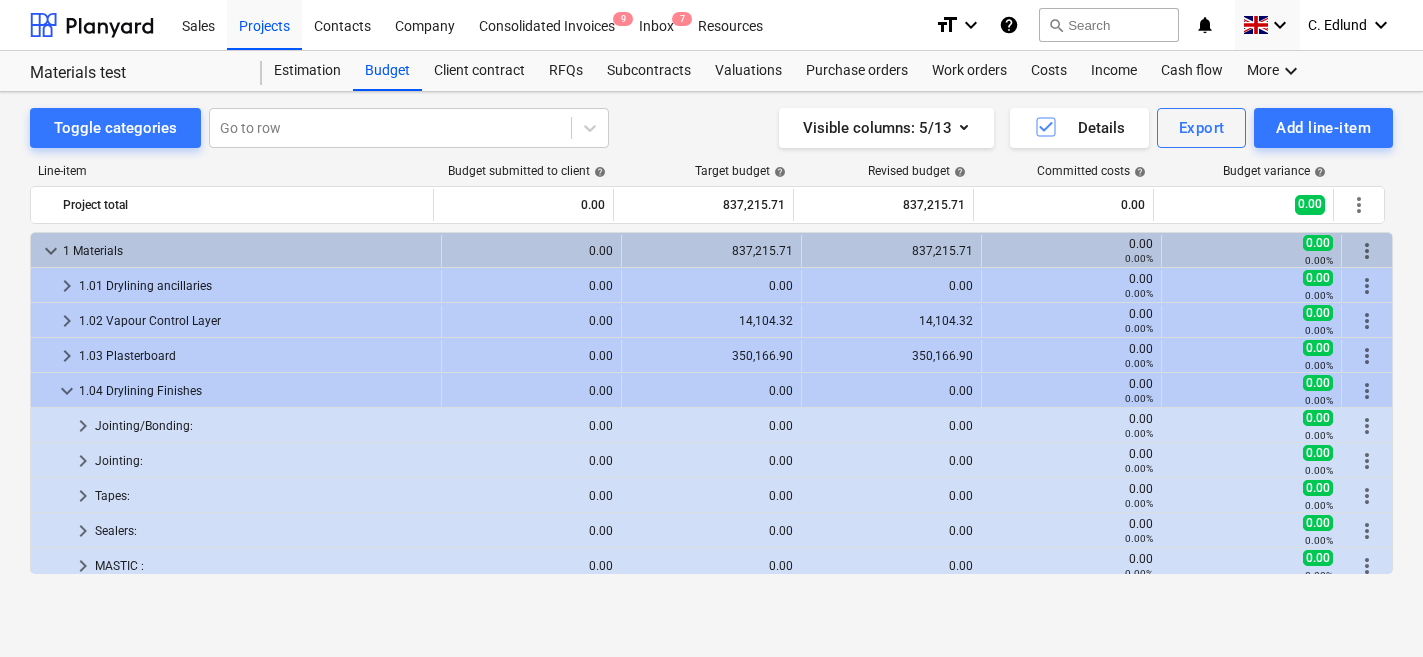 click on "keyboard_arrow_down" at bounding box center [67, 391] 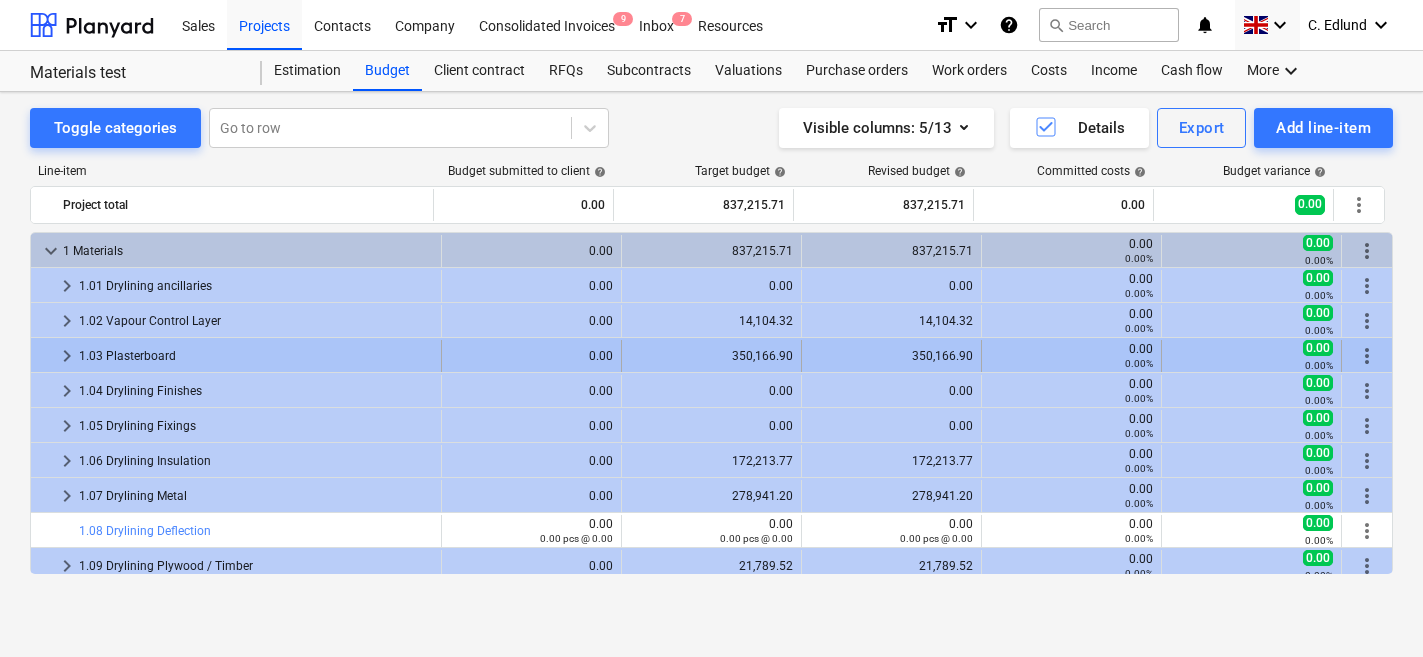 click on "keyboard_arrow_right" at bounding box center (67, 356) 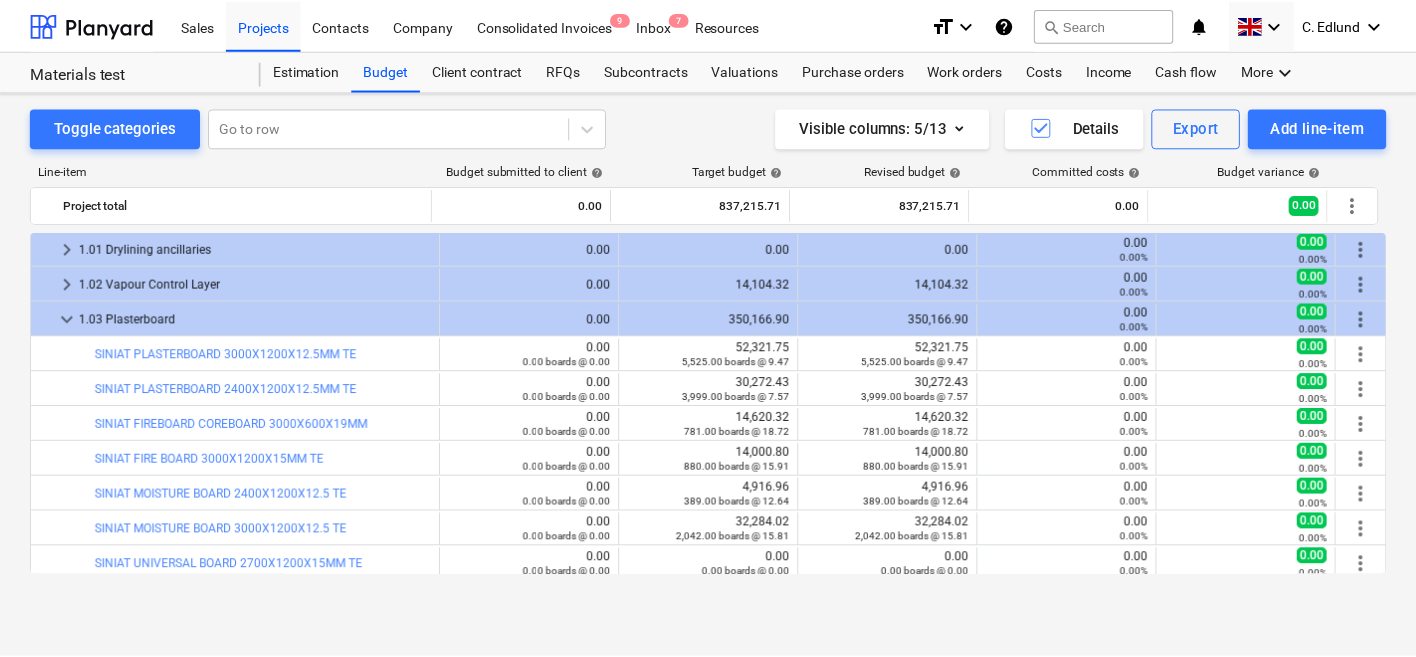 scroll, scrollTop: 0, scrollLeft: 0, axis: both 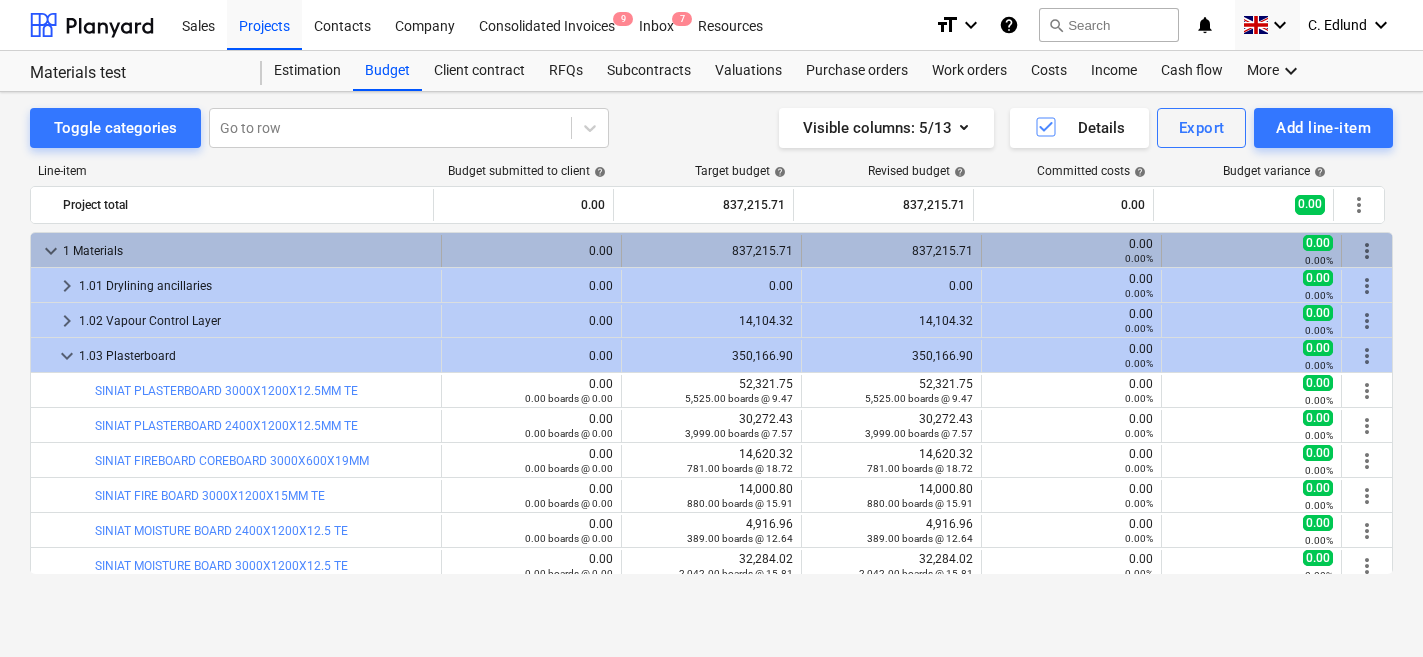 click on "keyboard_arrow_down" at bounding box center (51, 251) 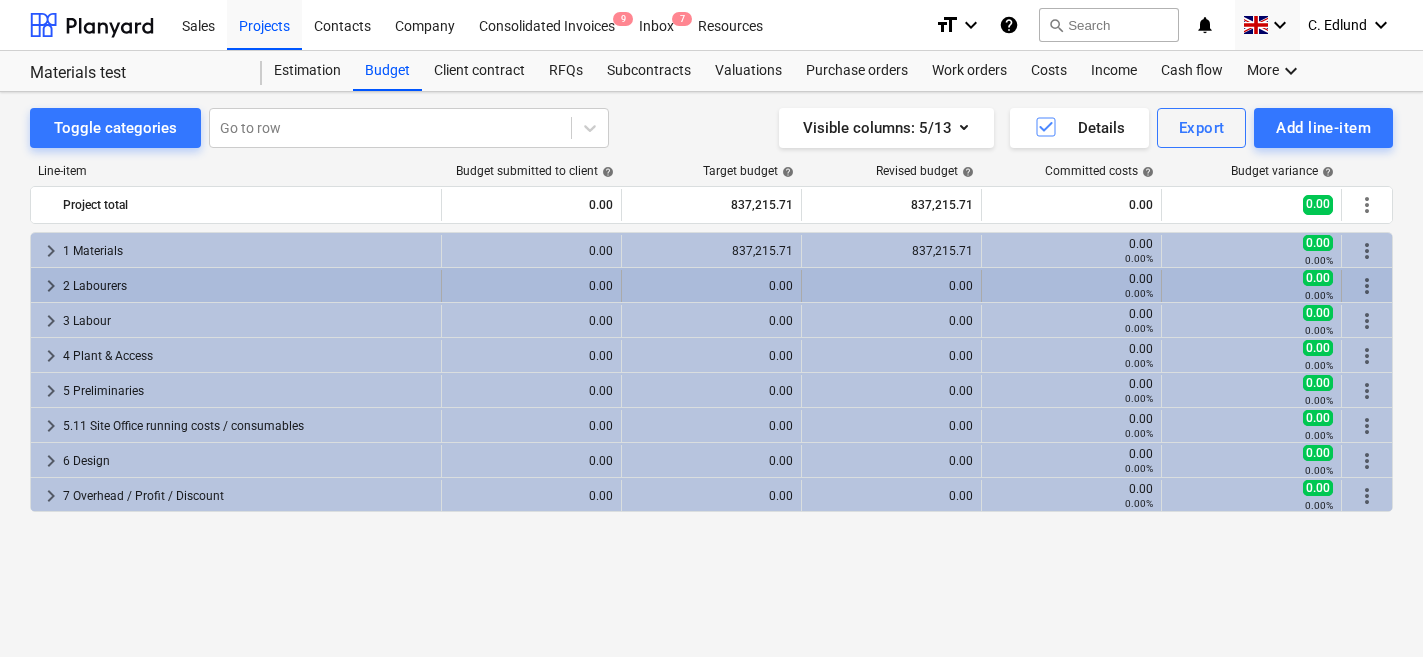 click on "keyboard_arrow_right" at bounding box center (51, 286) 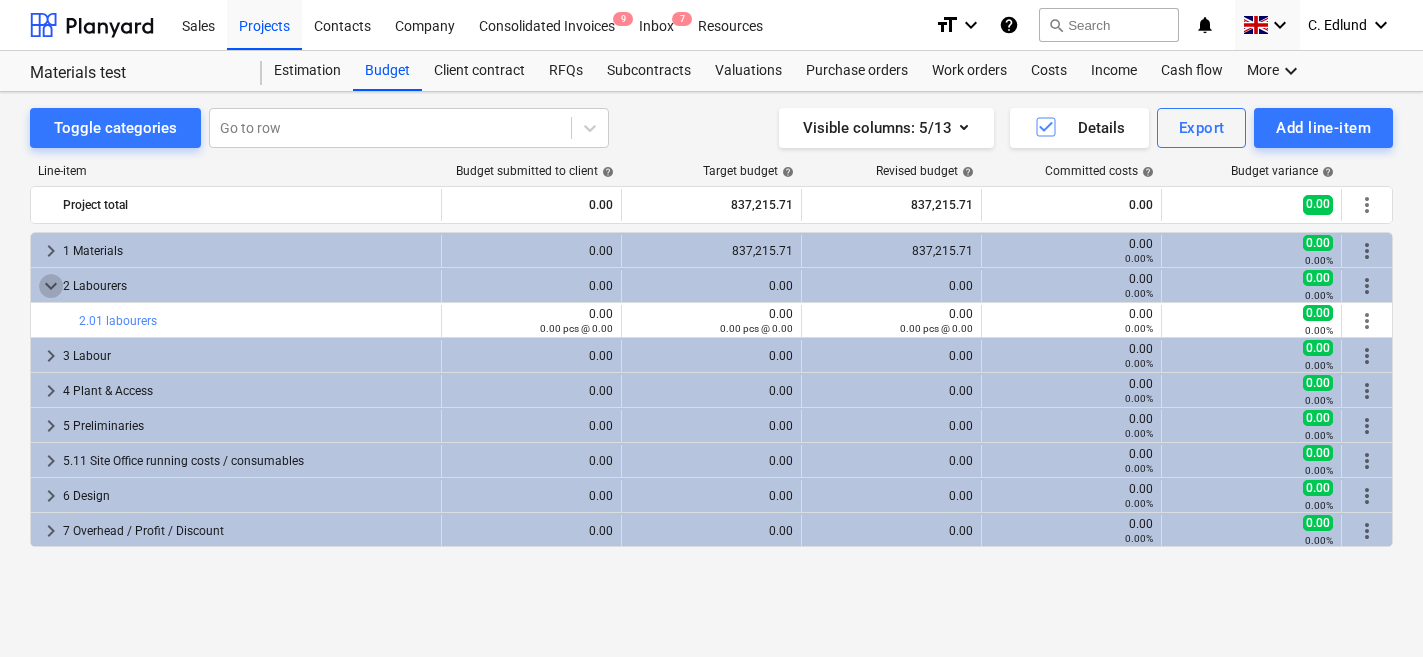 click on "keyboard_arrow_down" at bounding box center (51, 286) 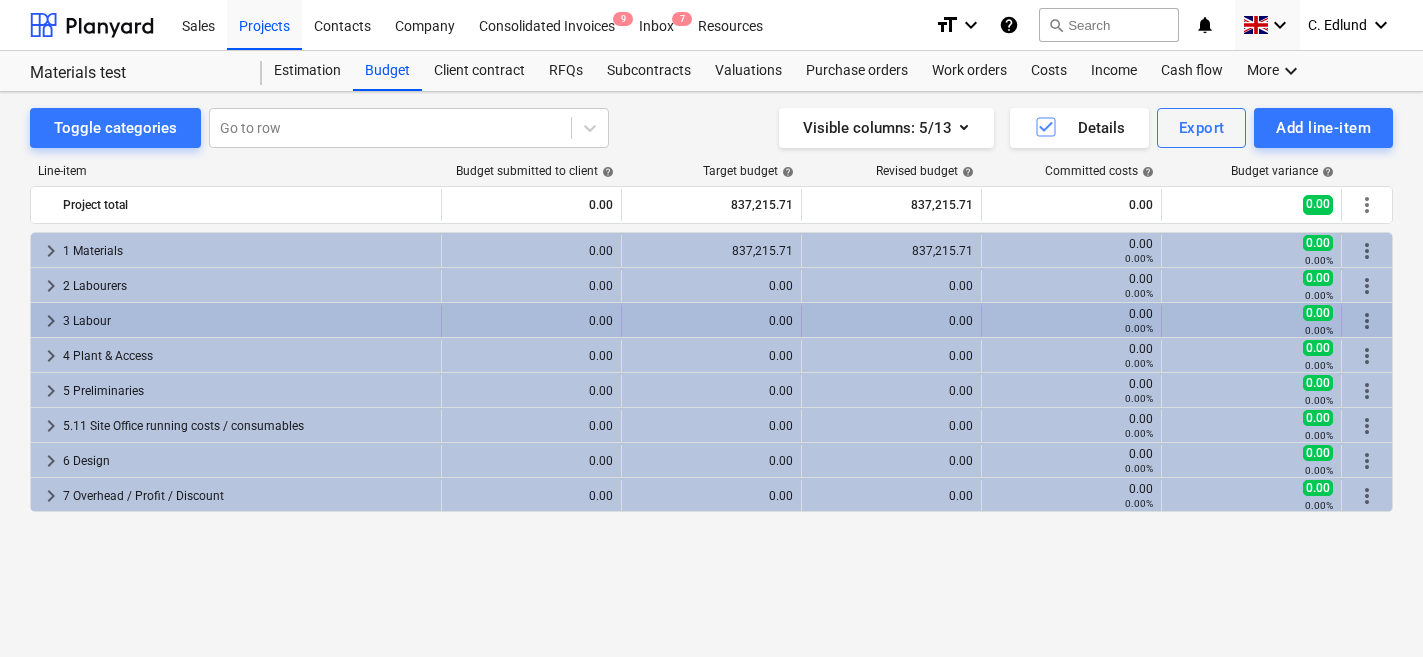 click on "keyboard_arrow_right" at bounding box center [51, 321] 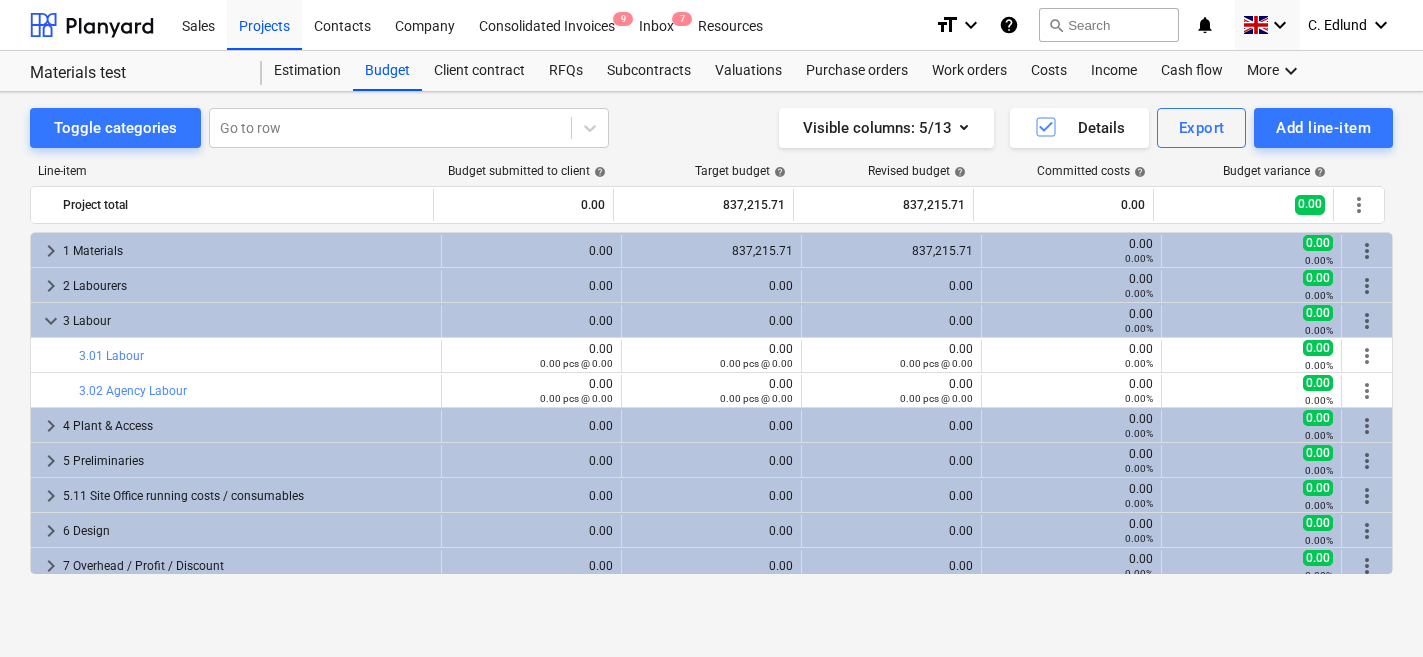 click on "keyboard_arrow_down" at bounding box center (51, 321) 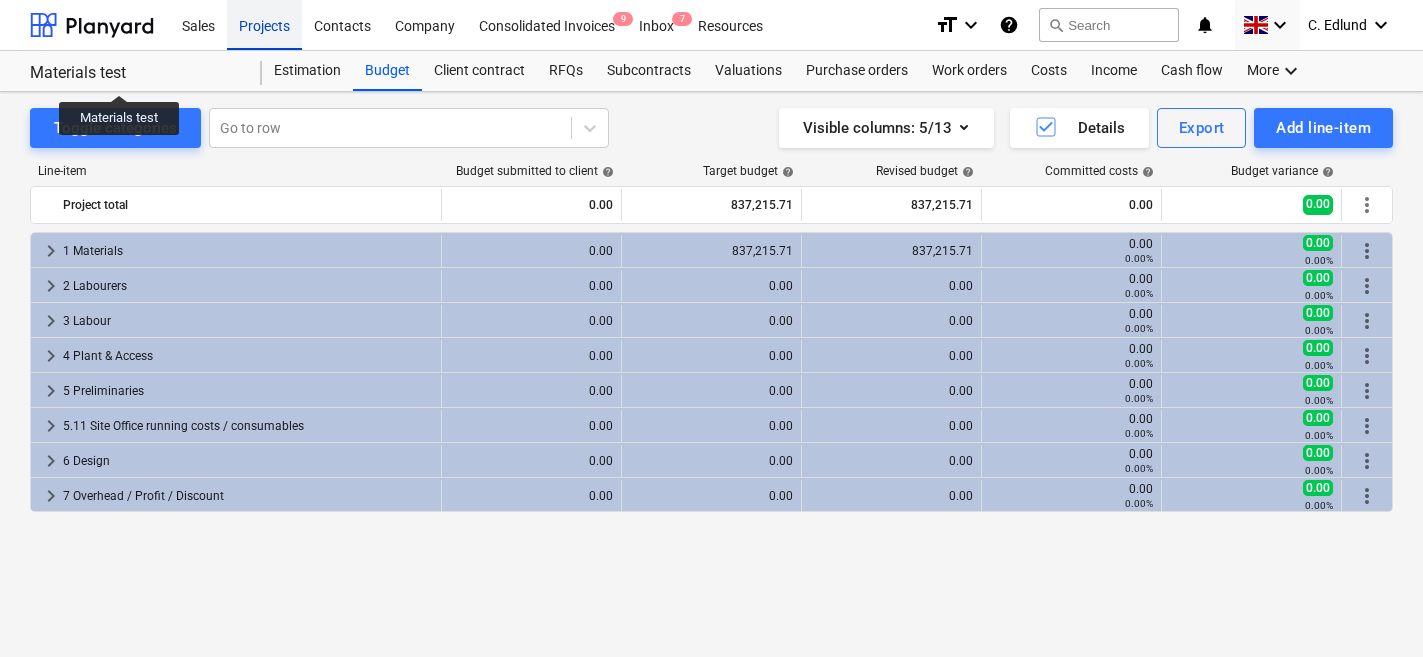 click on "Projects" at bounding box center [264, 24] 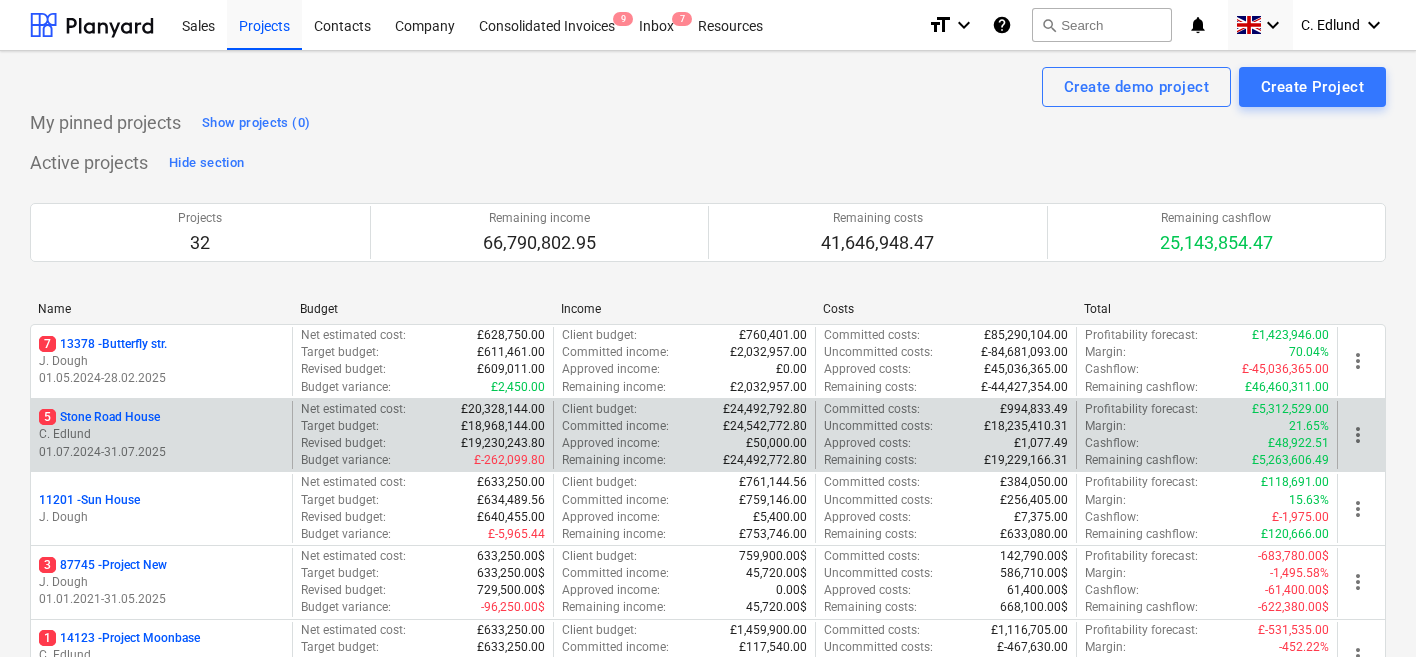 click on "C. Edlund" at bounding box center [161, 434] 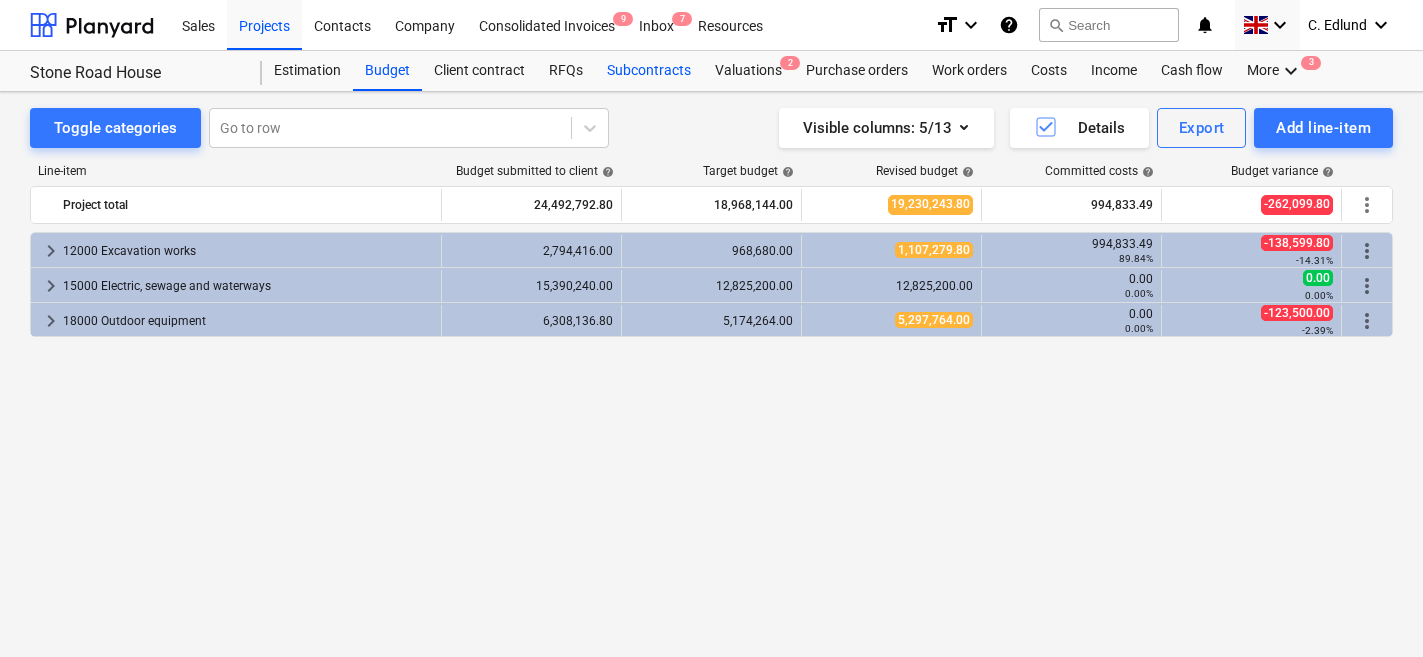 click on "Subcontracts" at bounding box center [649, 71] 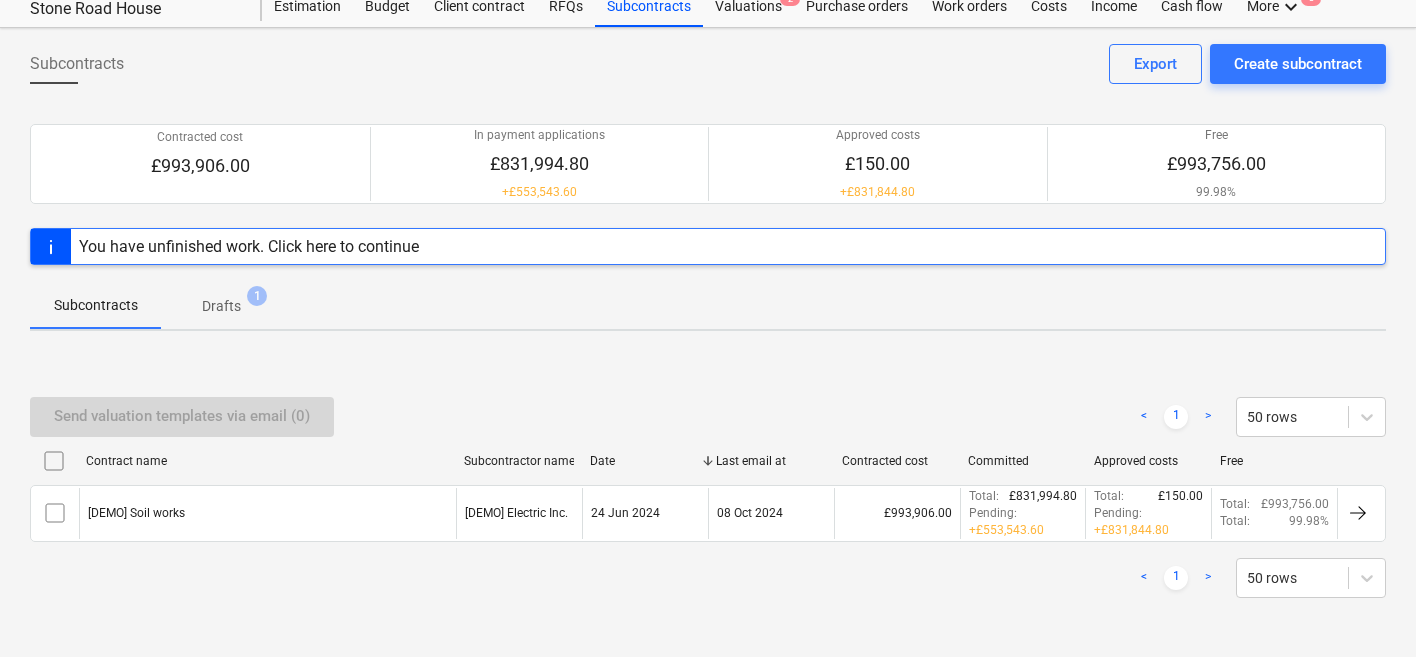 scroll, scrollTop: 63, scrollLeft: 0, axis: vertical 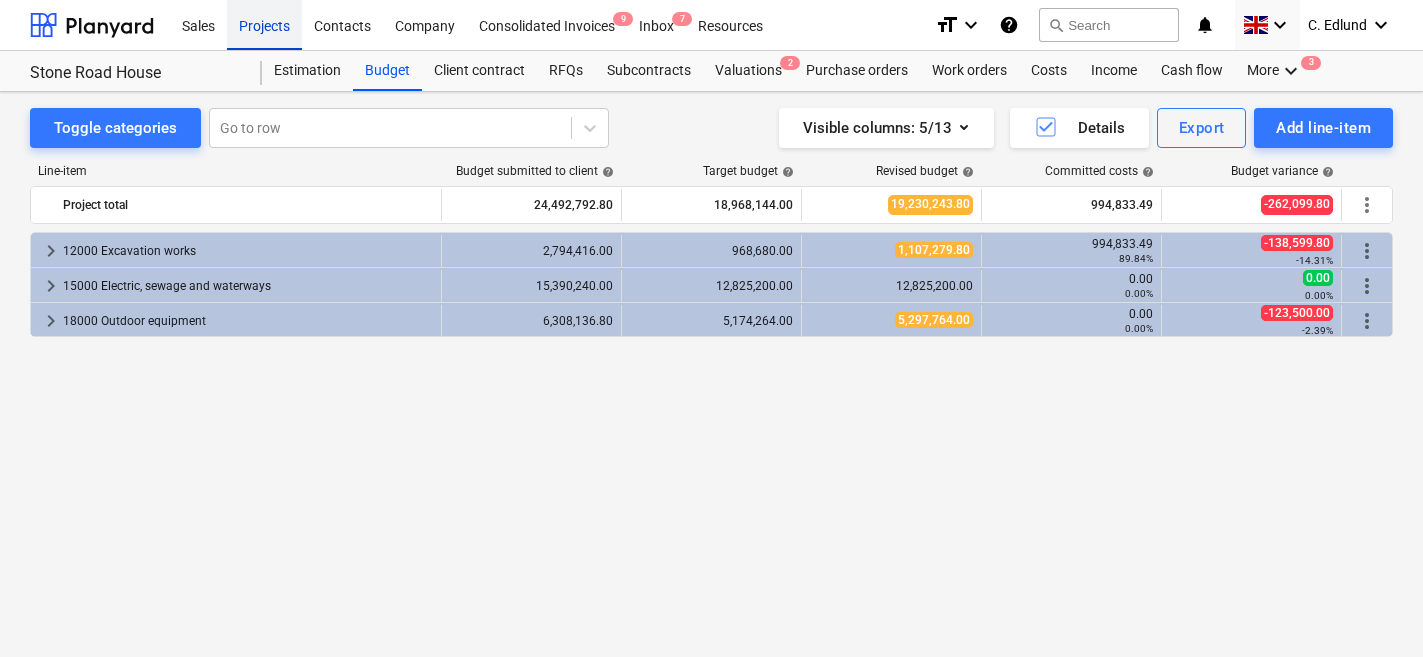 click on "Projects" at bounding box center (264, 24) 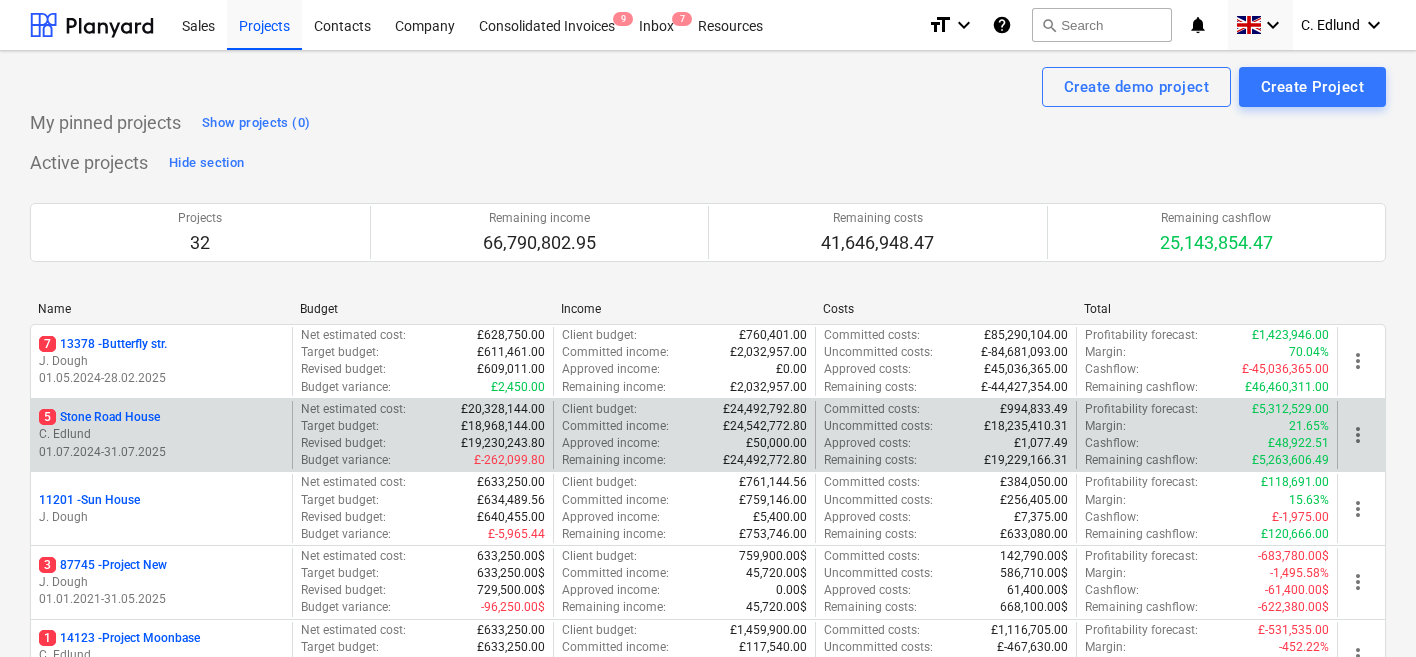 scroll, scrollTop: 22, scrollLeft: 0, axis: vertical 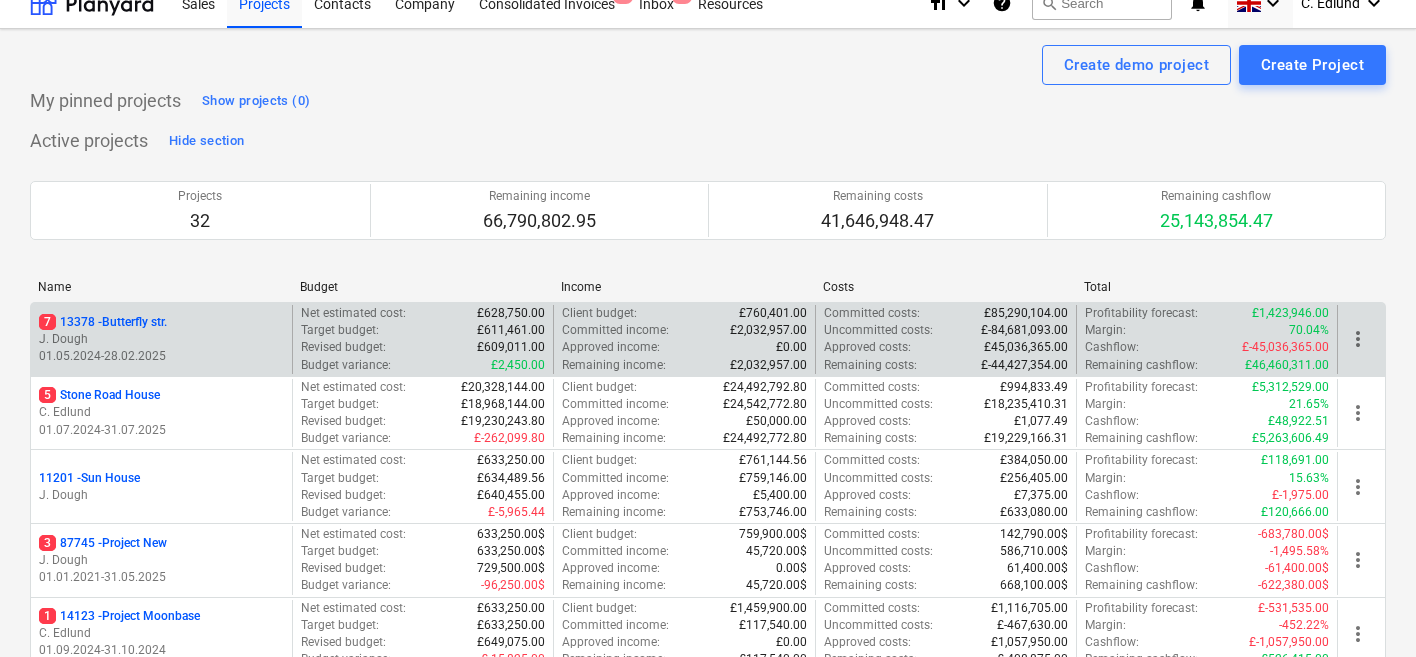 click on "7 13378 - Butterfly str. J. Dough 01.05.2024 - 28.02.2025 Net estimated cost : £628,750.00 Target budget : £611,461.00 Revised budget : £609,011.00 Budget variance : £2,450.00 Client budget : £760,401.00 Committed income : £2,032,957.00 Approved income : £0.00 Remaining income : £2,032,957.00 Committed costs : £85,290,104.00 Uncommitted costs : £-84,681,093.00 Approved costs : £45,036,365.00 Remaining costs : £-44,427,354.00 Profitability forecast : £1,423,946.00 Margin : 70.04% Cashflow : £-45,036,365.00 Remaining cashflow : £46,460,311.00 more_vert" at bounding box center (708, 339) 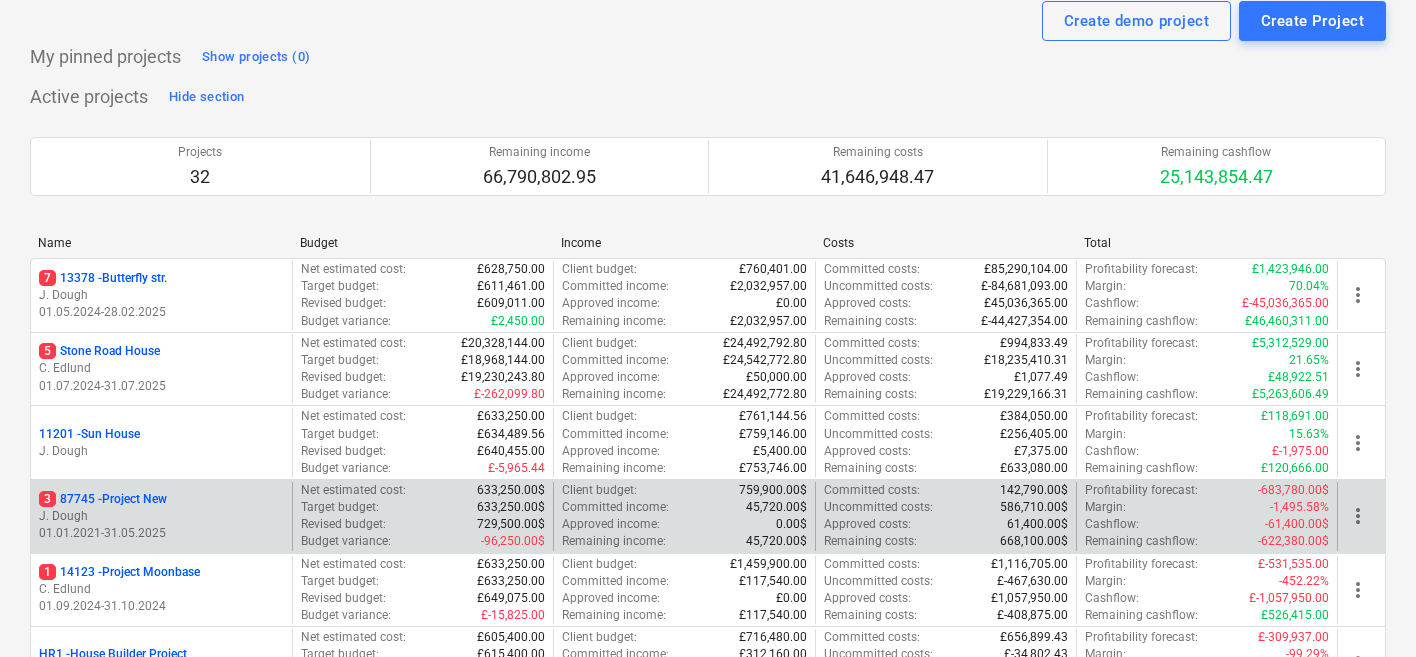 scroll, scrollTop: 67, scrollLeft: 0, axis: vertical 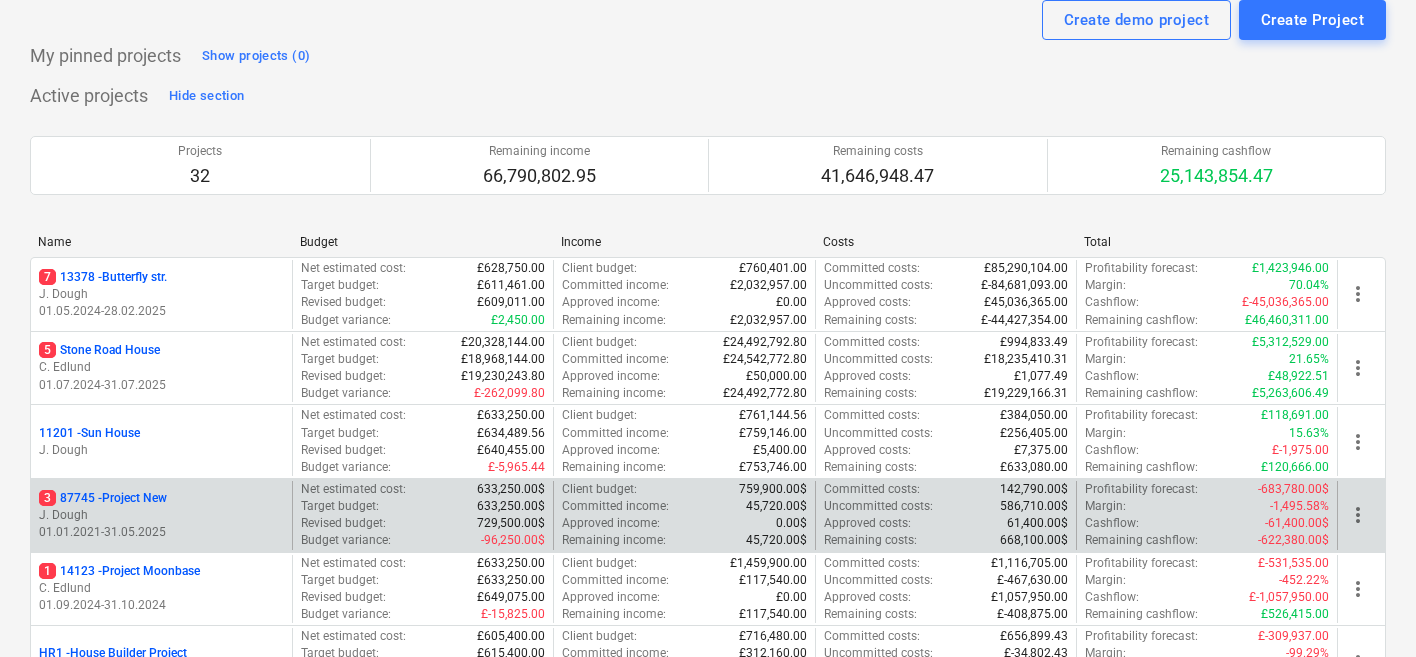 click on "J. Dough" at bounding box center (161, 515) 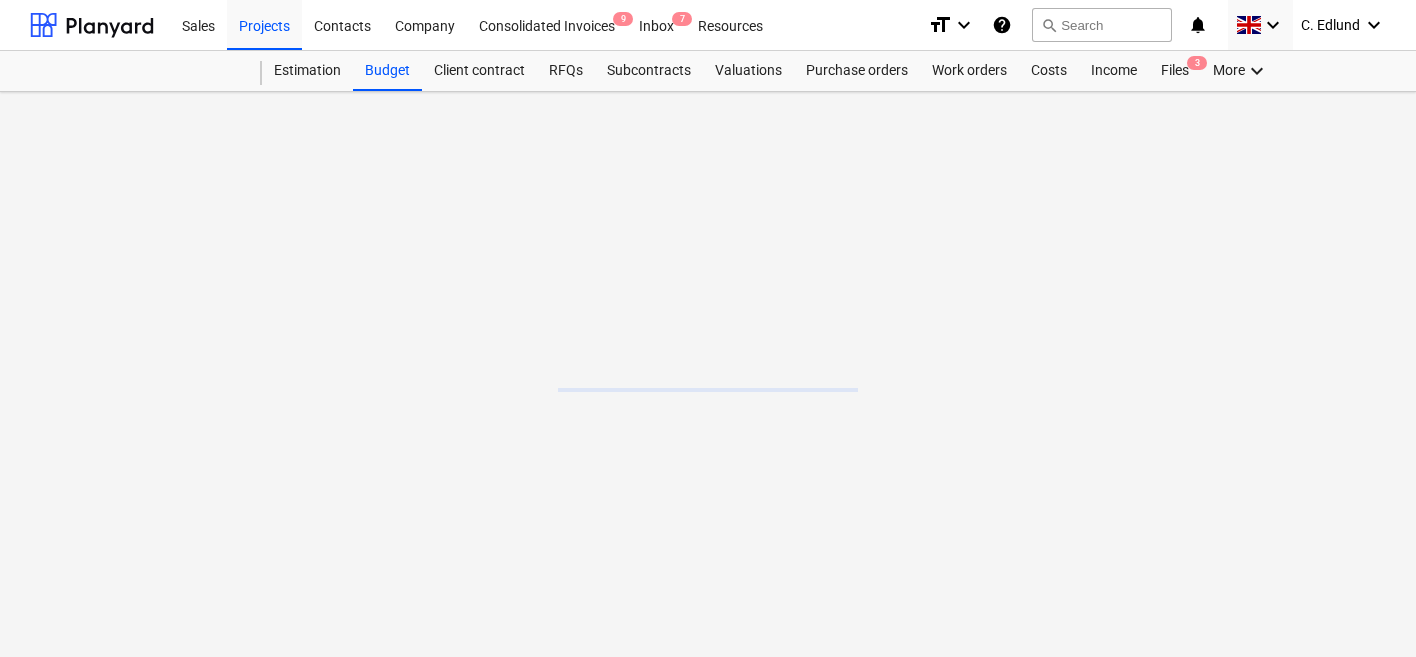 scroll, scrollTop: 0, scrollLeft: 0, axis: both 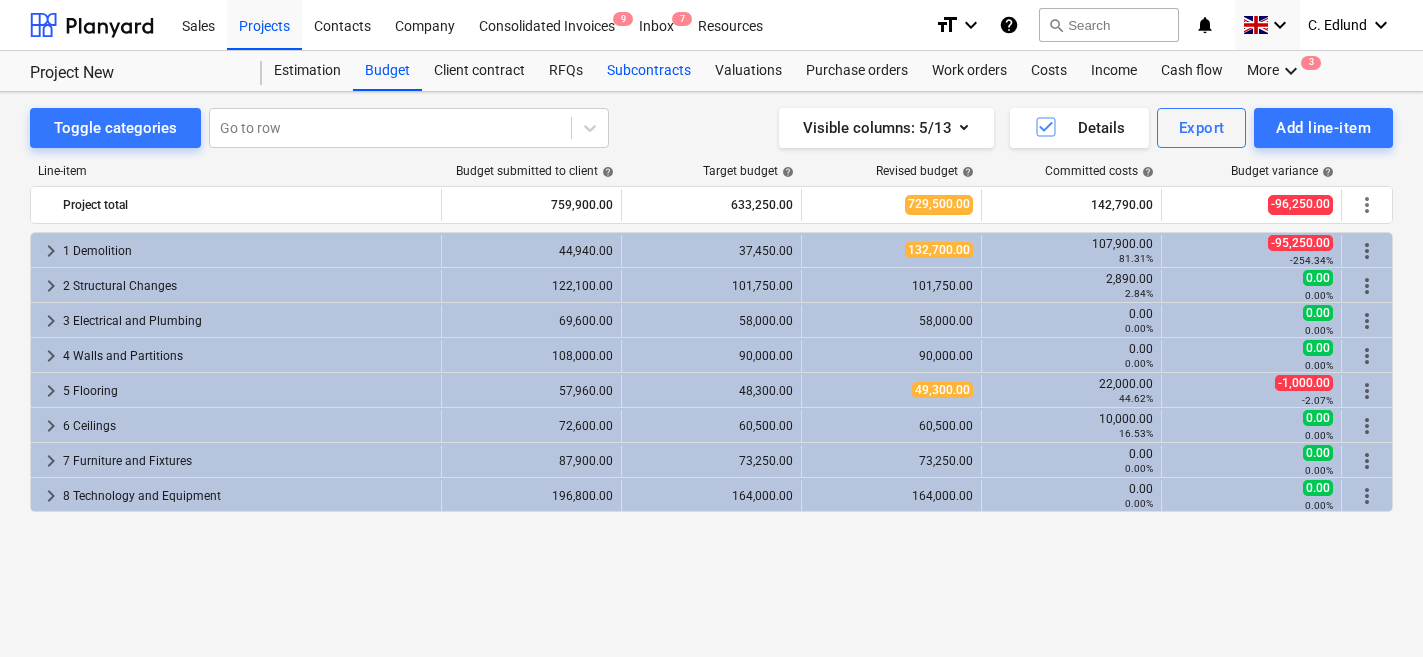 click on "Subcontracts" at bounding box center (649, 71) 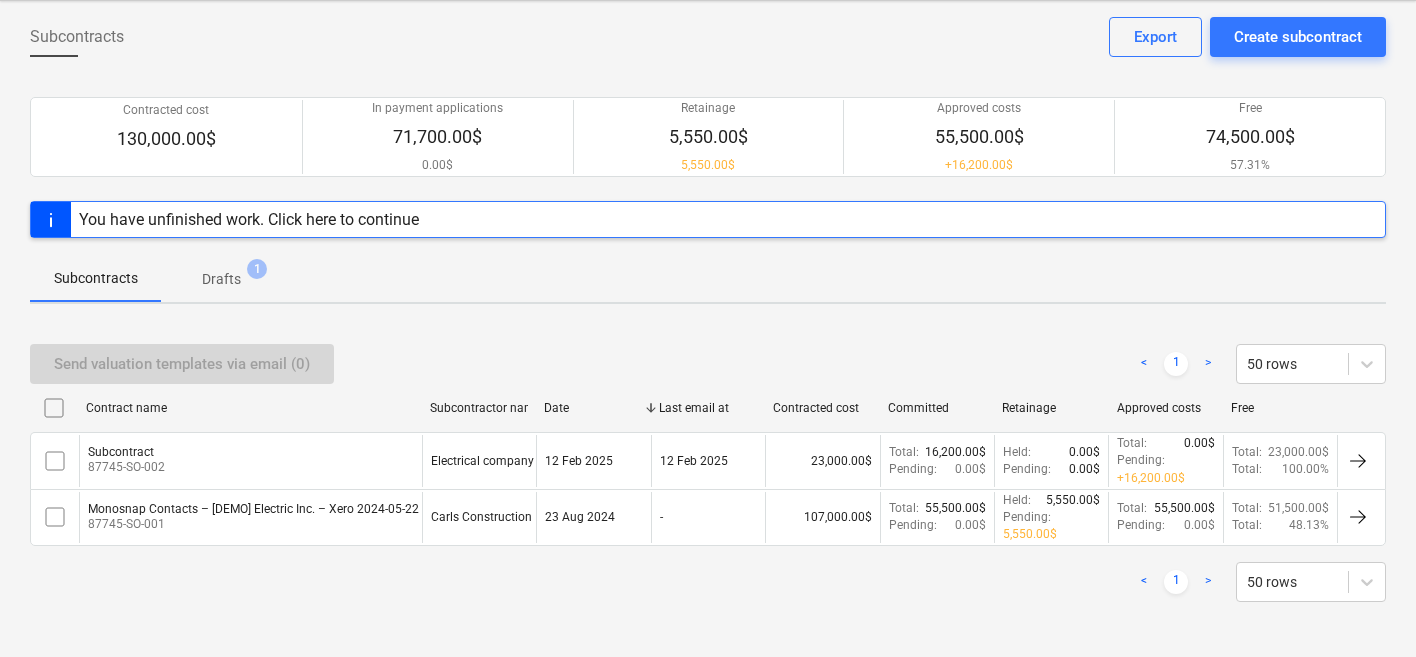 scroll, scrollTop: 90, scrollLeft: 0, axis: vertical 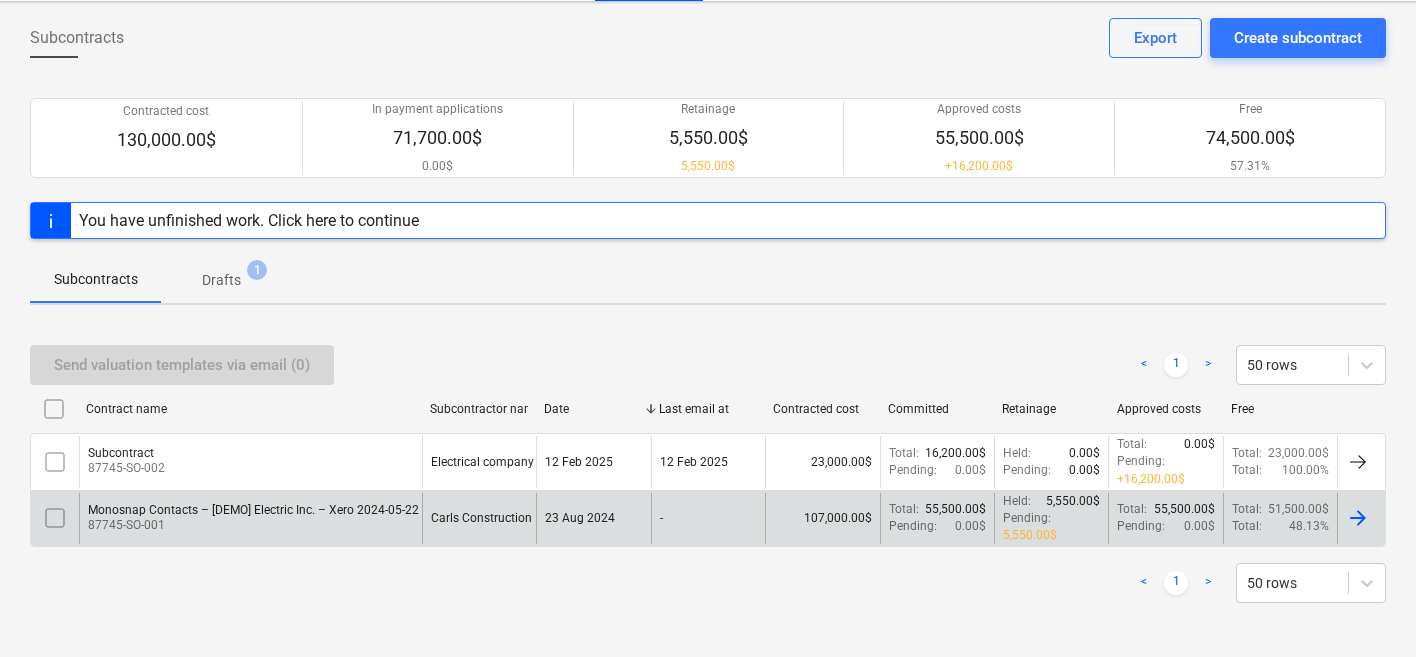 click on "Carls Construction" at bounding box center (479, 518) 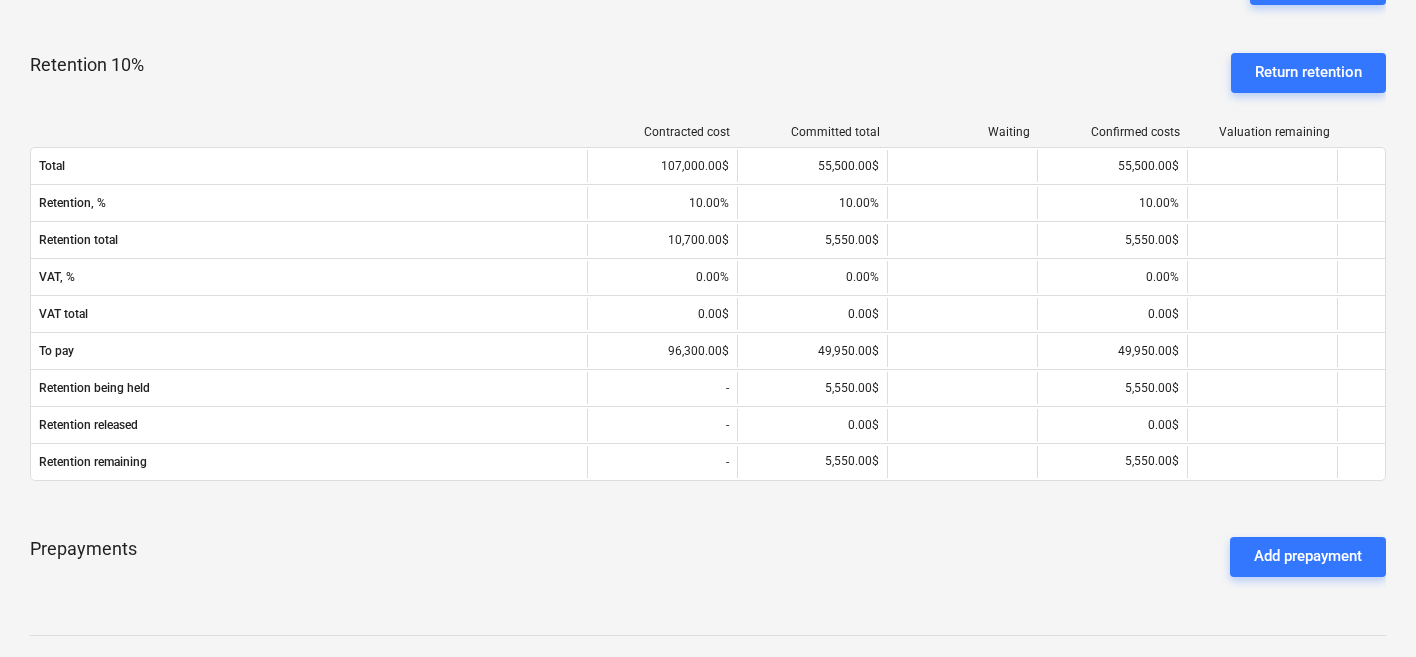scroll, scrollTop: 628, scrollLeft: 0, axis: vertical 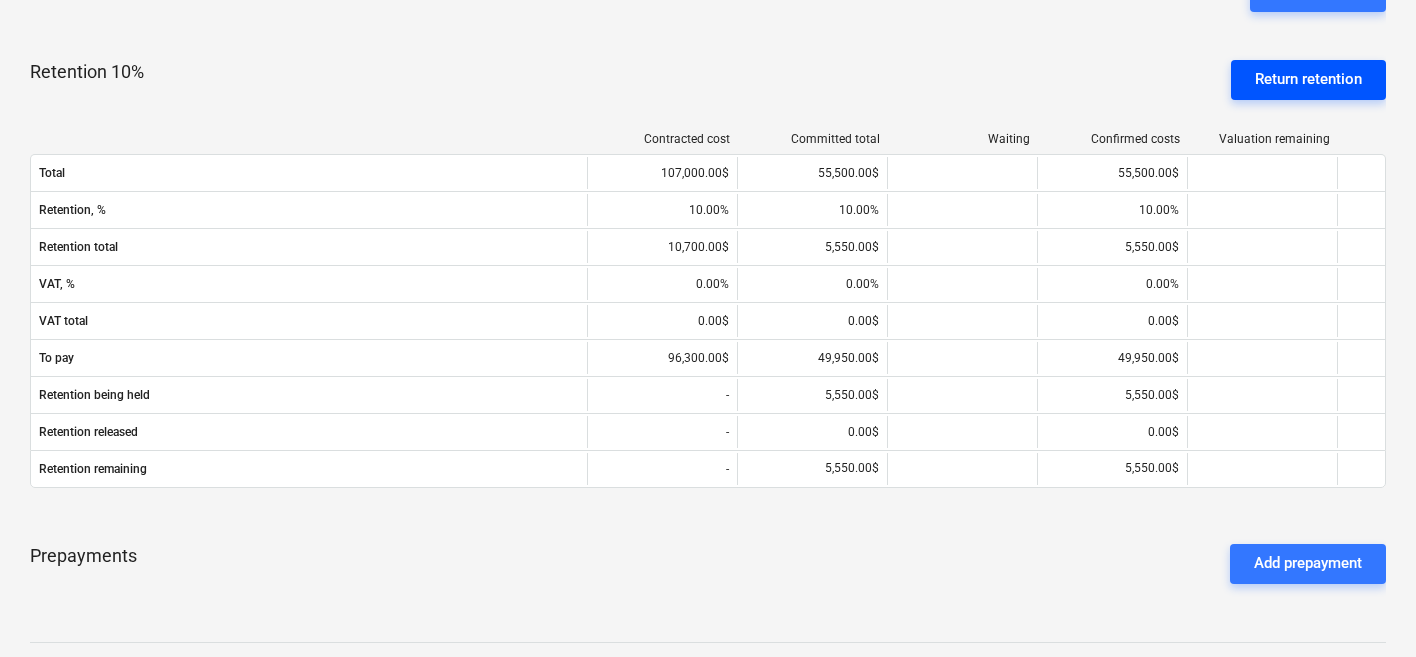 click on "Return retention" at bounding box center (1308, 80) 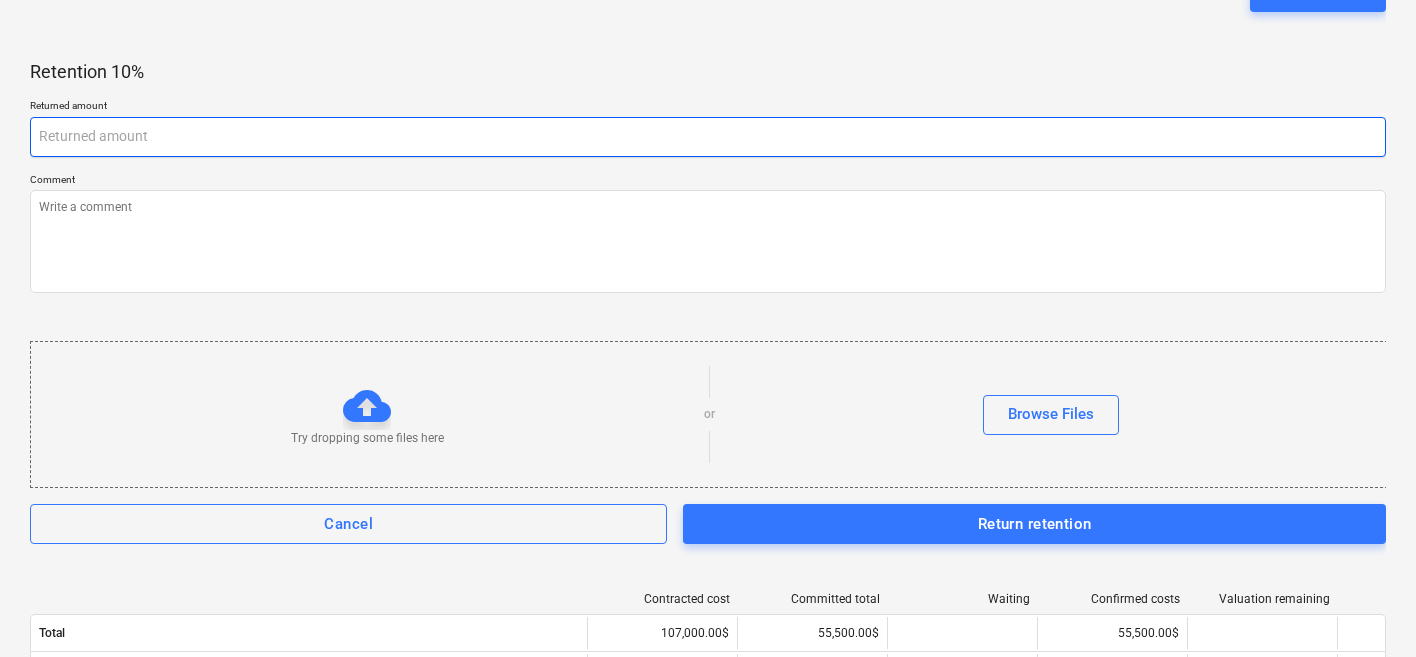 click at bounding box center [708, 137] 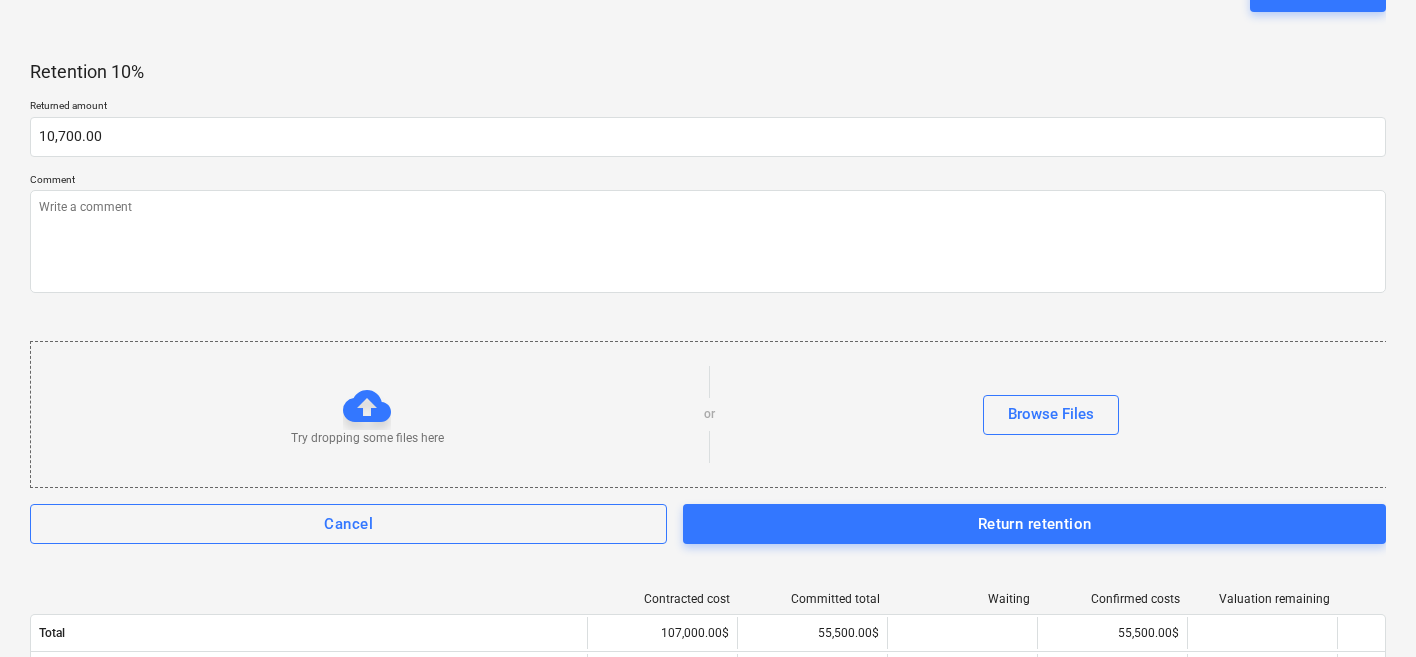 click on "Retention 10%" at bounding box center (708, 72) 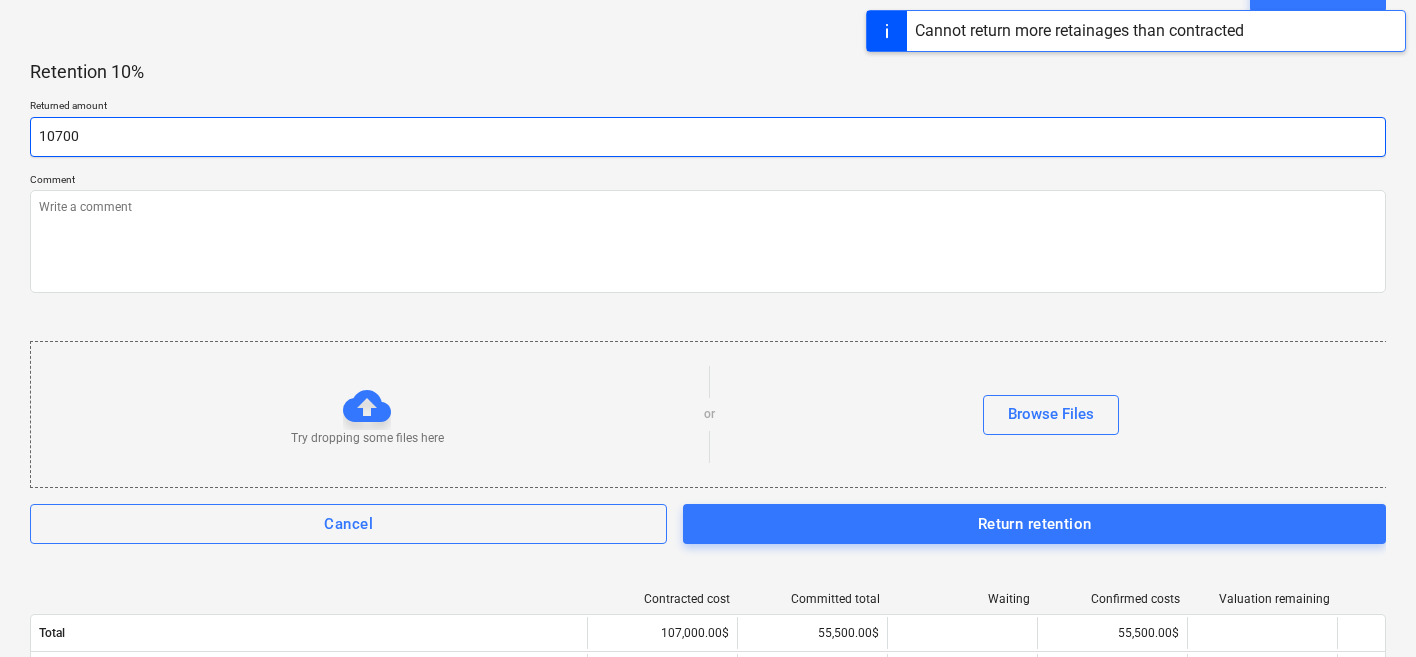 click on "10700" at bounding box center (708, 137) 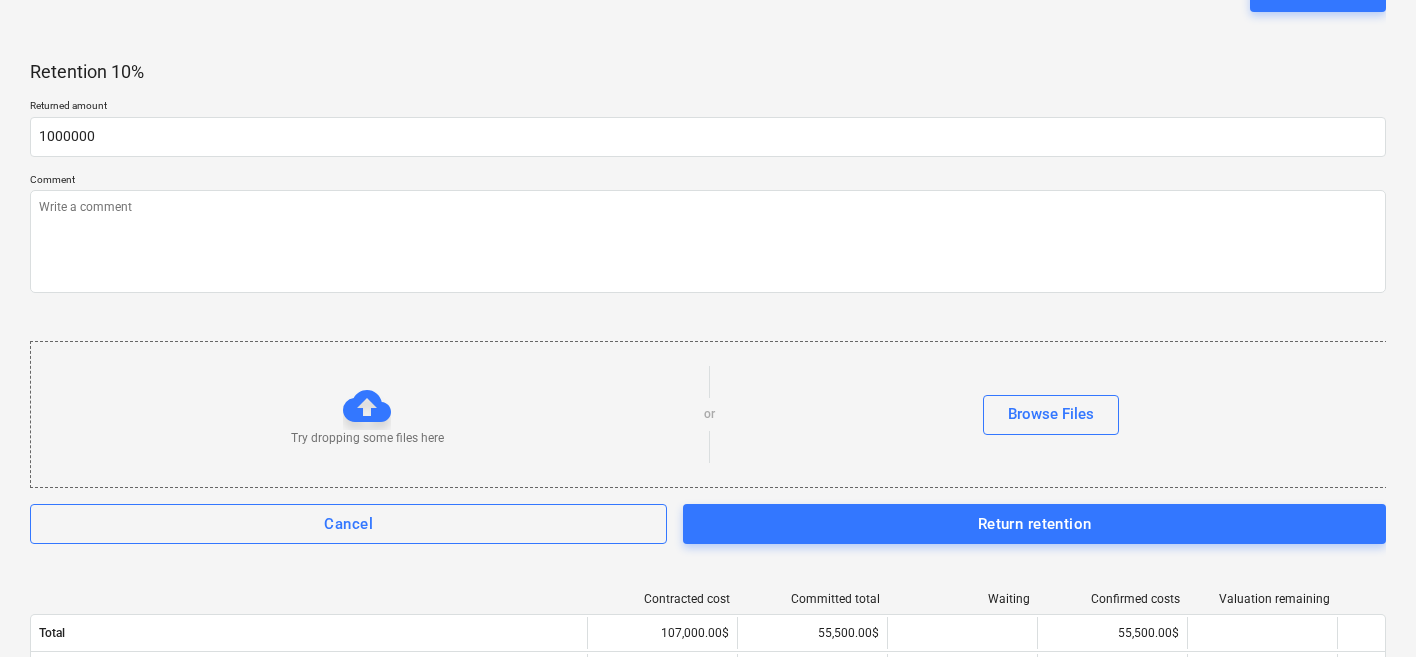 type on "10,700.00" 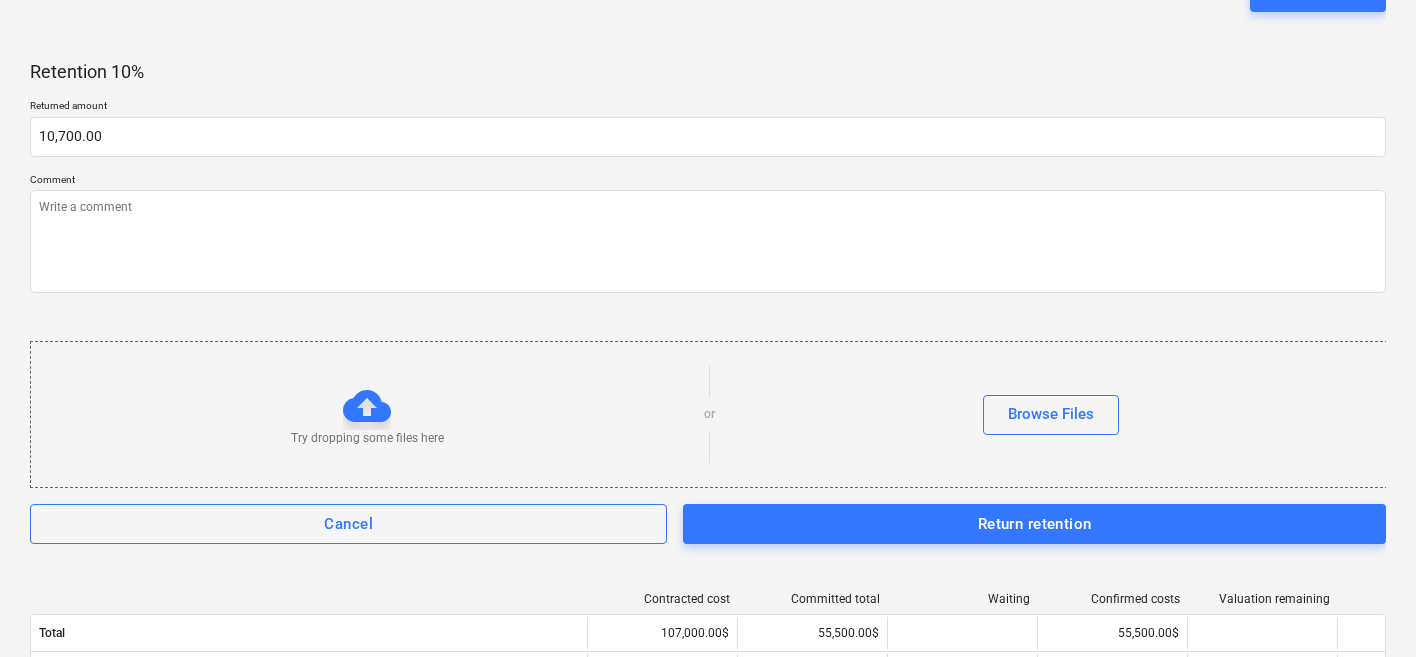 click on "Retention 10%" at bounding box center [708, 72] 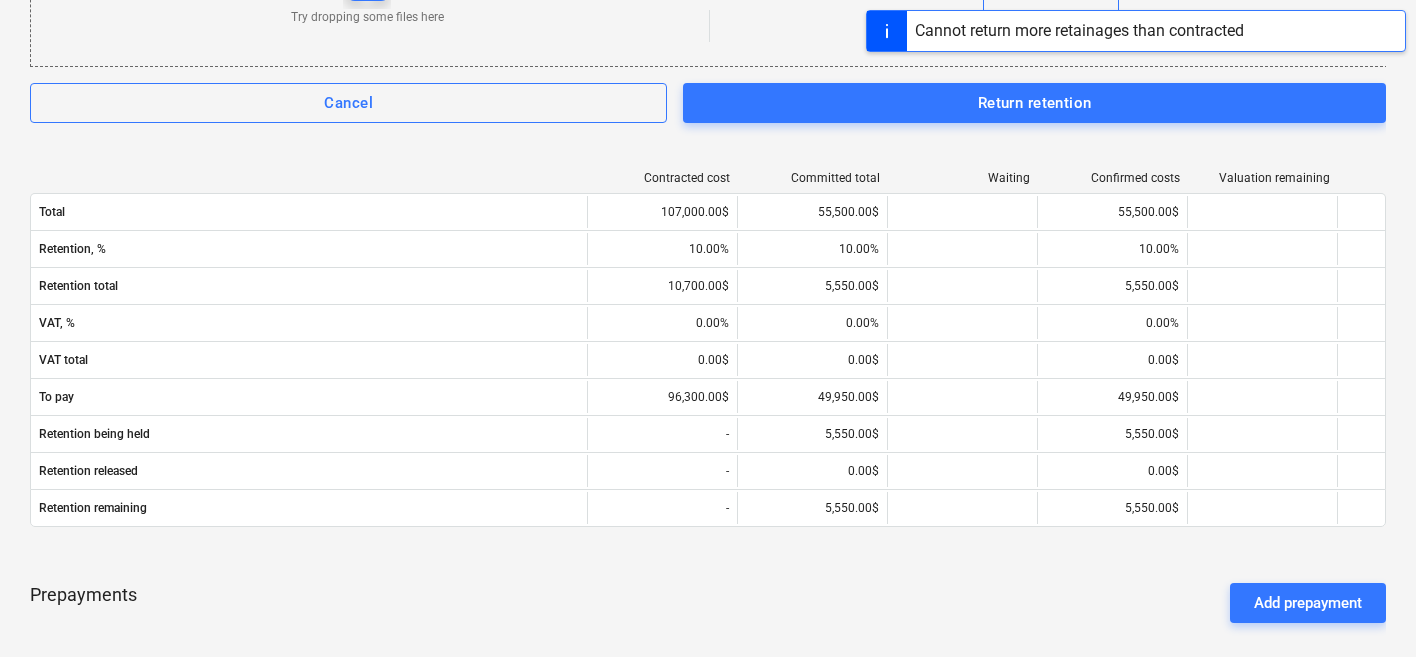 scroll, scrollTop: 0, scrollLeft: 0, axis: both 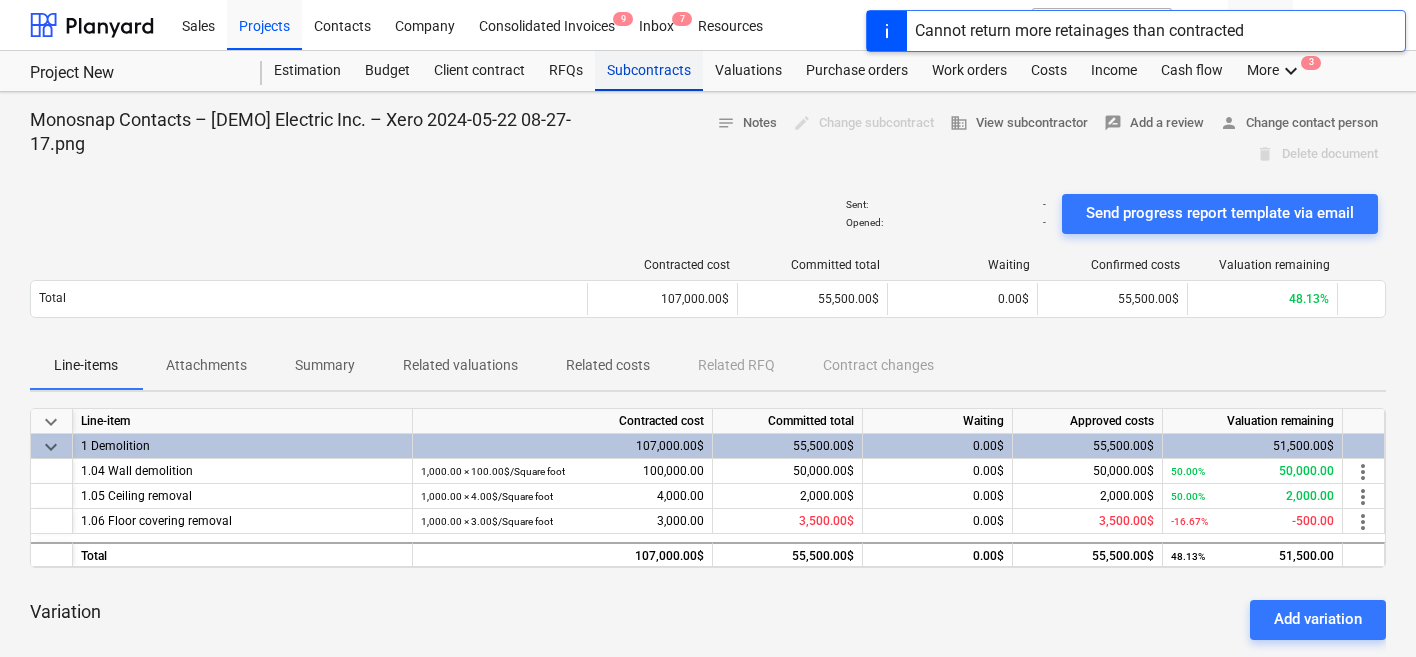click on "Subcontracts" at bounding box center [649, 71] 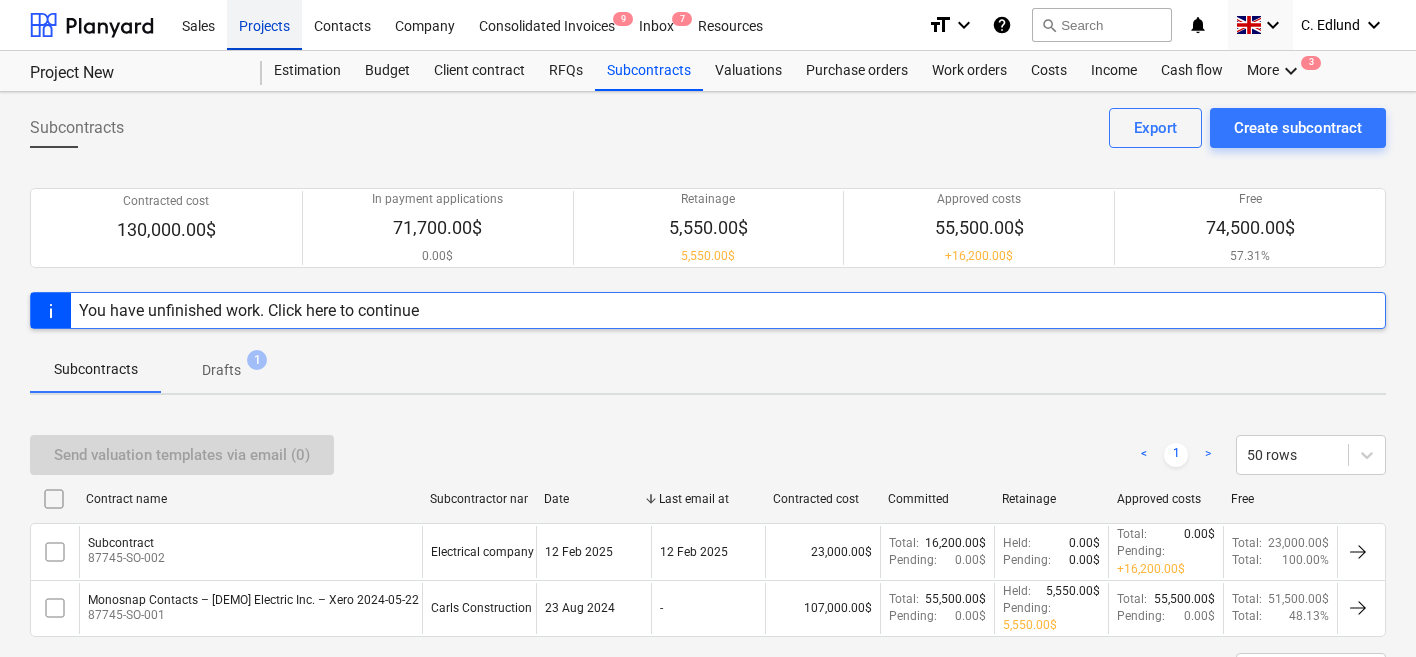 click on "Projects" at bounding box center [264, 24] 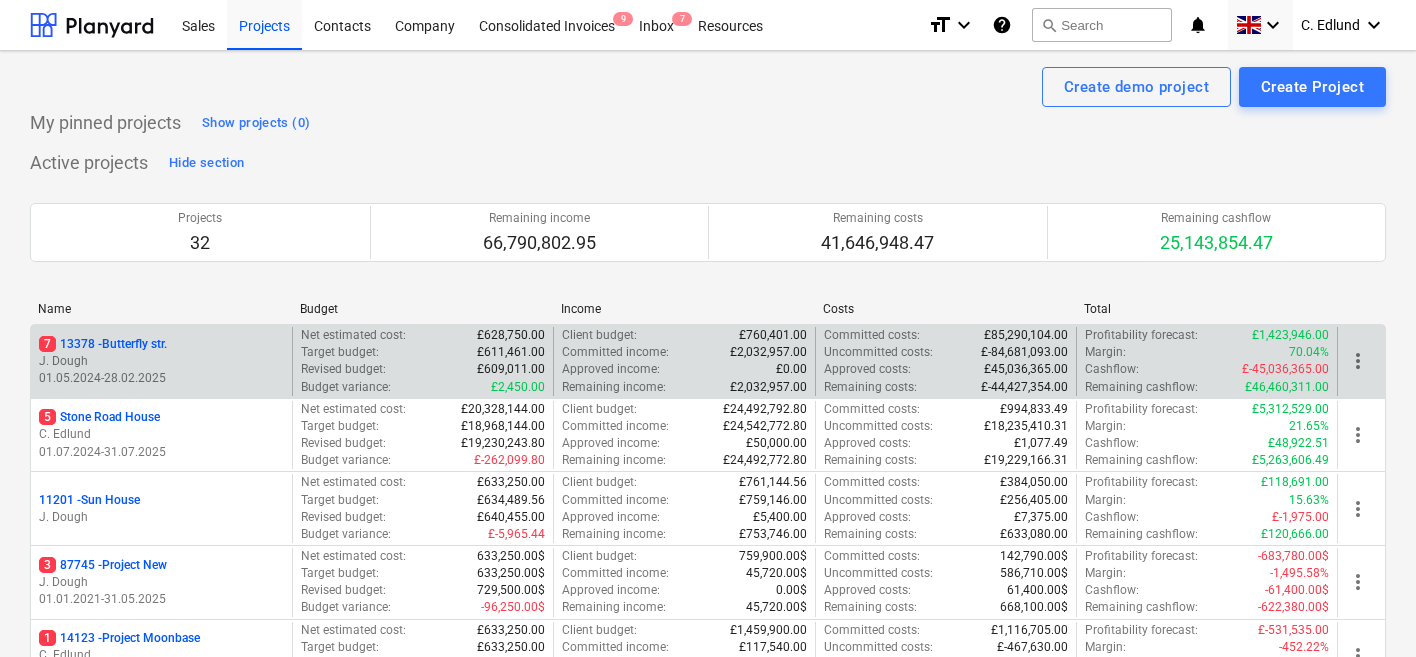click on "J. Dough" at bounding box center (161, 361) 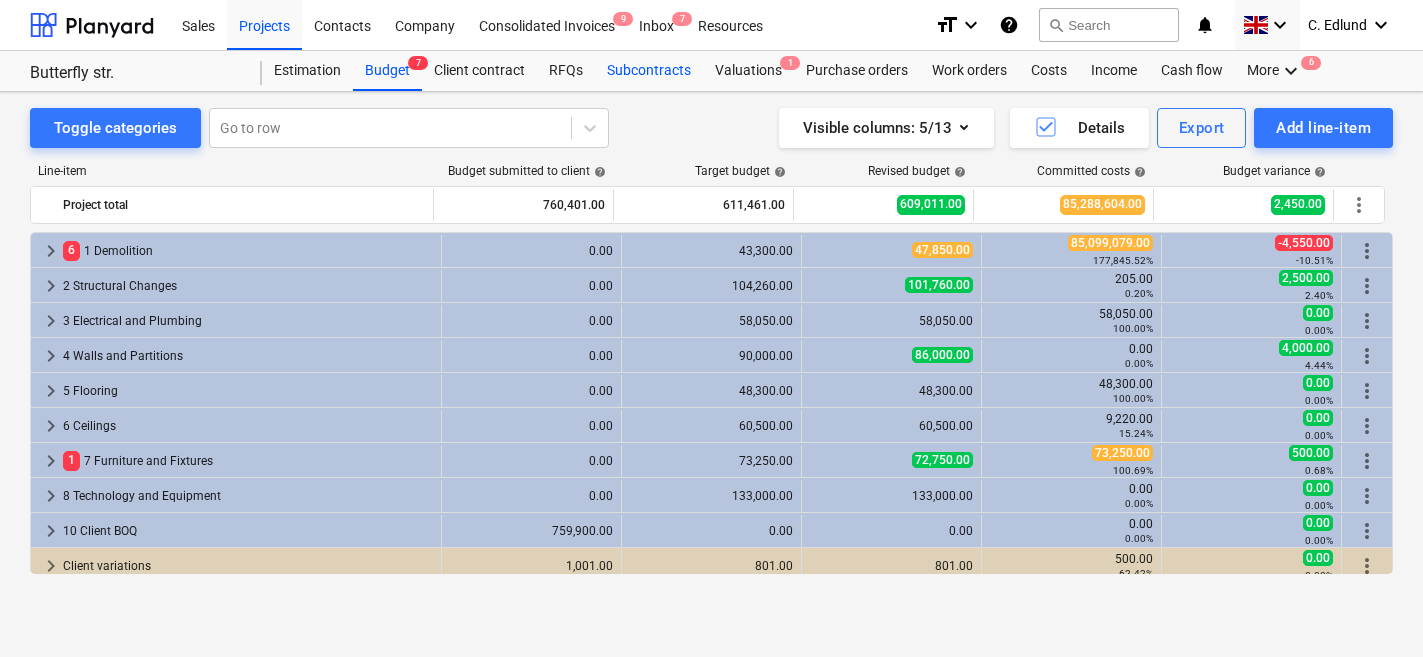 click on "Subcontracts" at bounding box center (649, 71) 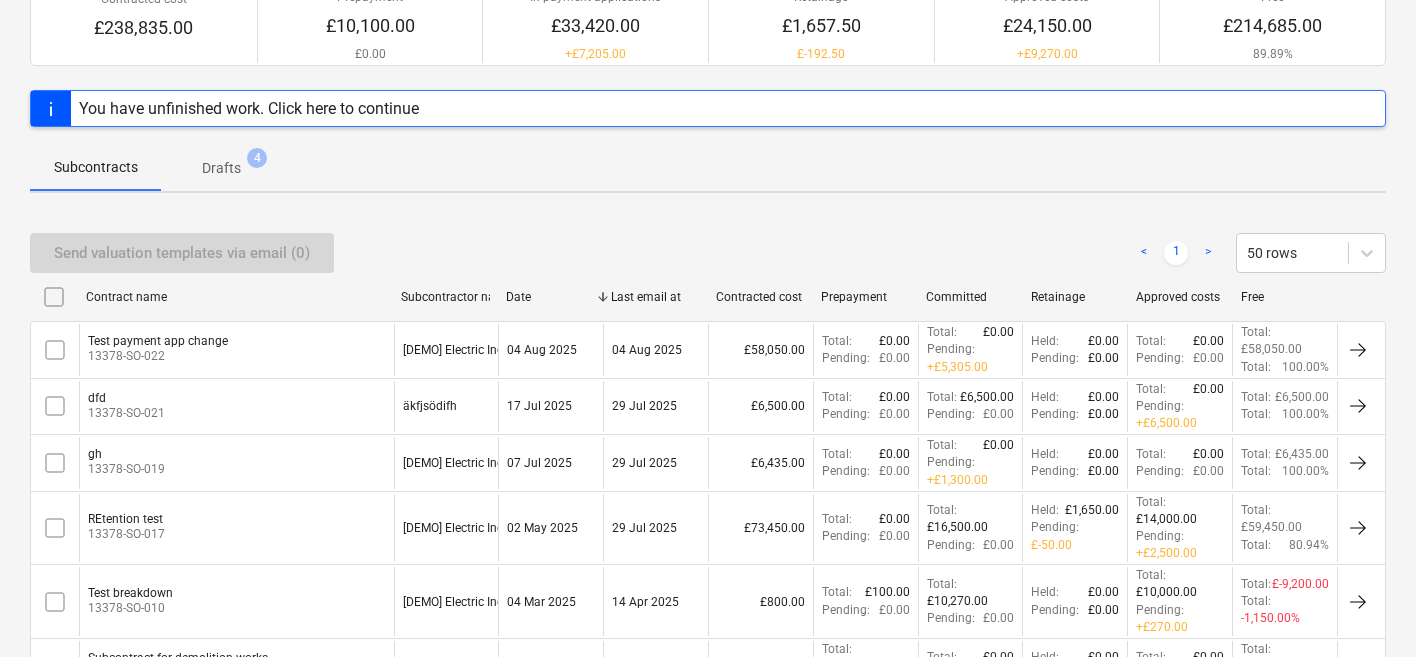 scroll, scrollTop: 206, scrollLeft: 0, axis: vertical 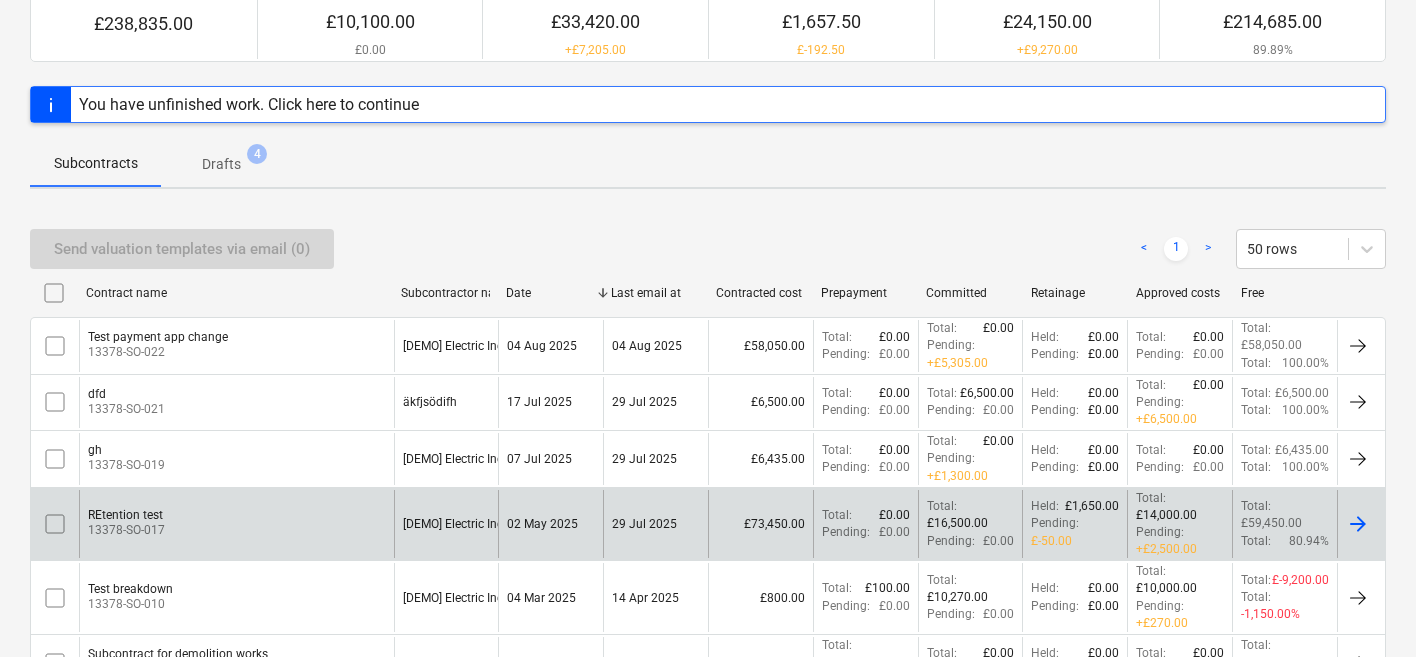 click on "REtention test 13378-SO-017" at bounding box center [236, 524] 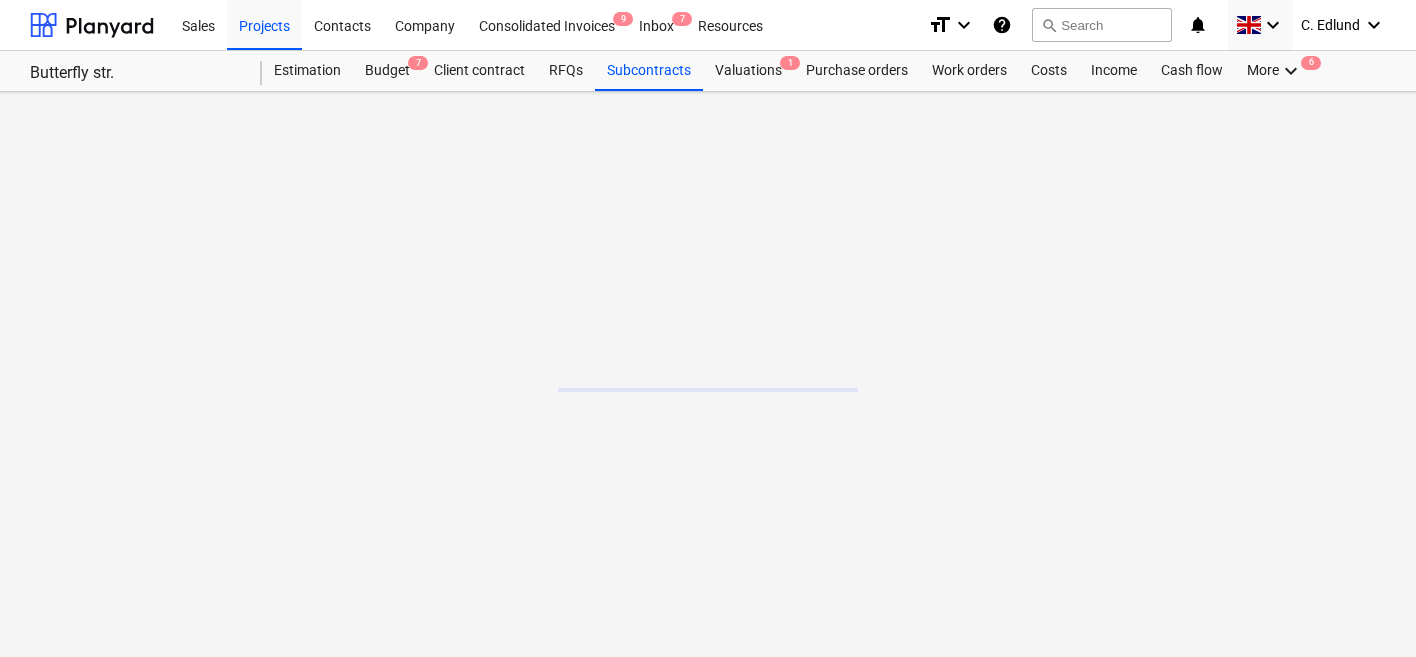 scroll, scrollTop: 0, scrollLeft: 0, axis: both 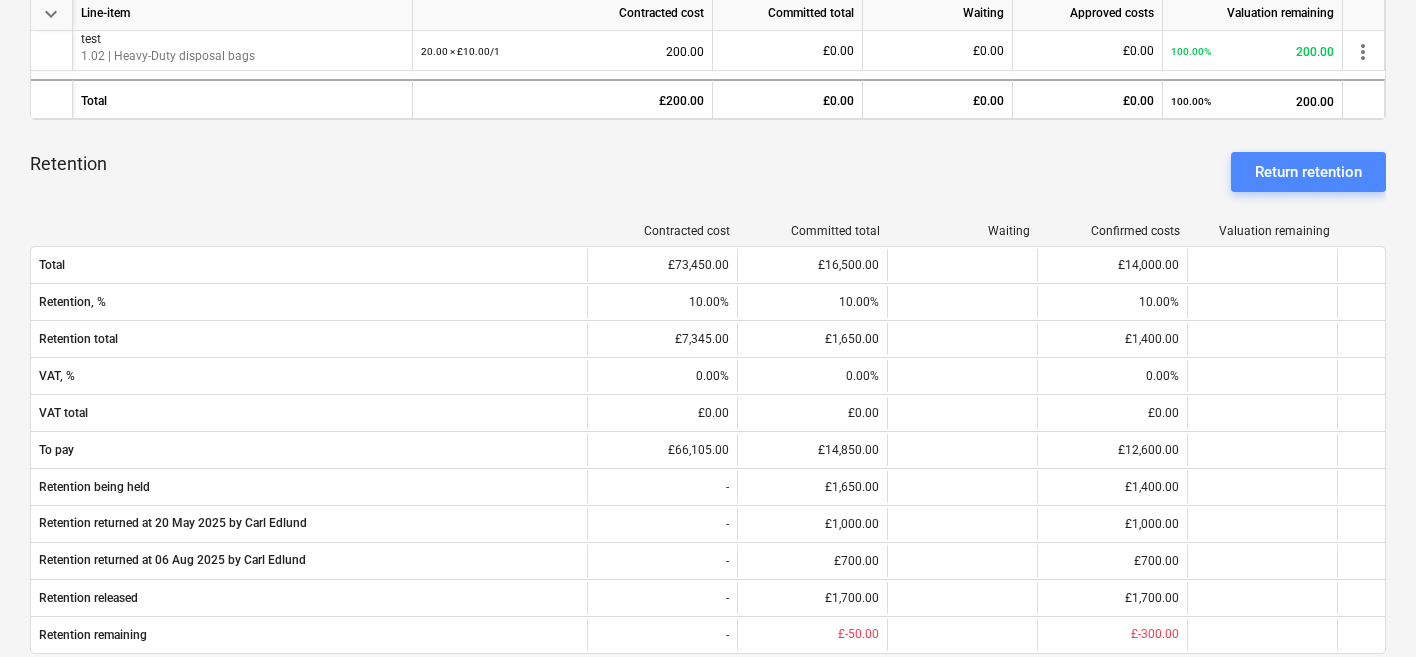 click on "Return retention" at bounding box center (1308, 172) 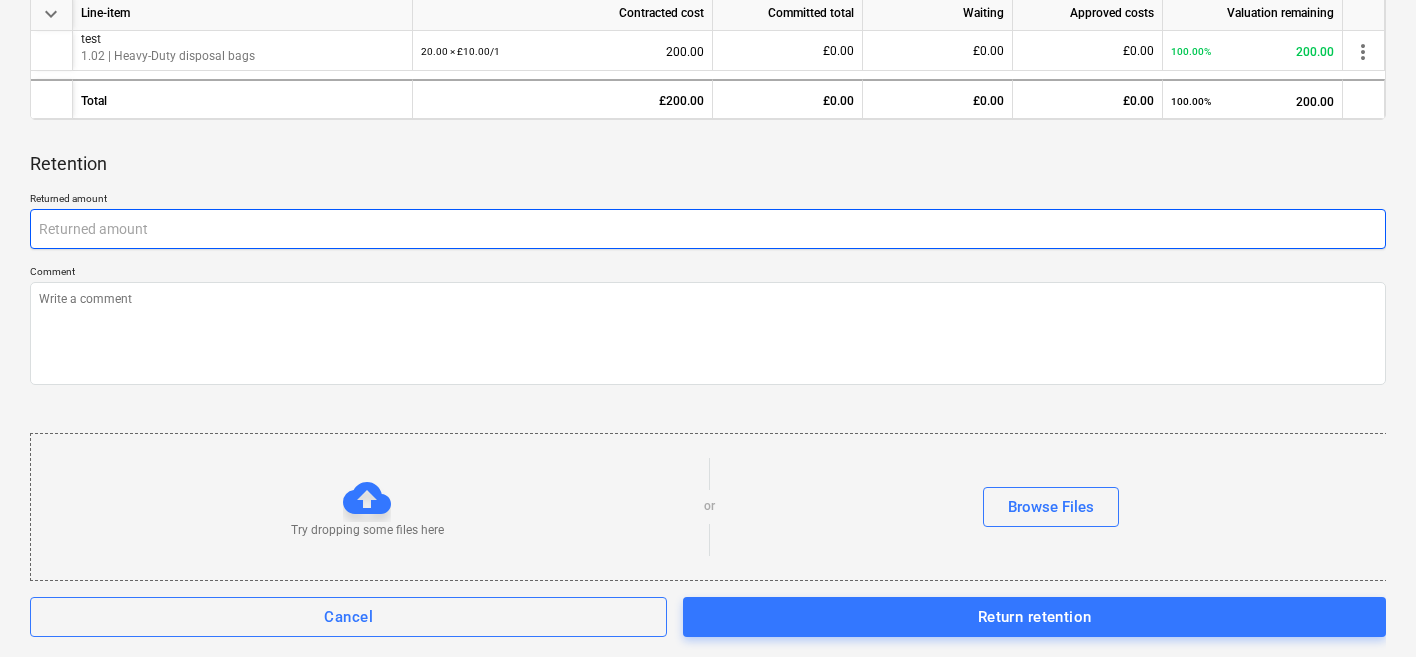 click at bounding box center (708, 229) 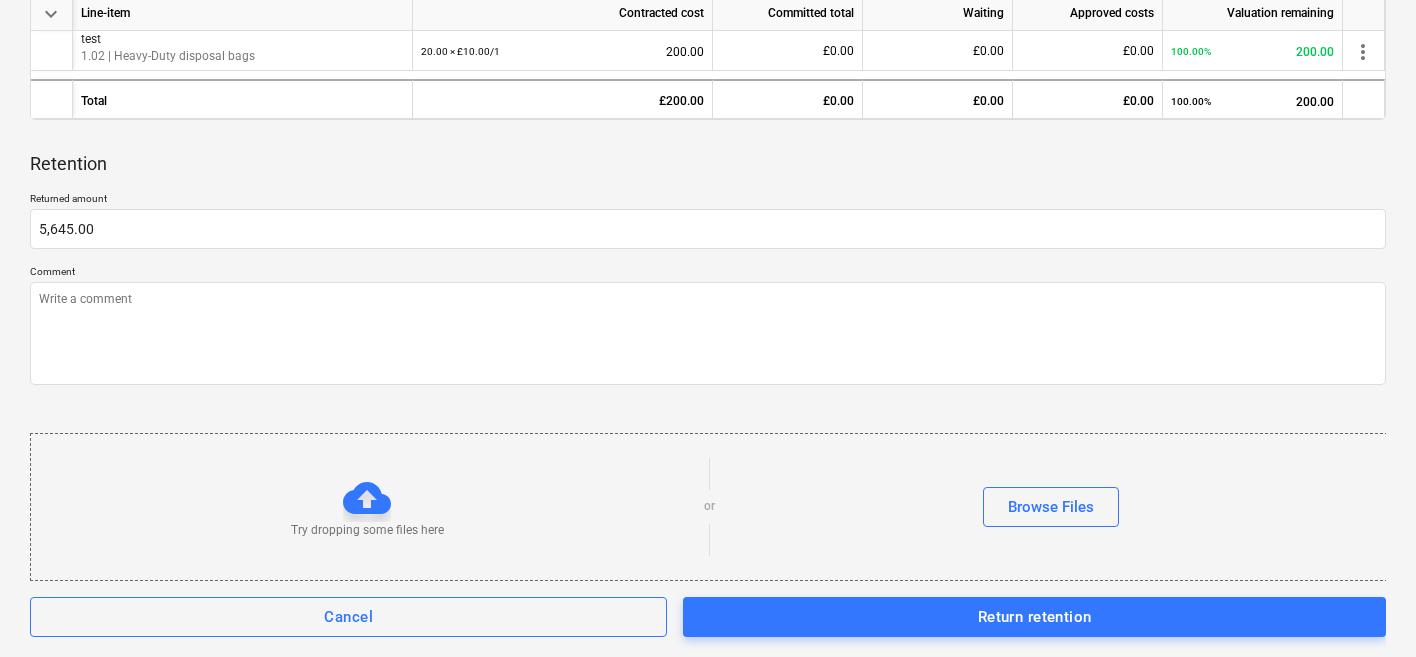 click on "Retention" at bounding box center (708, 164) 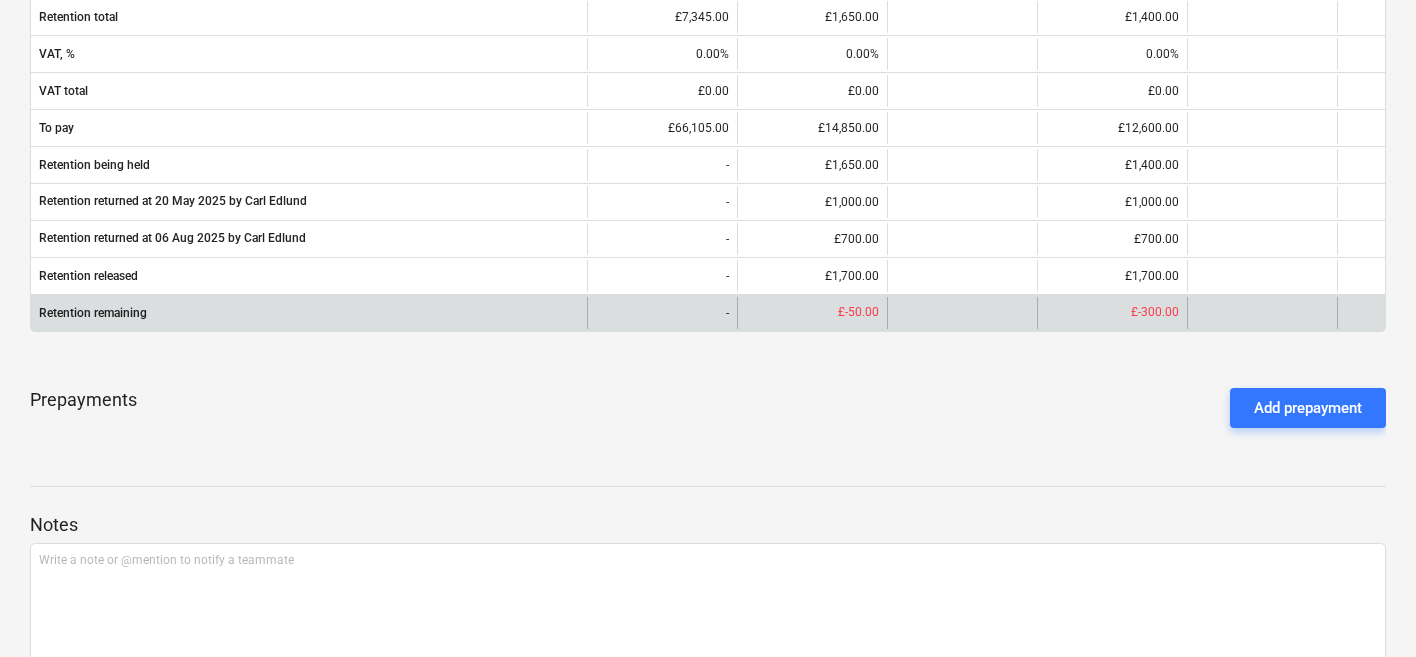 scroll, scrollTop: 1661, scrollLeft: 0, axis: vertical 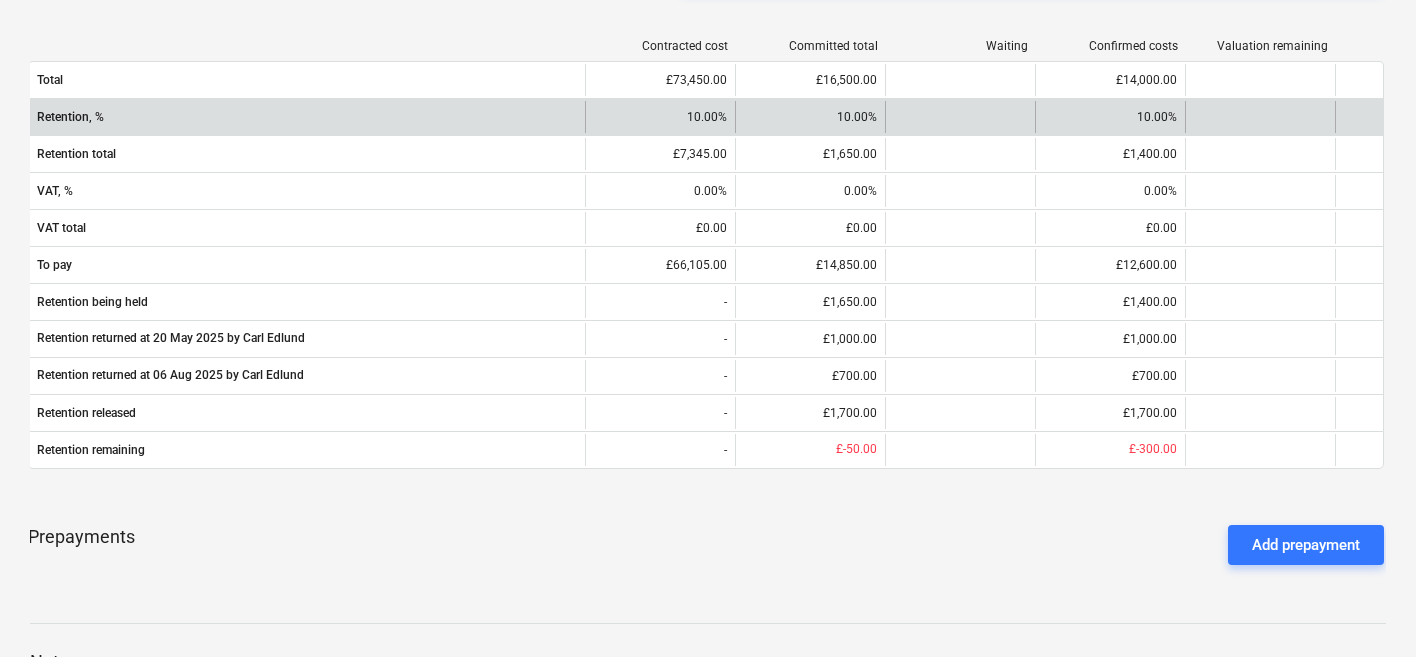 click on "10.00%" at bounding box center (810, 117) 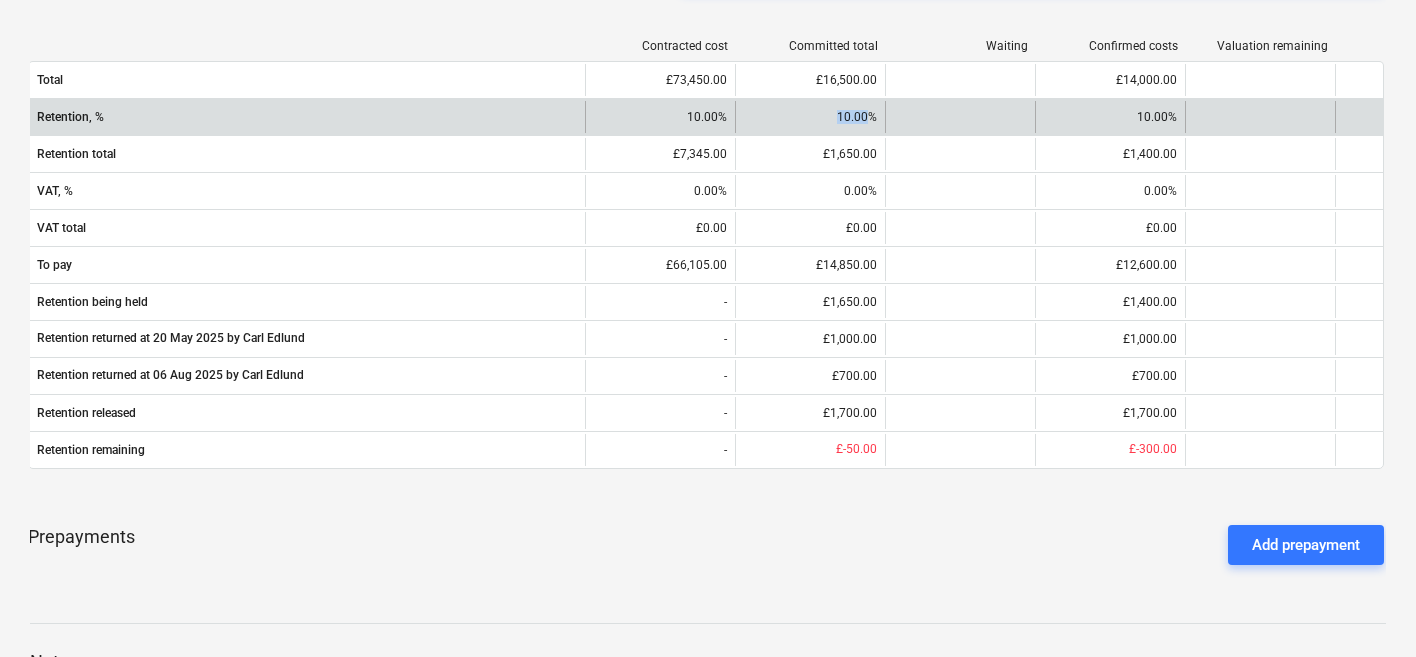 click on "10.00%" at bounding box center [810, 117] 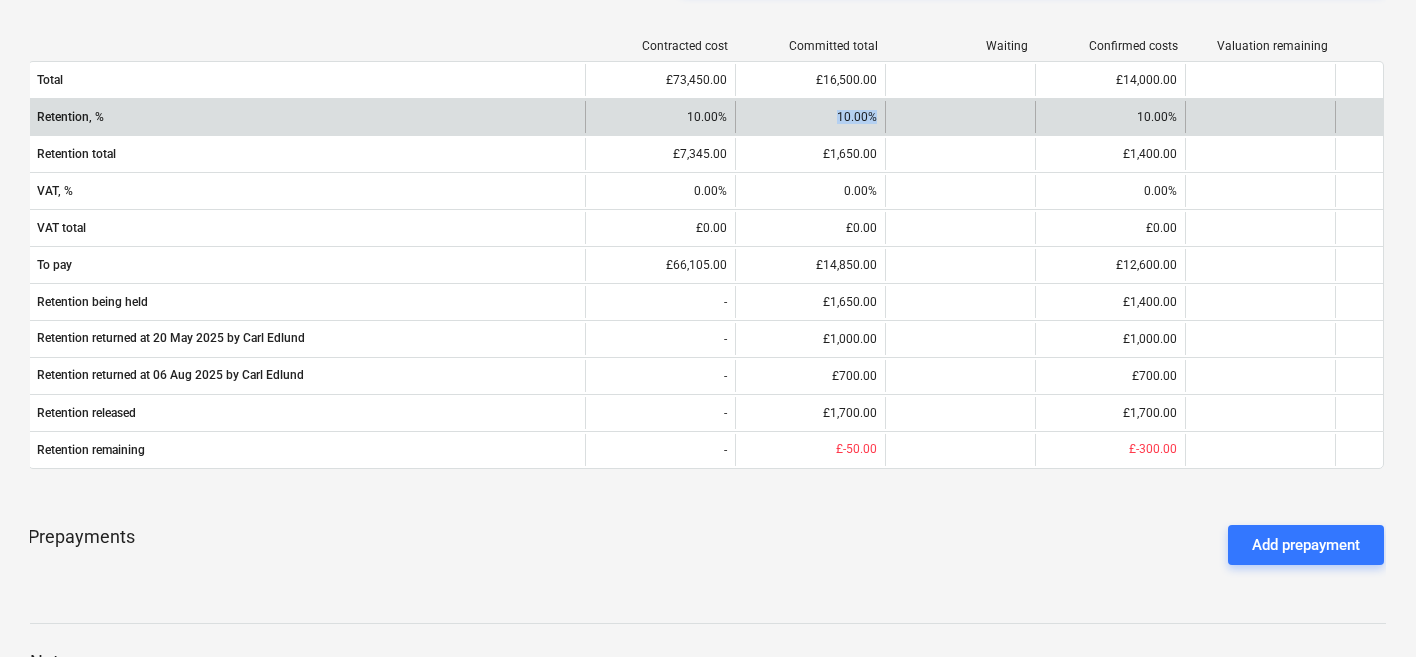 click on "10.00%" at bounding box center (810, 117) 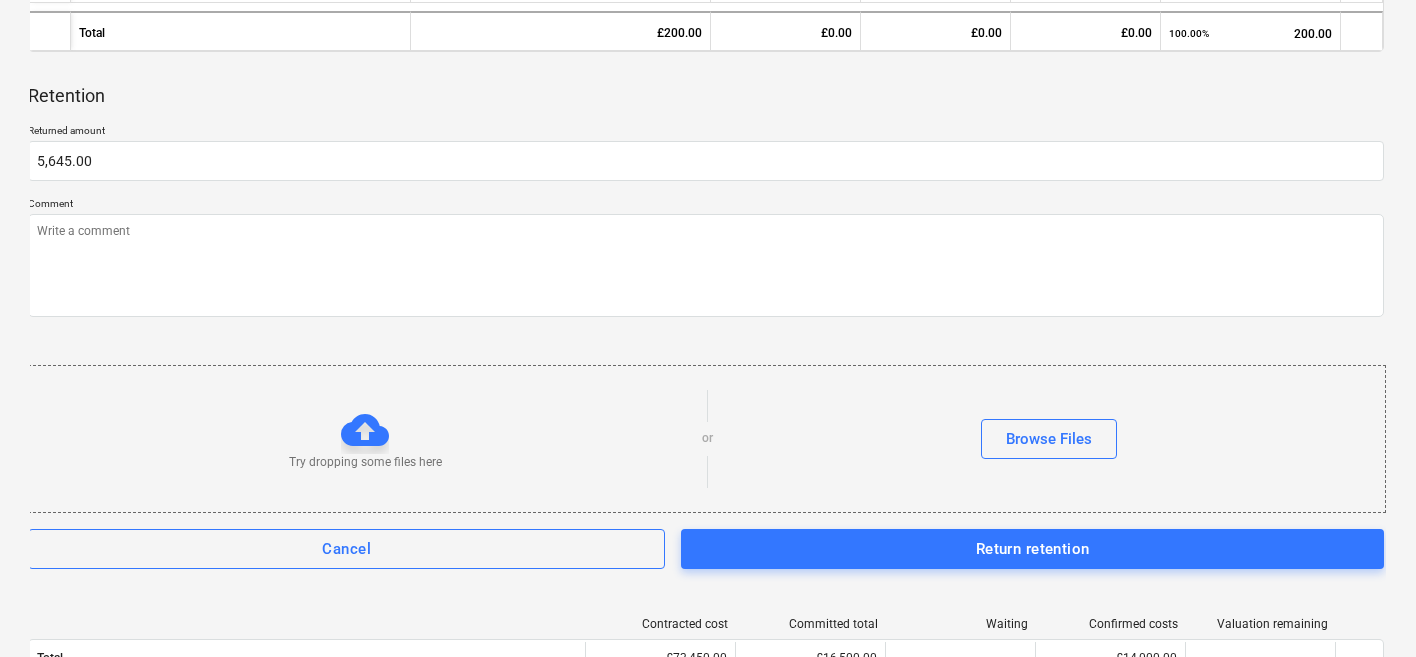 scroll, scrollTop: 881, scrollLeft: 0, axis: vertical 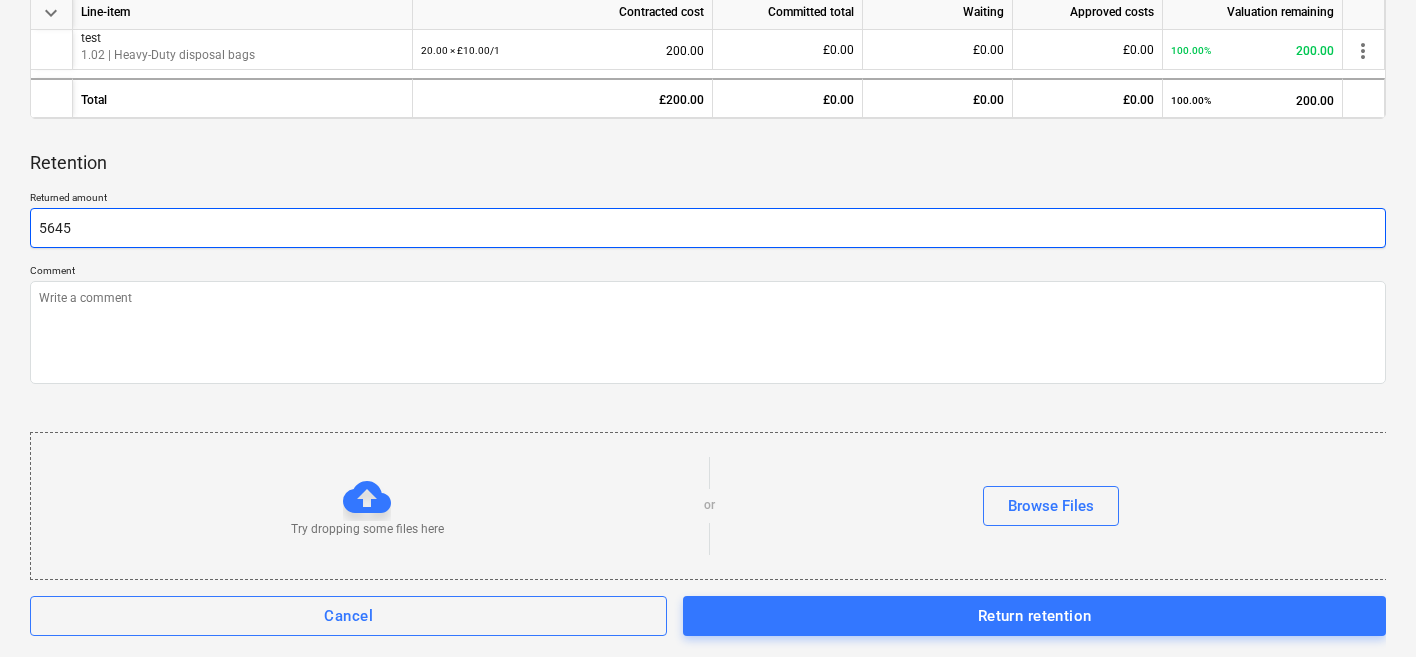click on "5645" at bounding box center (708, 228) 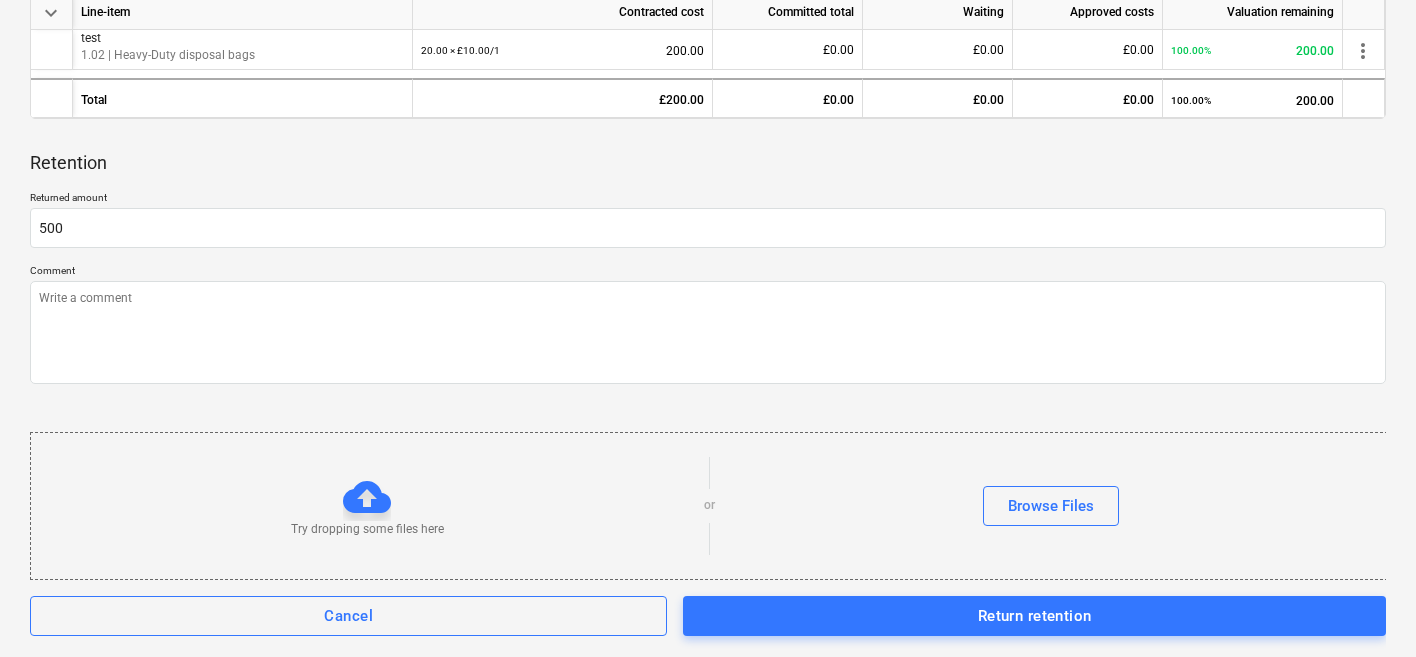 type on "500.00" 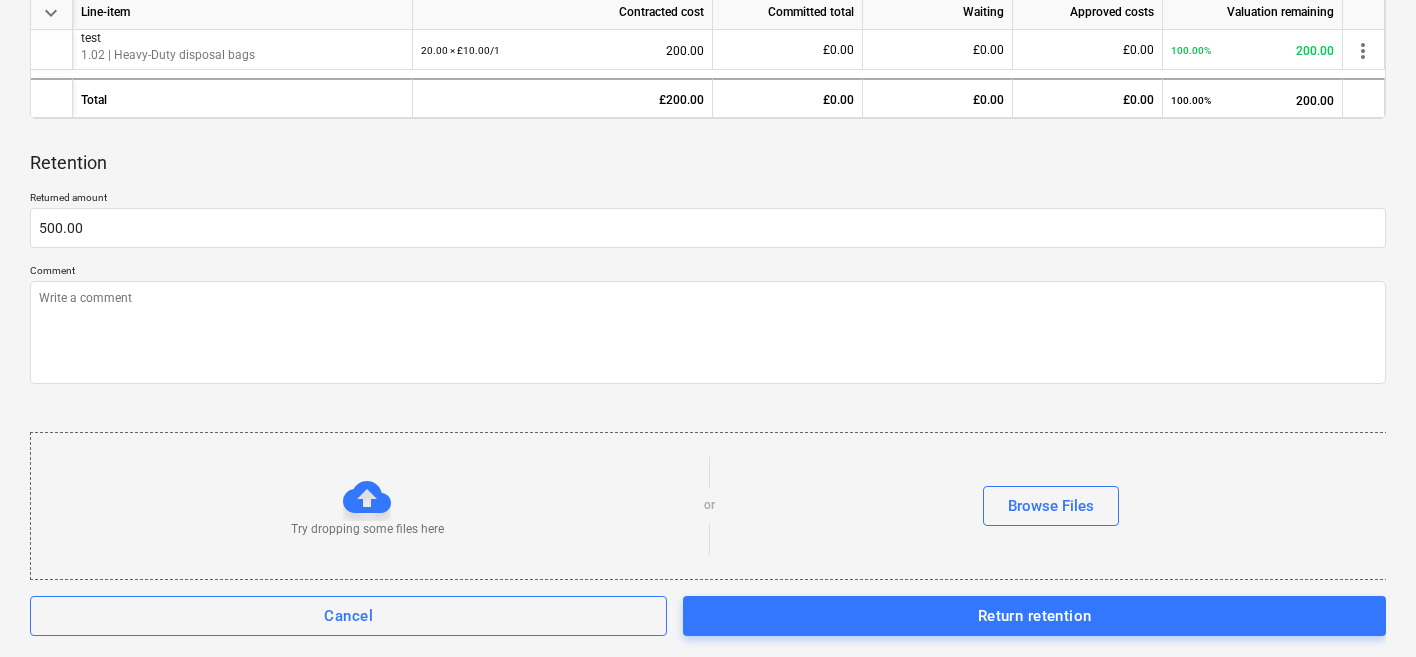 click on "Returned amount" at bounding box center [708, 199] 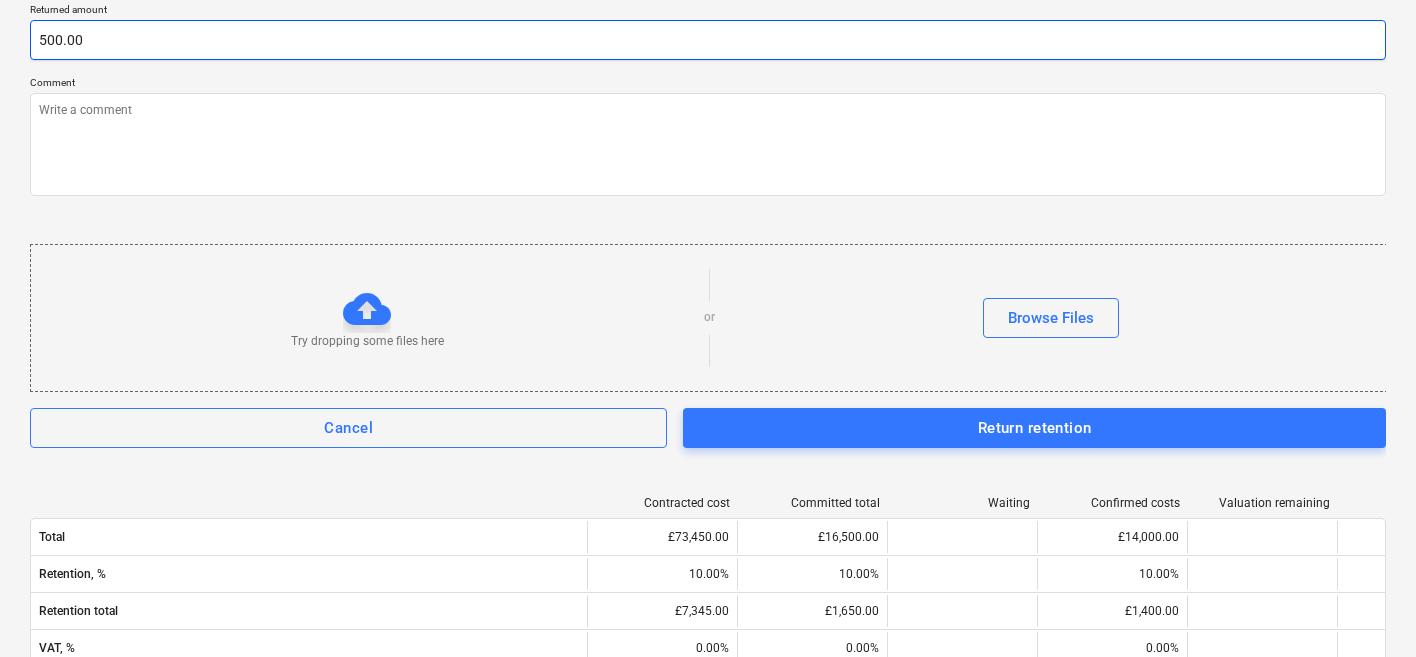 scroll, scrollTop: 1068, scrollLeft: 0, axis: vertical 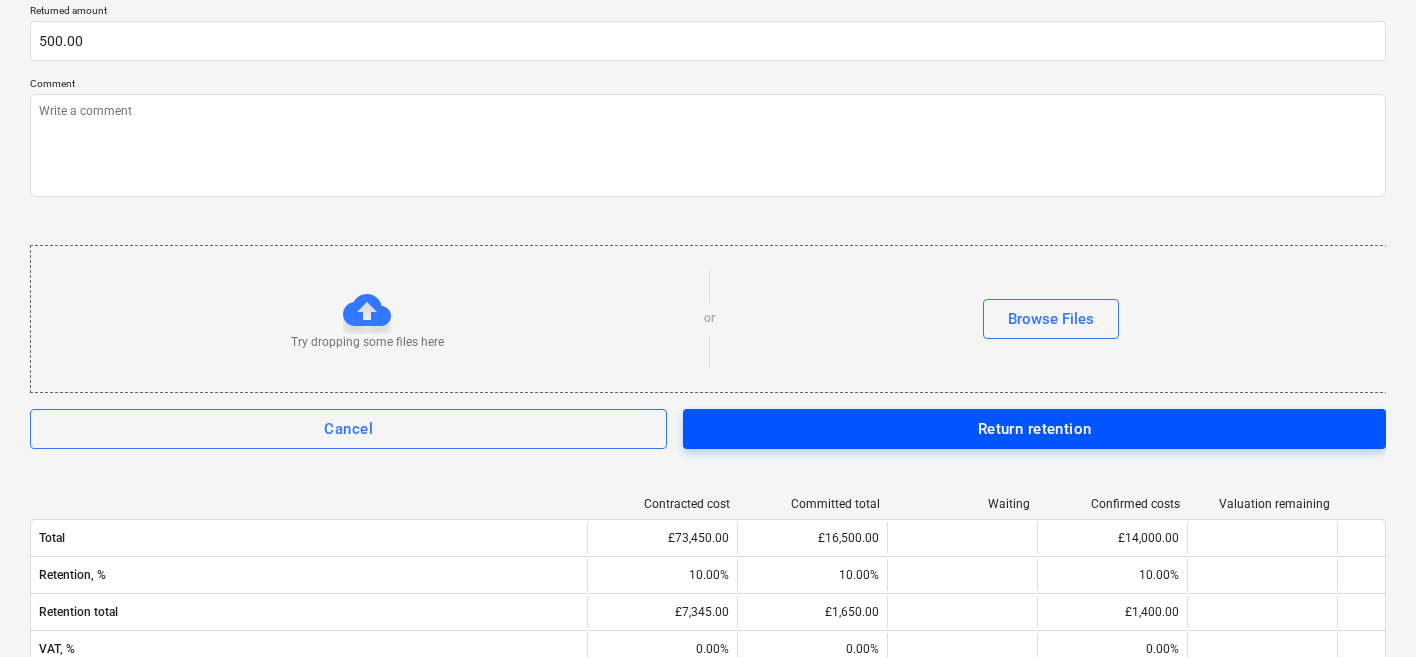 click on "Return retention" at bounding box center (1034, 429) 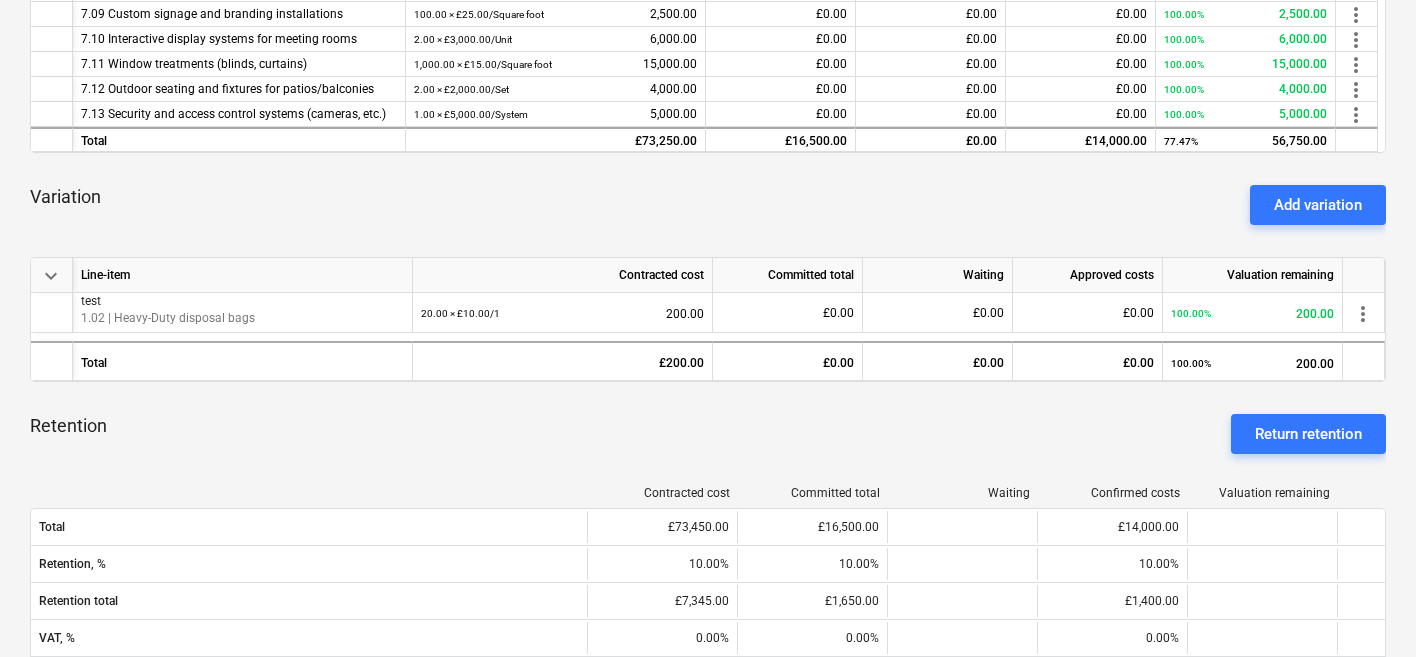 scroll, scrollTop: 592, scrollLeft: 0, axis: vertical 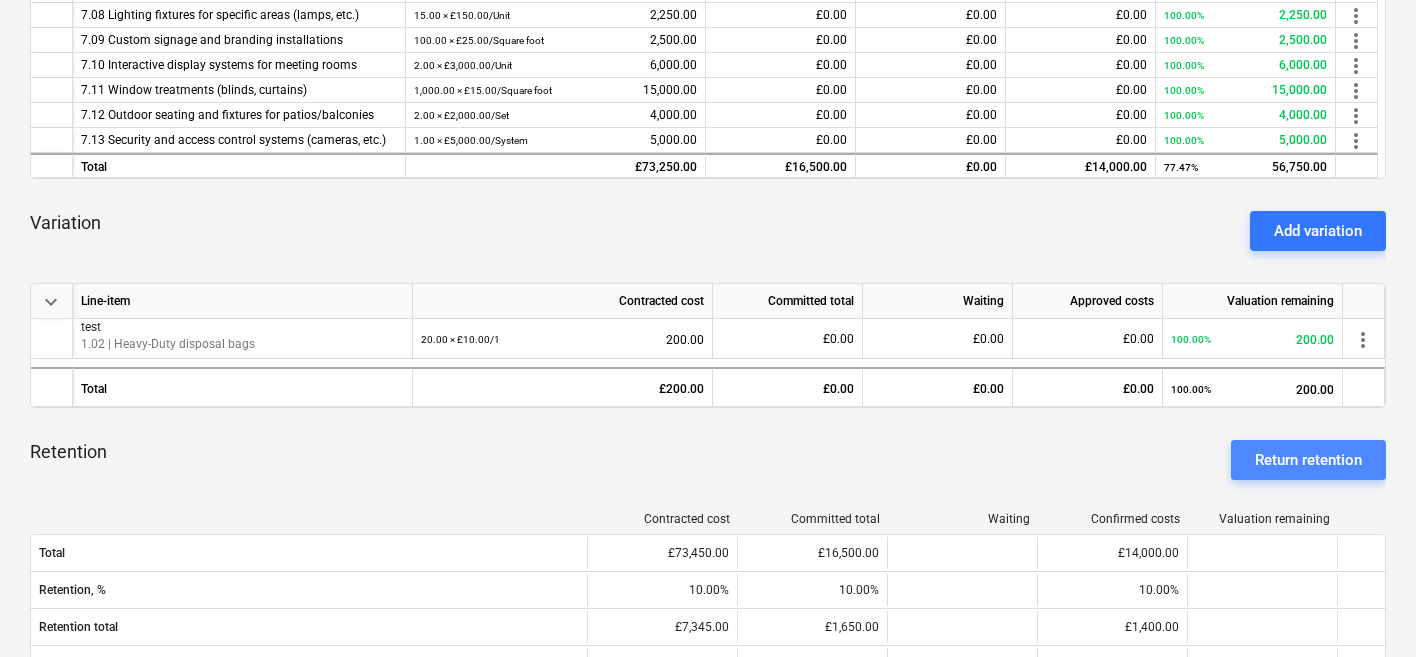 click on "Return retention" at bounding box center (1308, 460) 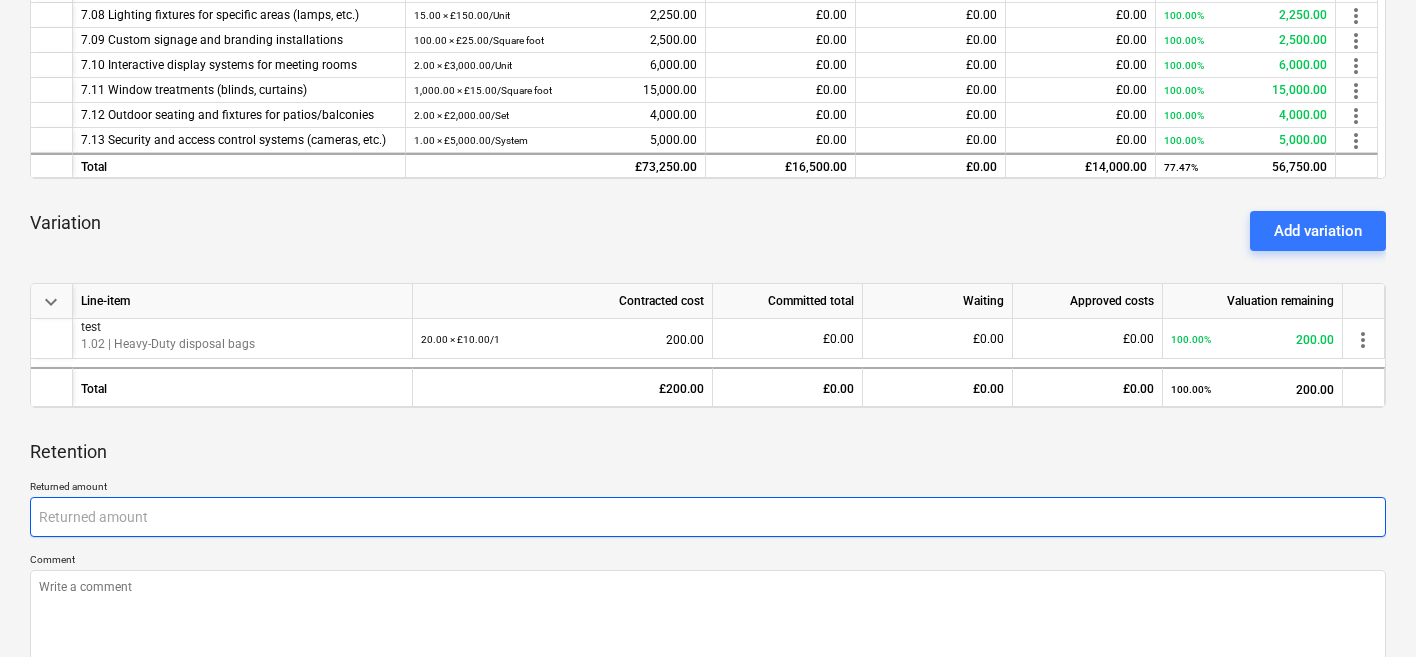 click at bounding box center (708, 517) 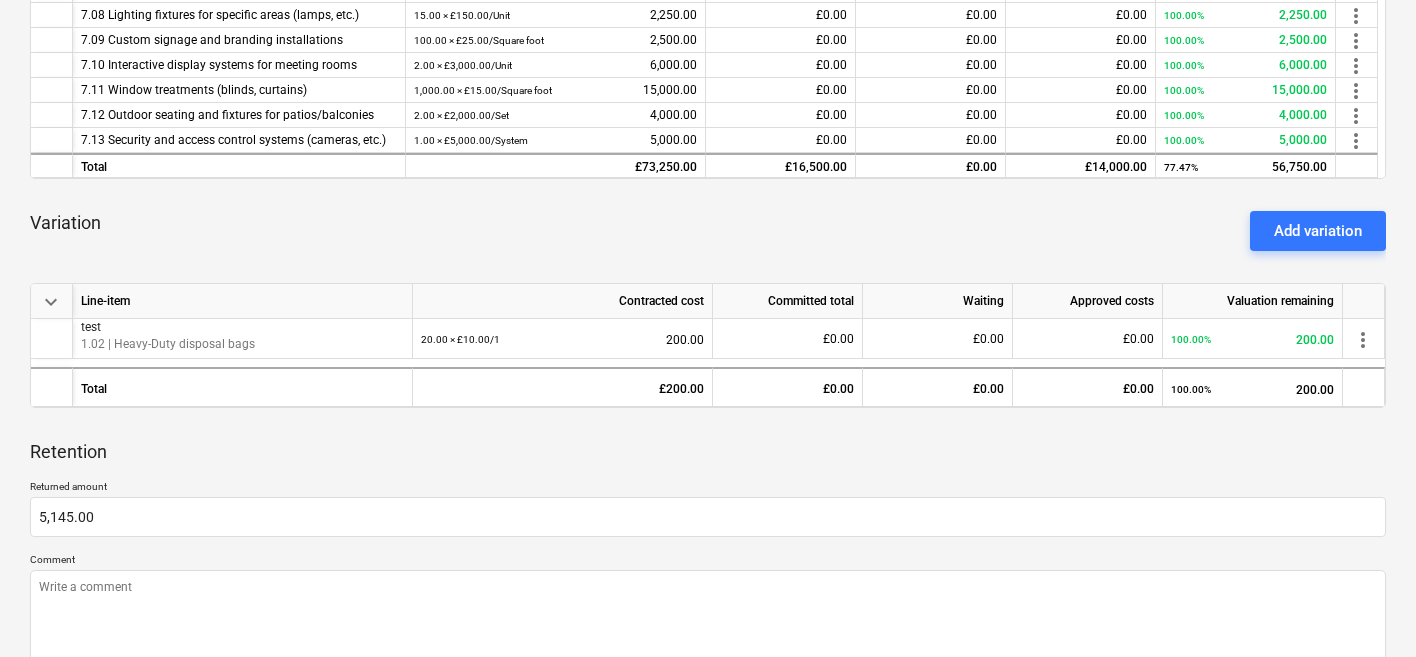 click on "Returned amount" at bounding box center (708, 488) 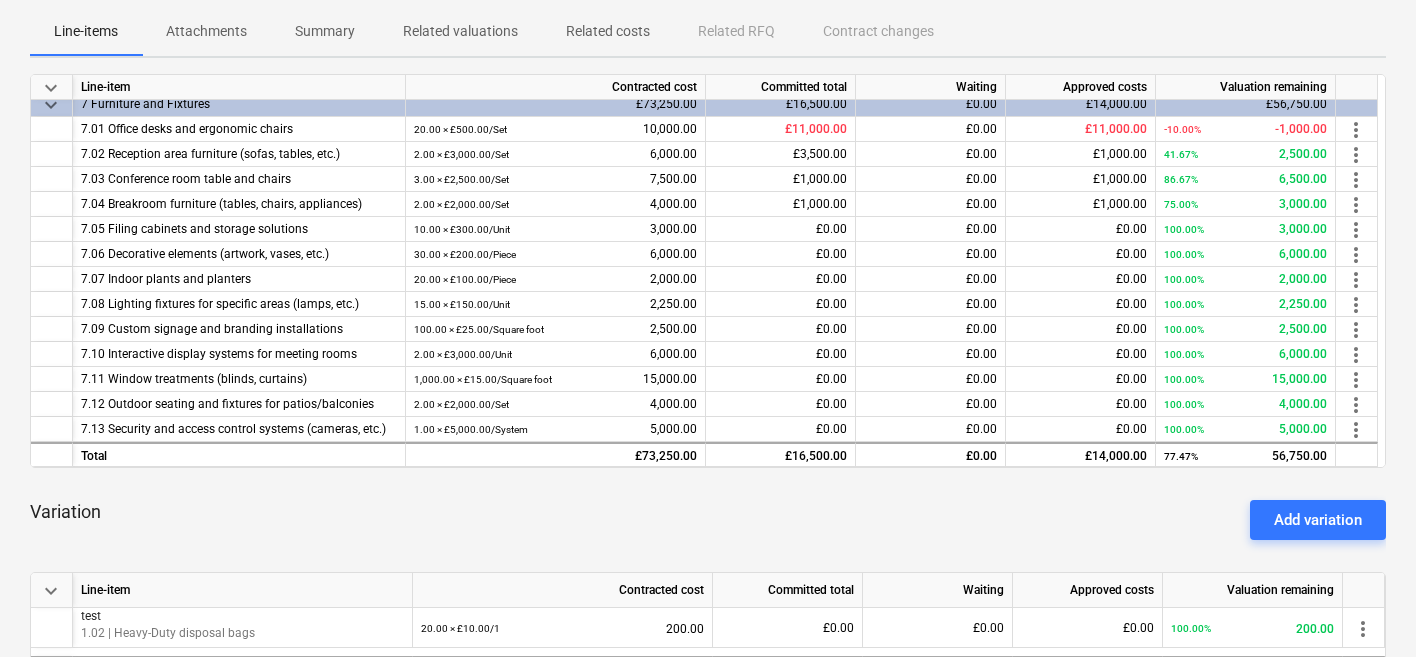 scroll, scrollTop: 204, scrollLeft: 0, axis: vertical 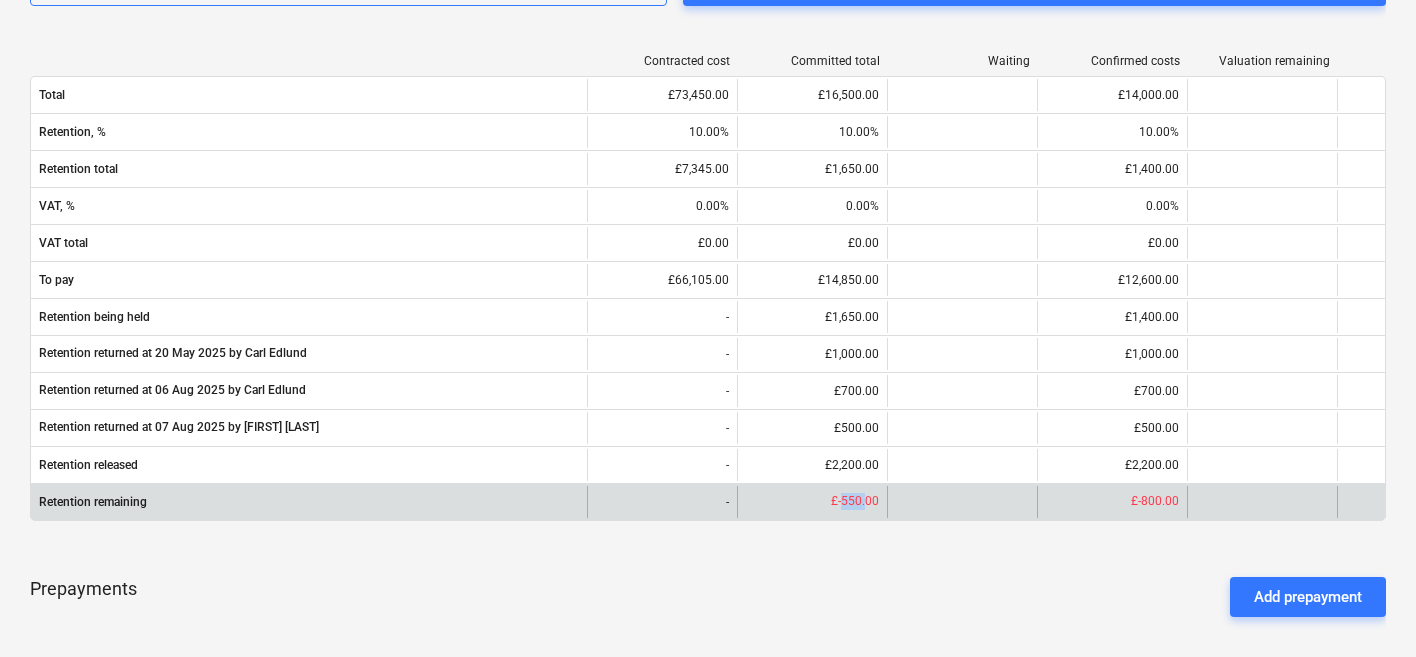 drag, startPoint x: 842, startPoint y: 507, endPoint x: 863, endPoint y: 507, distance: 21 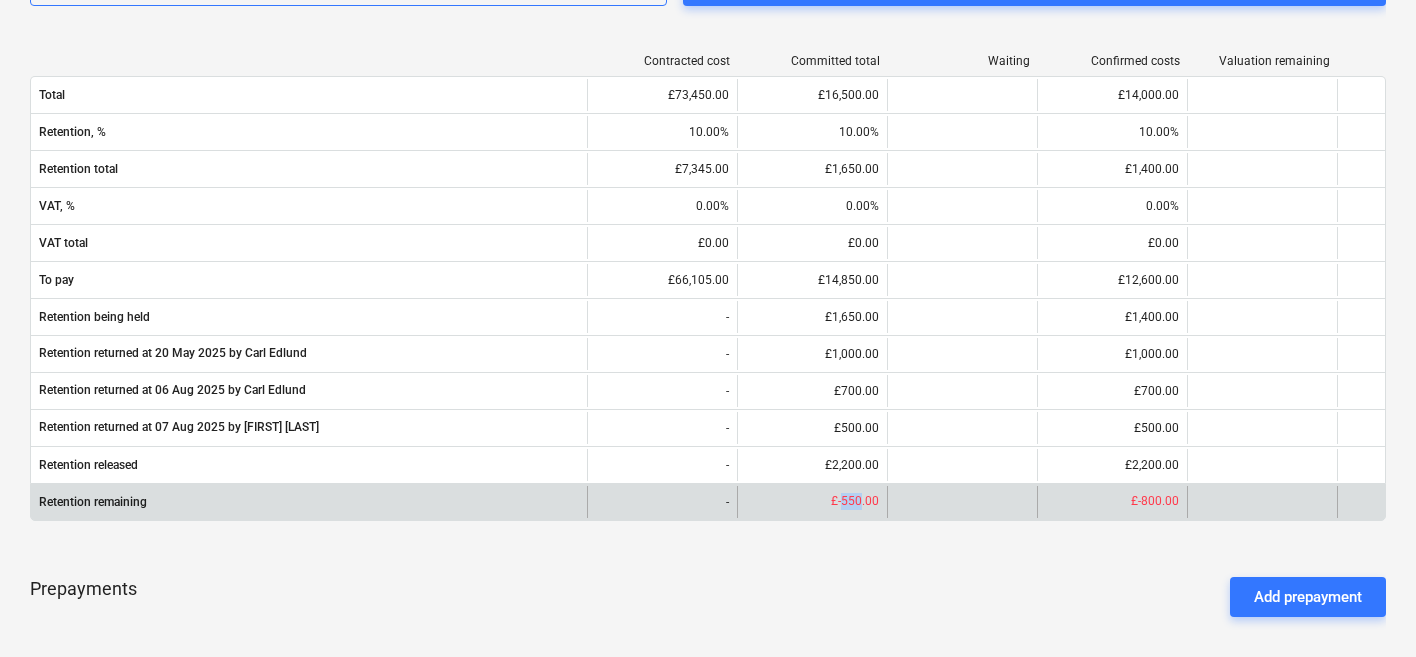 click on "£-550.00" at bounding box center [855, 501] 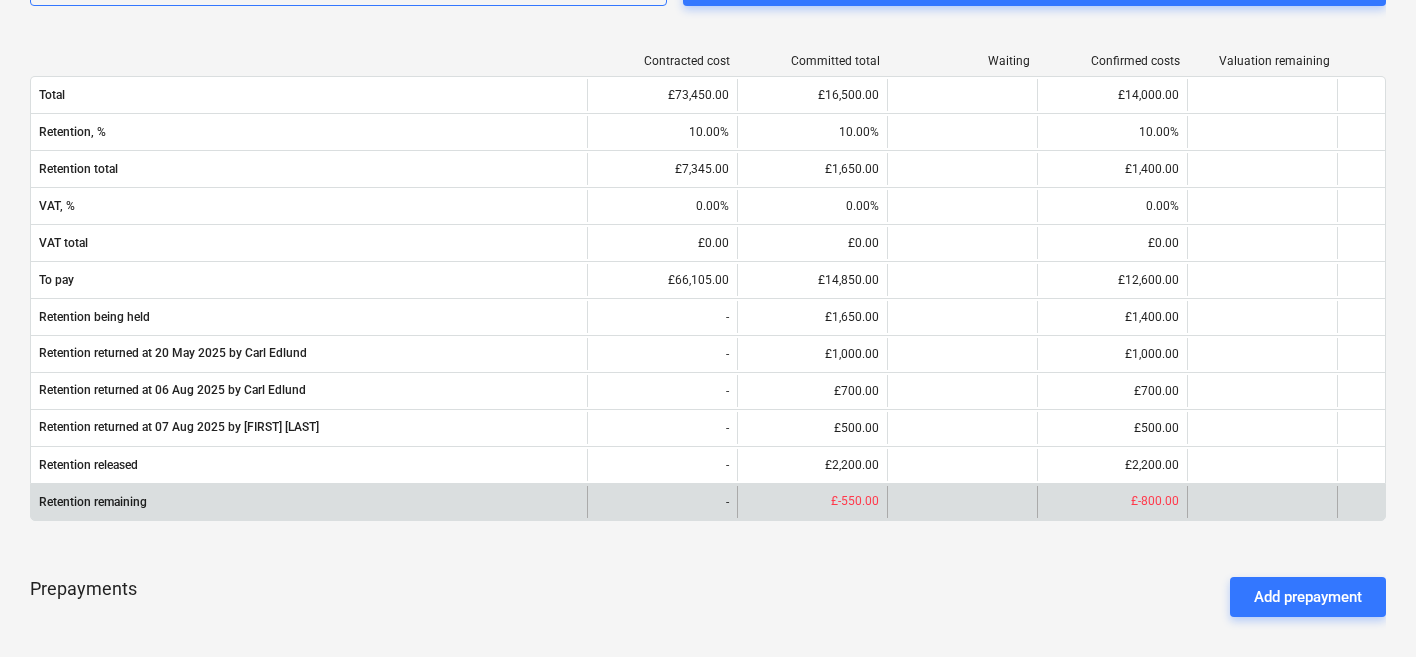 click on "£-550.00" at bounding box center [855, 501] 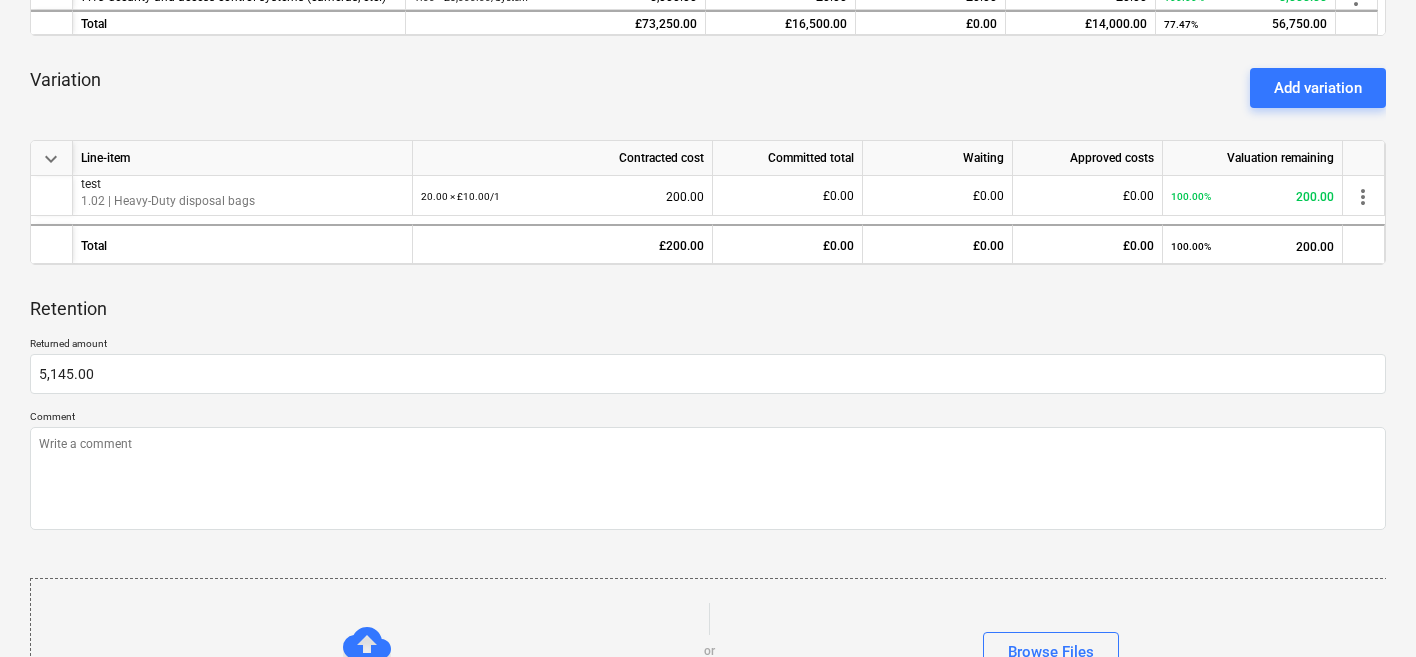 scroll, scrollTop: 674, scrollLeft: 0, axis: vertical 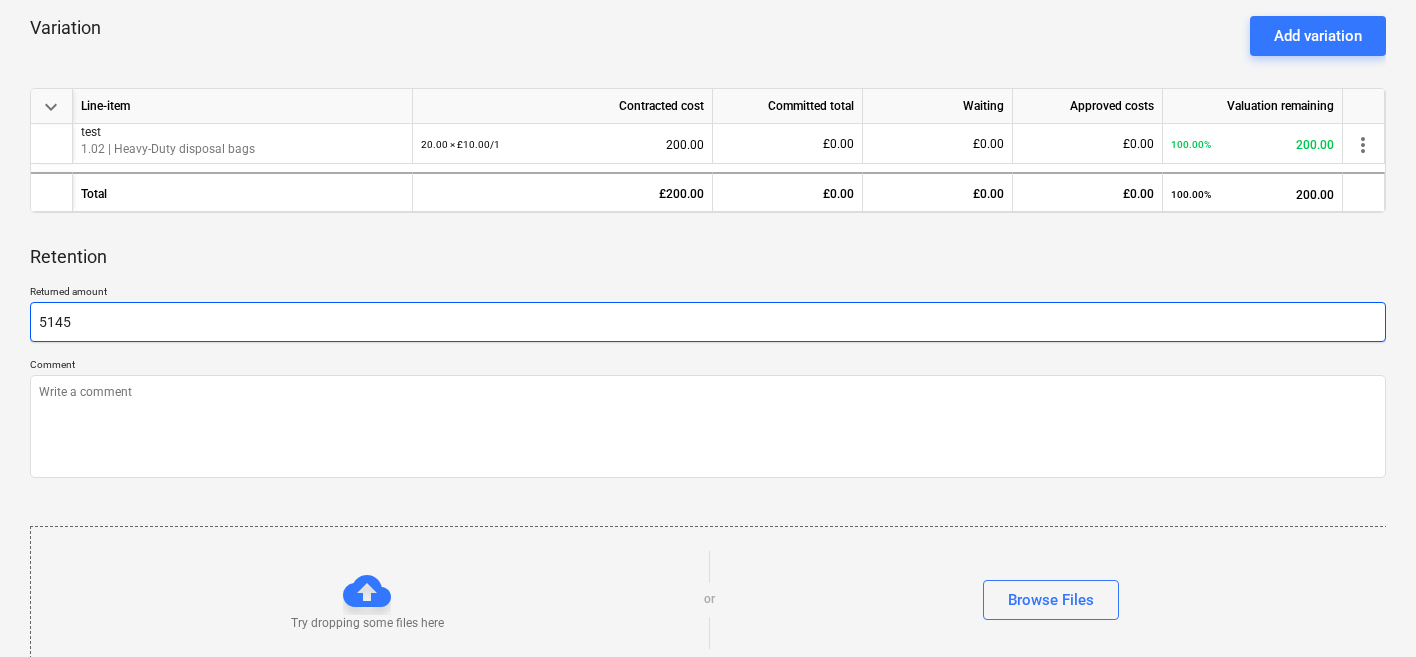 click on "5145" at bounding box center (708, 322) 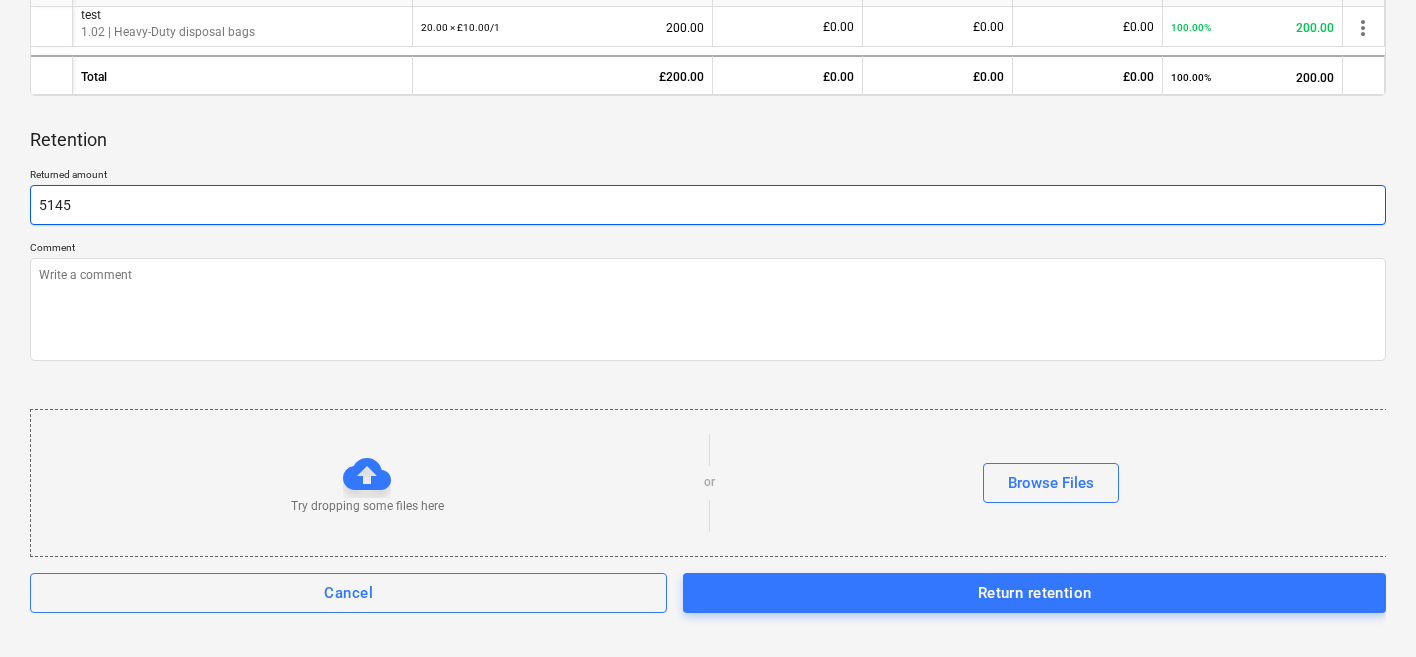 scroll, scrollTop: 927, scrollLeft: 0, axis: vertical 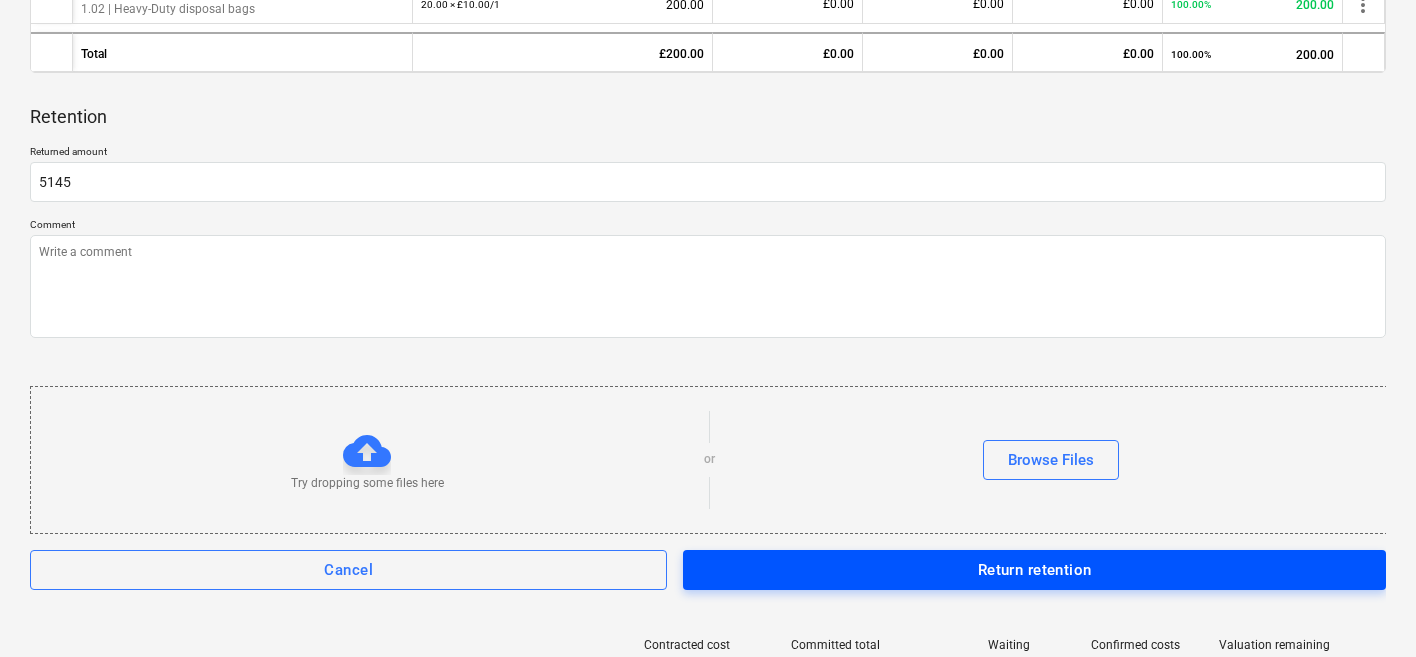 type on "5,145.00" 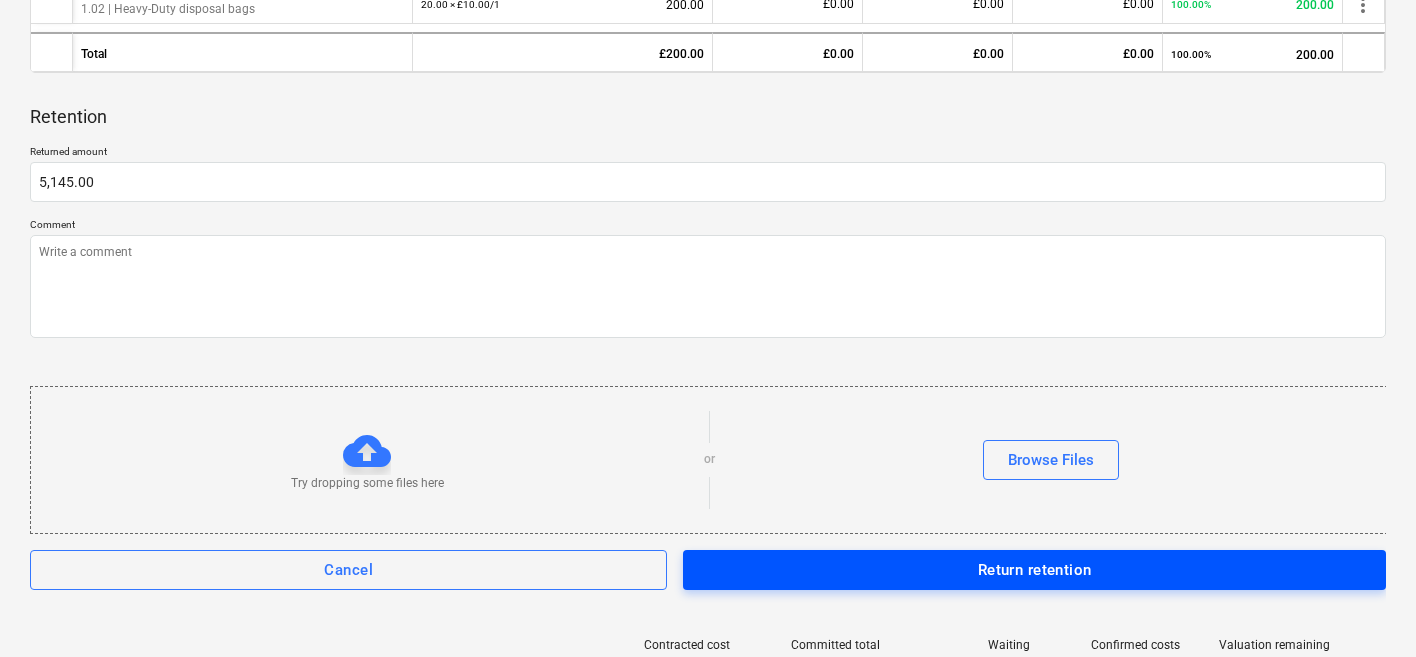 click on "Return retention" at bounding box center [1034, 570] 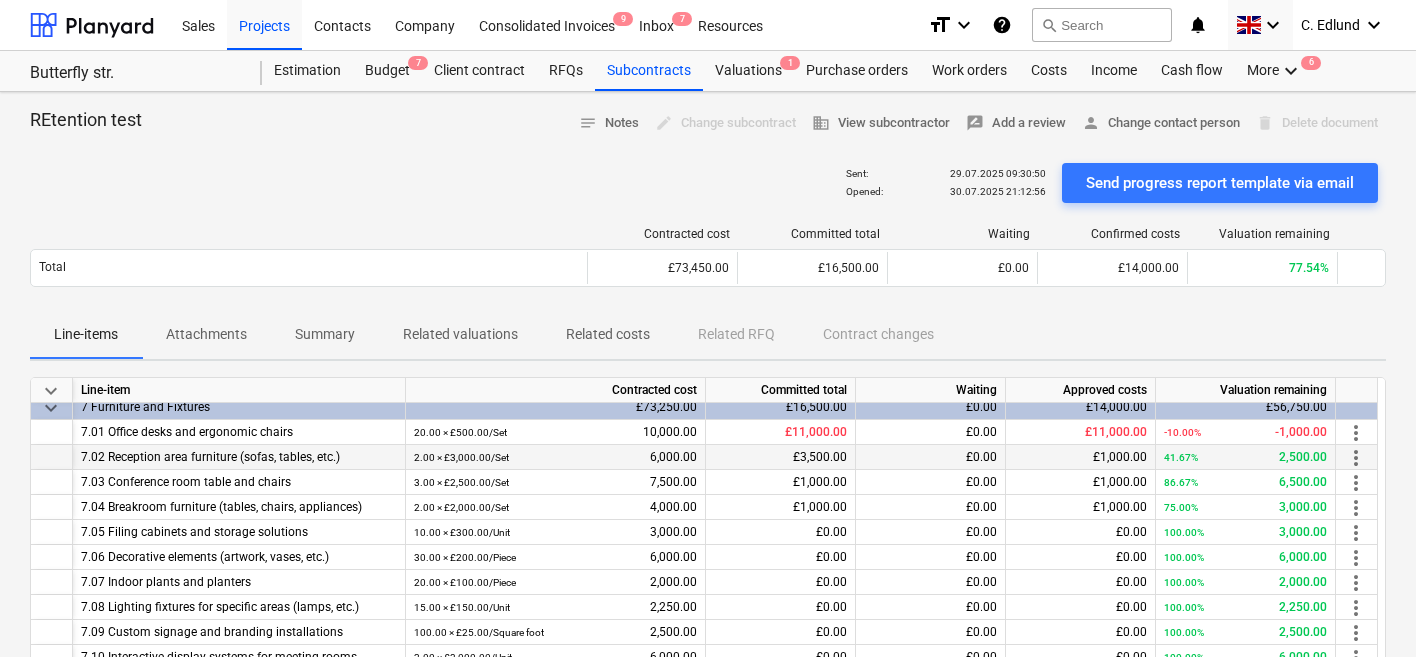 scroll, scrollTop: 62, scrollLeft: 0, axis: vertical 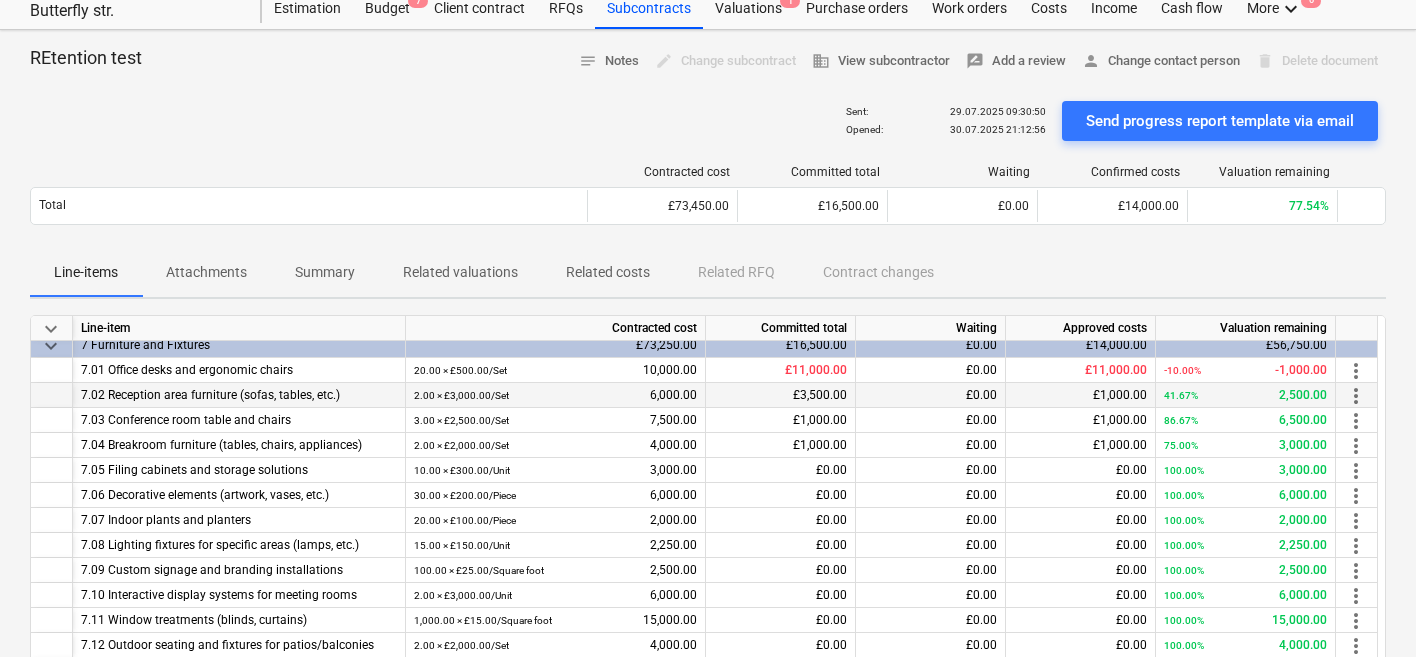 click on "£0.00" at bounding box center (981, 445) 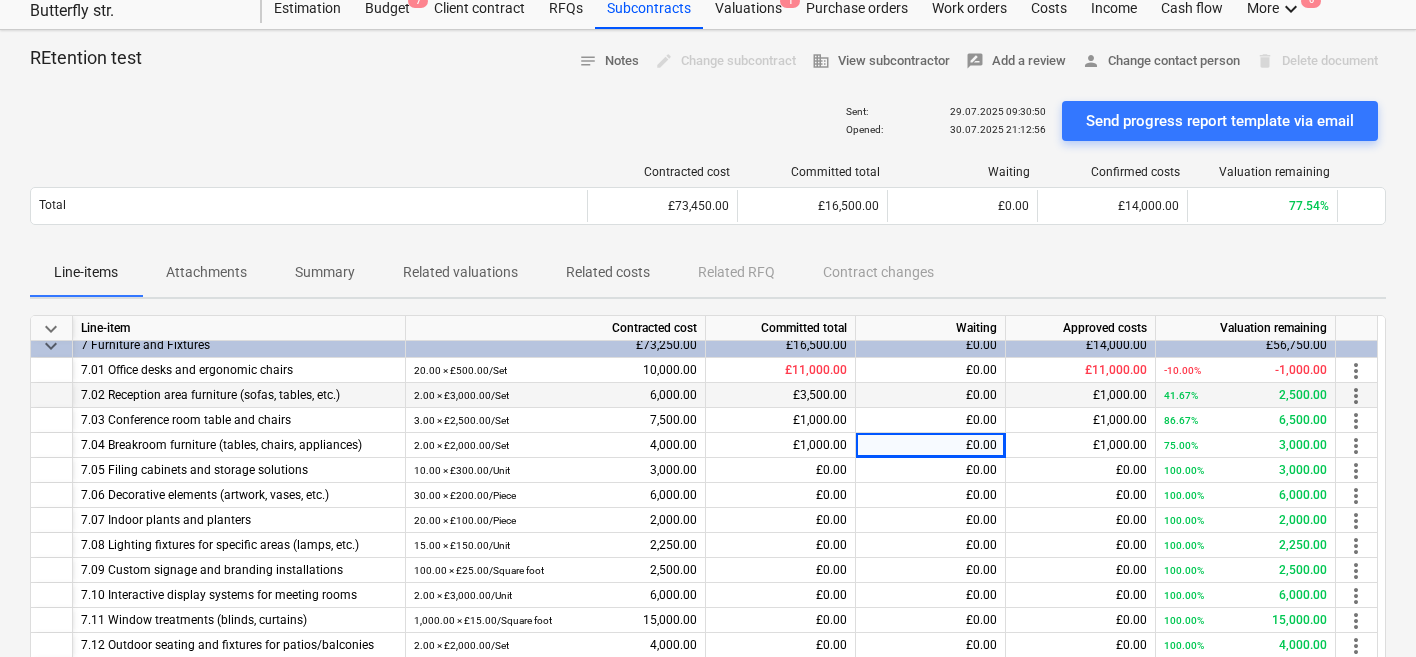 click on "more_vert" at bounding box center [1356, 396] 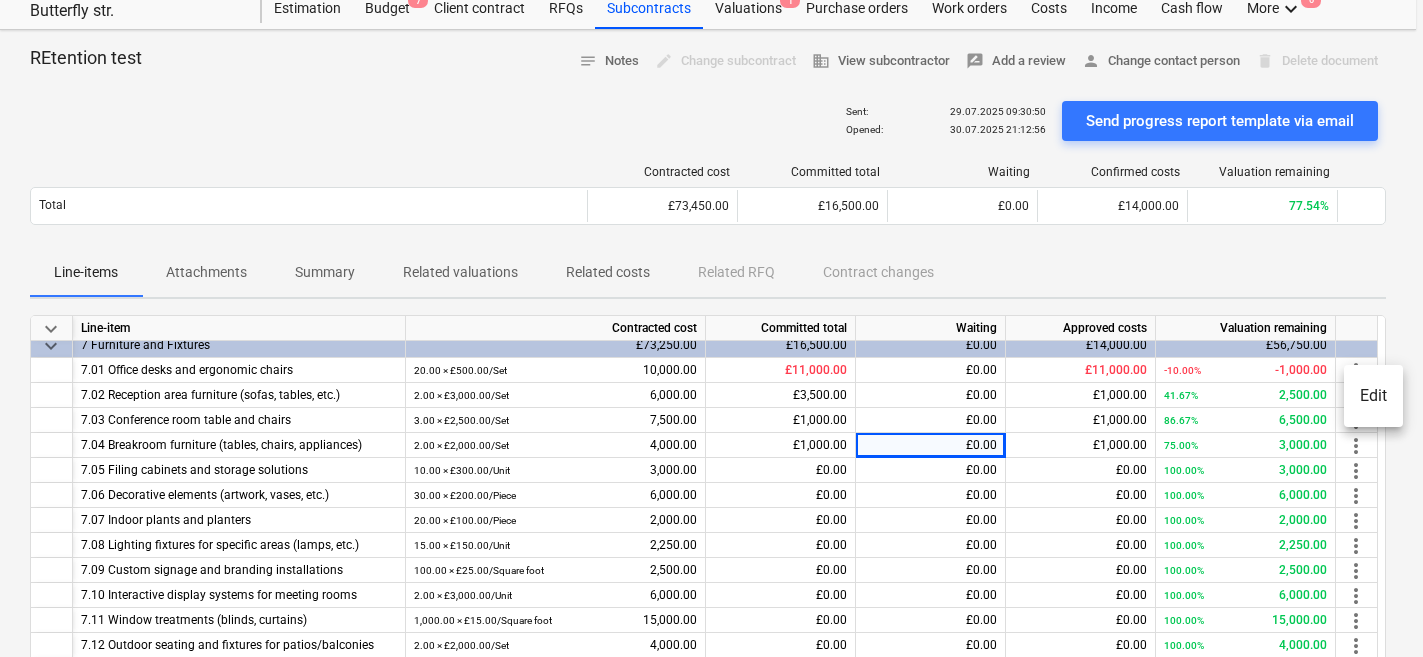 click on "Edit" at bounding box center (1373, 396) 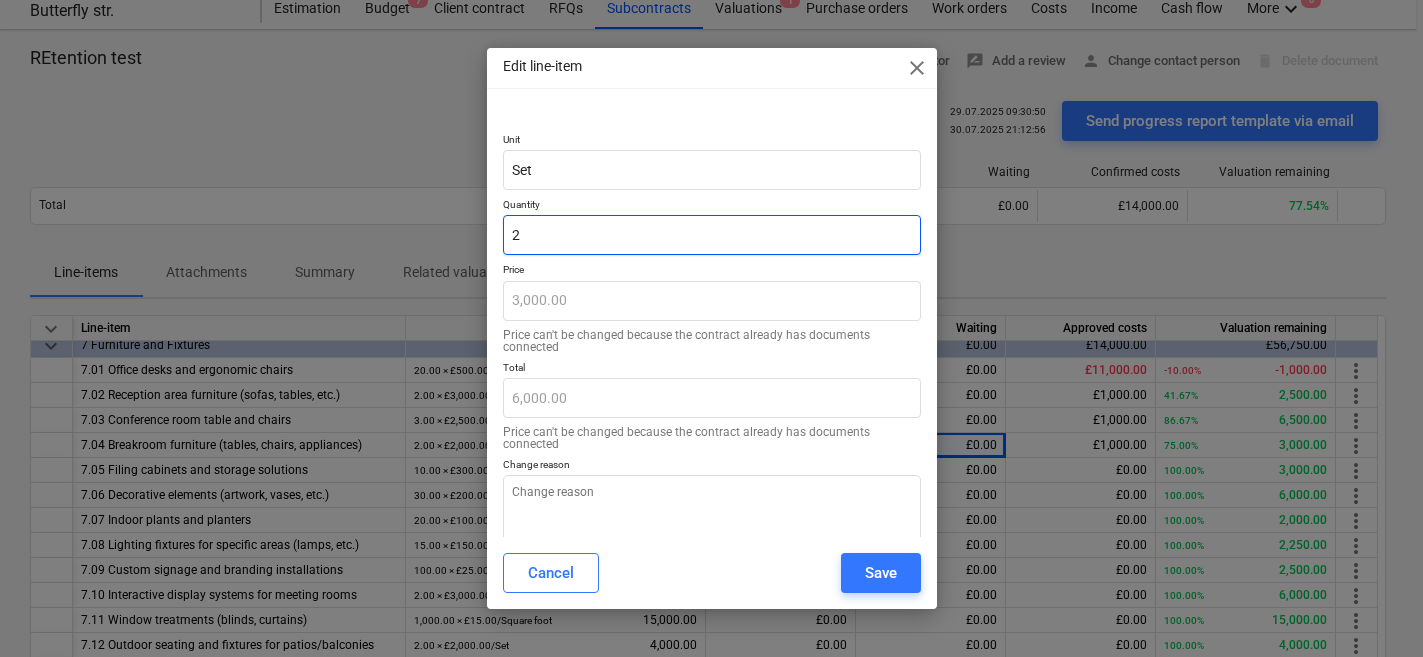 click on "2" at bounding box center (712, 235) 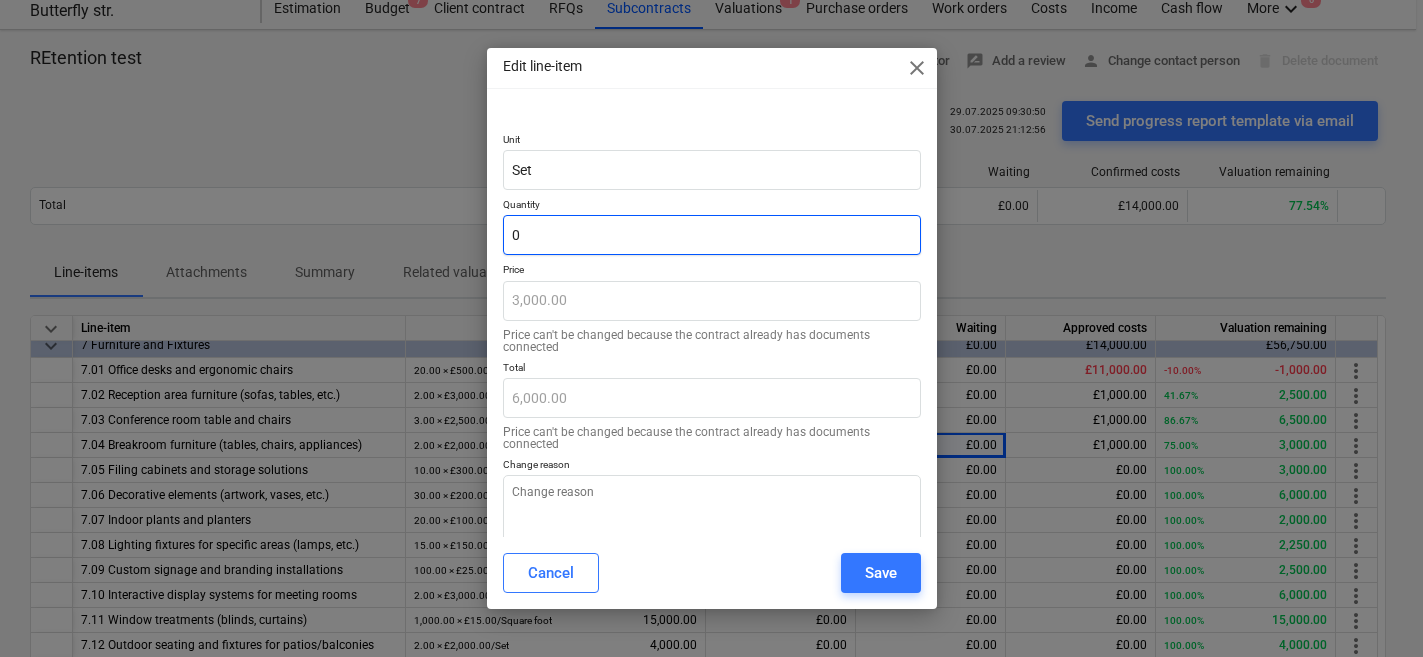 type on "0.00" 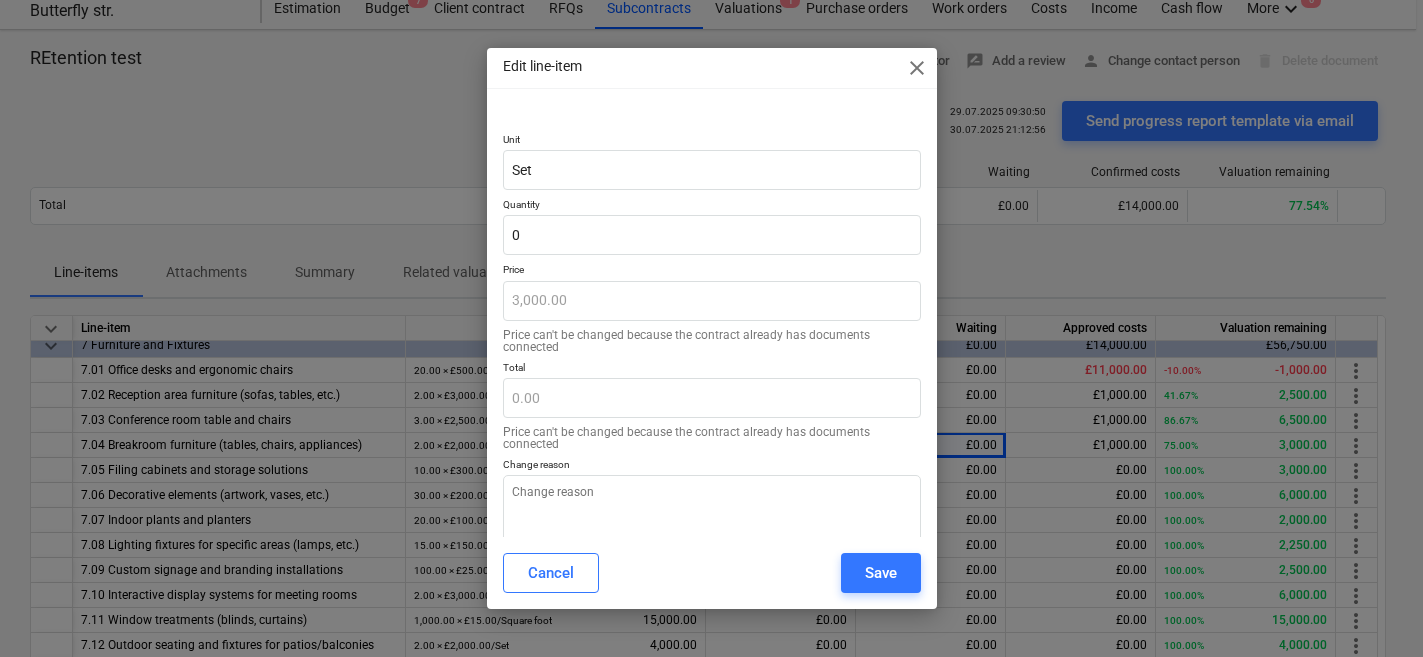 type on "0.00" 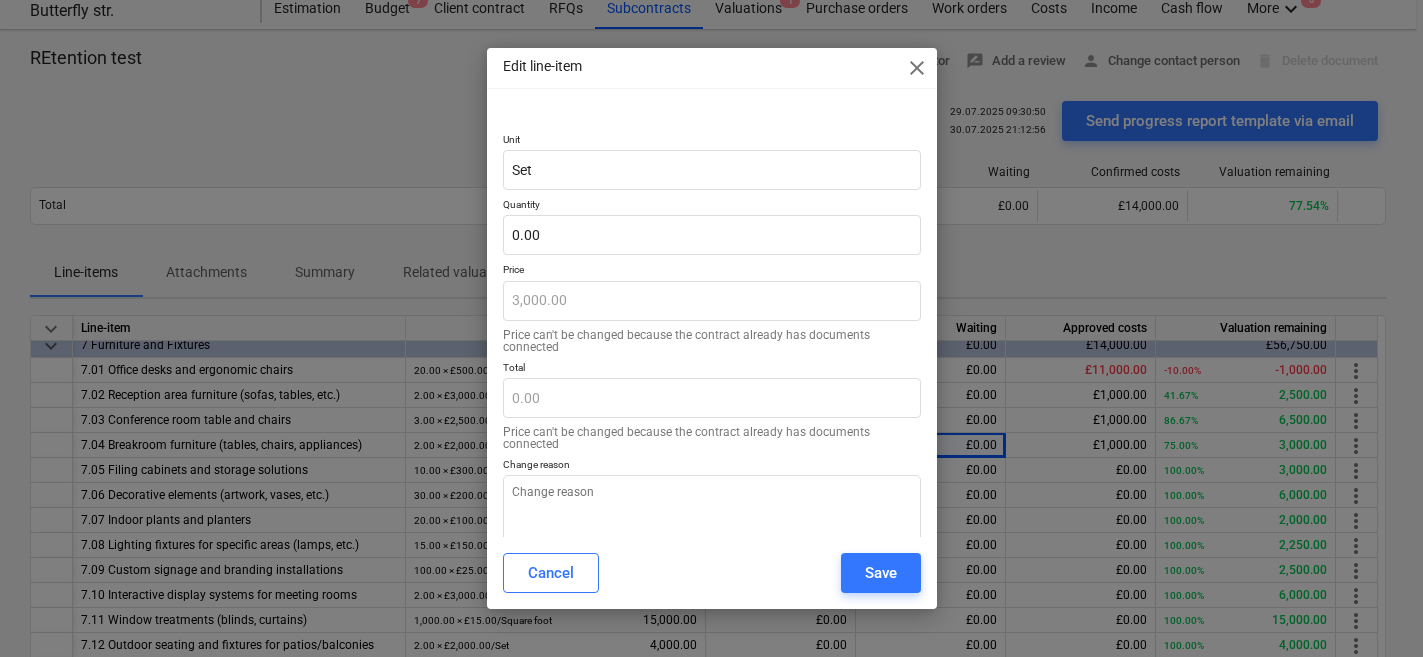 click on "Price can't be changed because the contract already has documents connected" at bounding box center (712, 341) 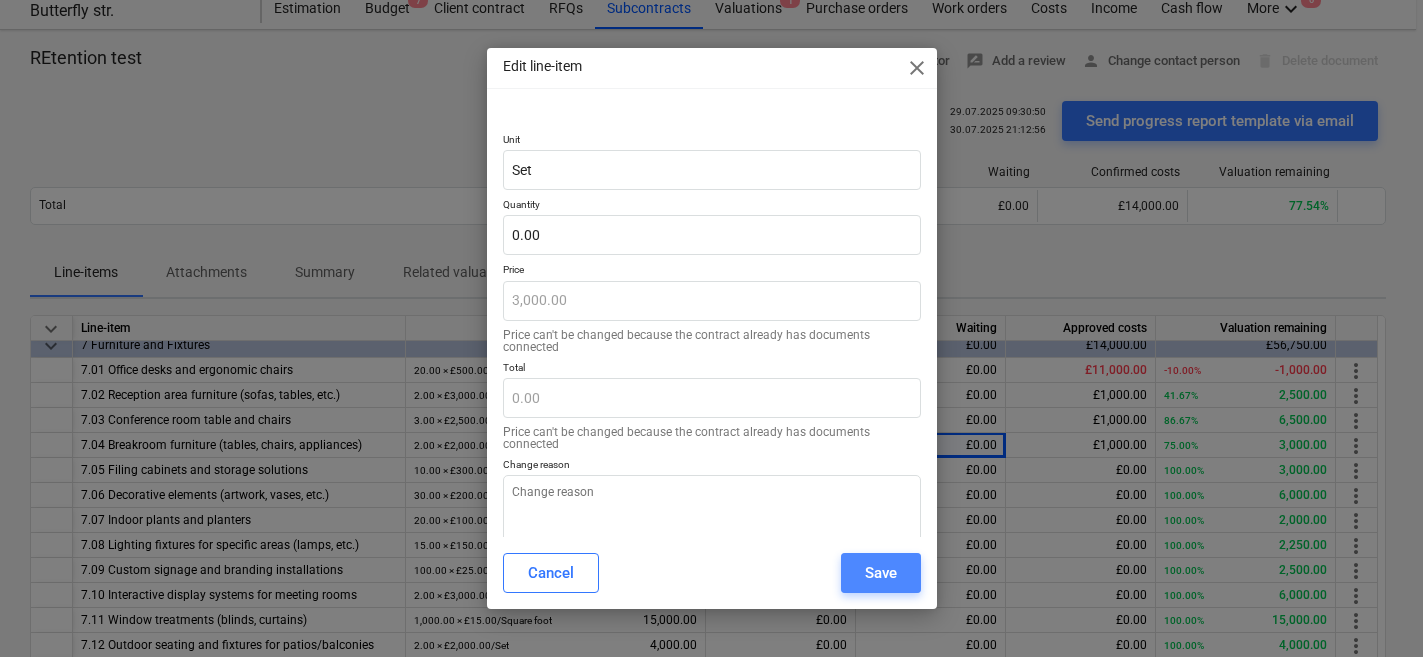 click on "Save" at bounding box center [881, 573] 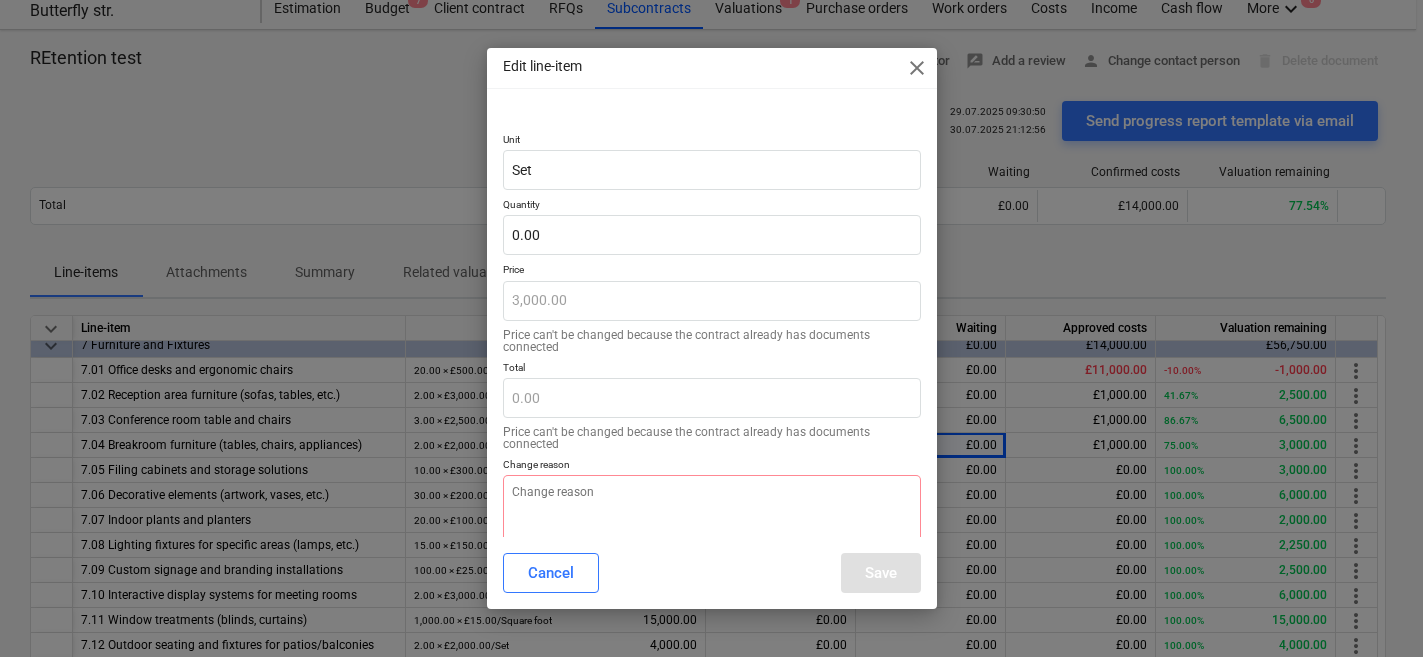 click on "Cancel Save" at bounding box center (712, 573) 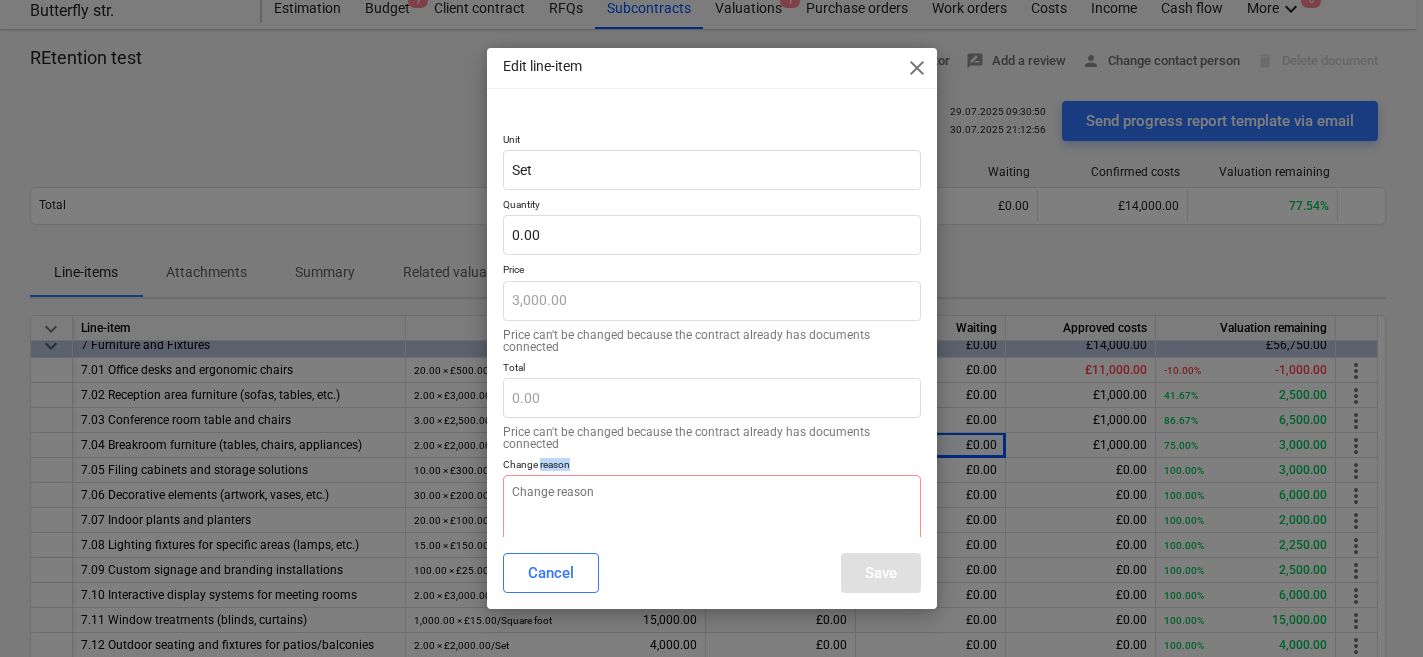 click on "Cancel Save" at bounding box center [712, 573] 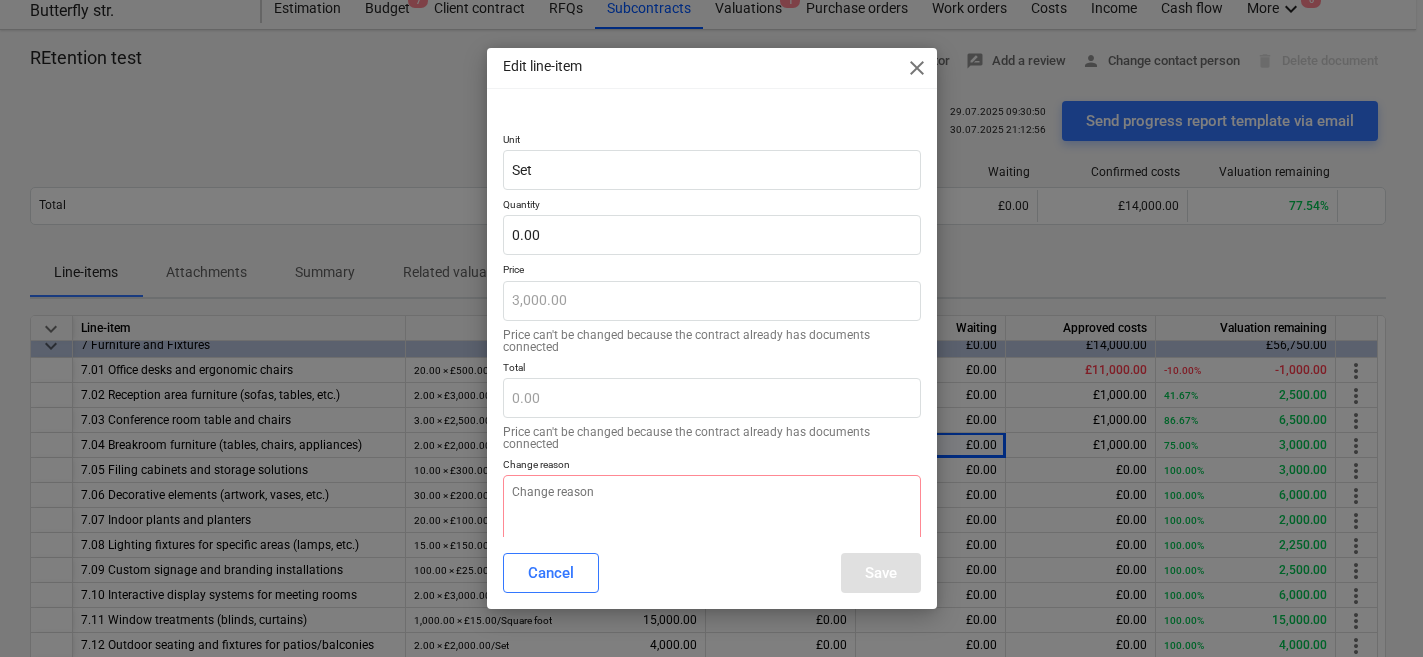 click on "Cancel Save" at bounding box center (712, 573) 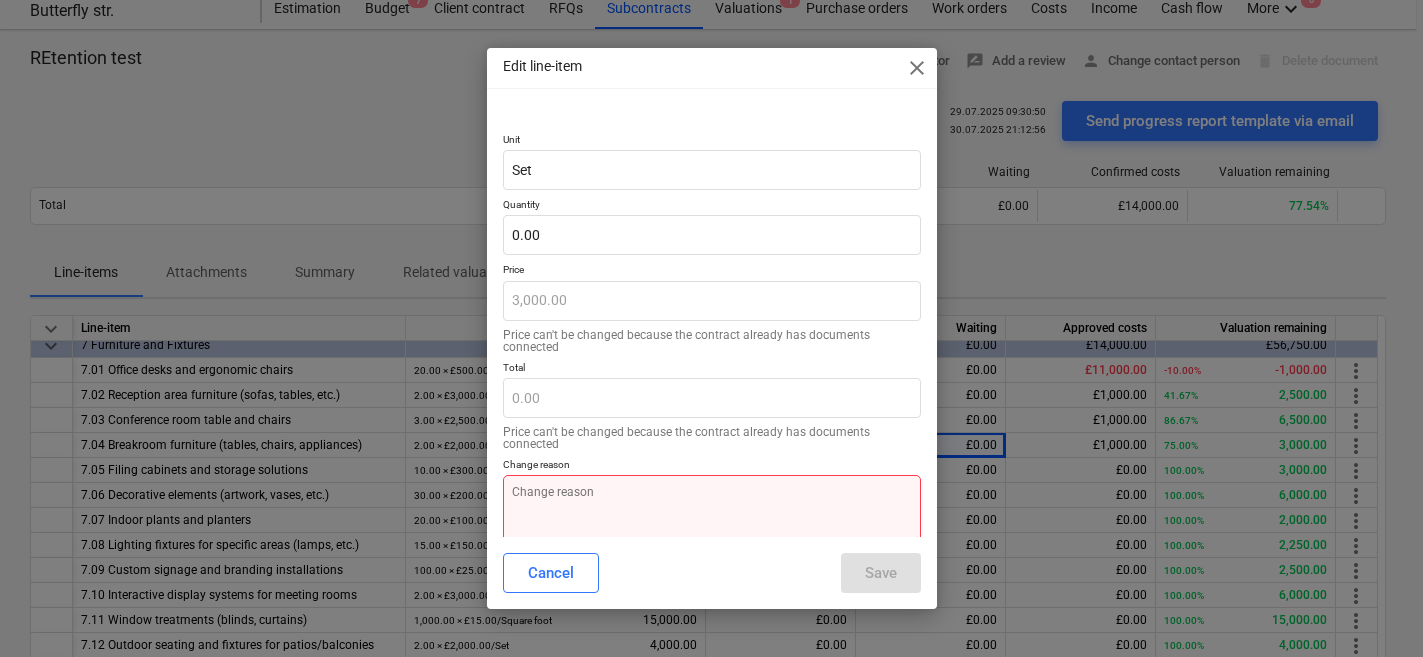 click at bounding box center [712, 526] 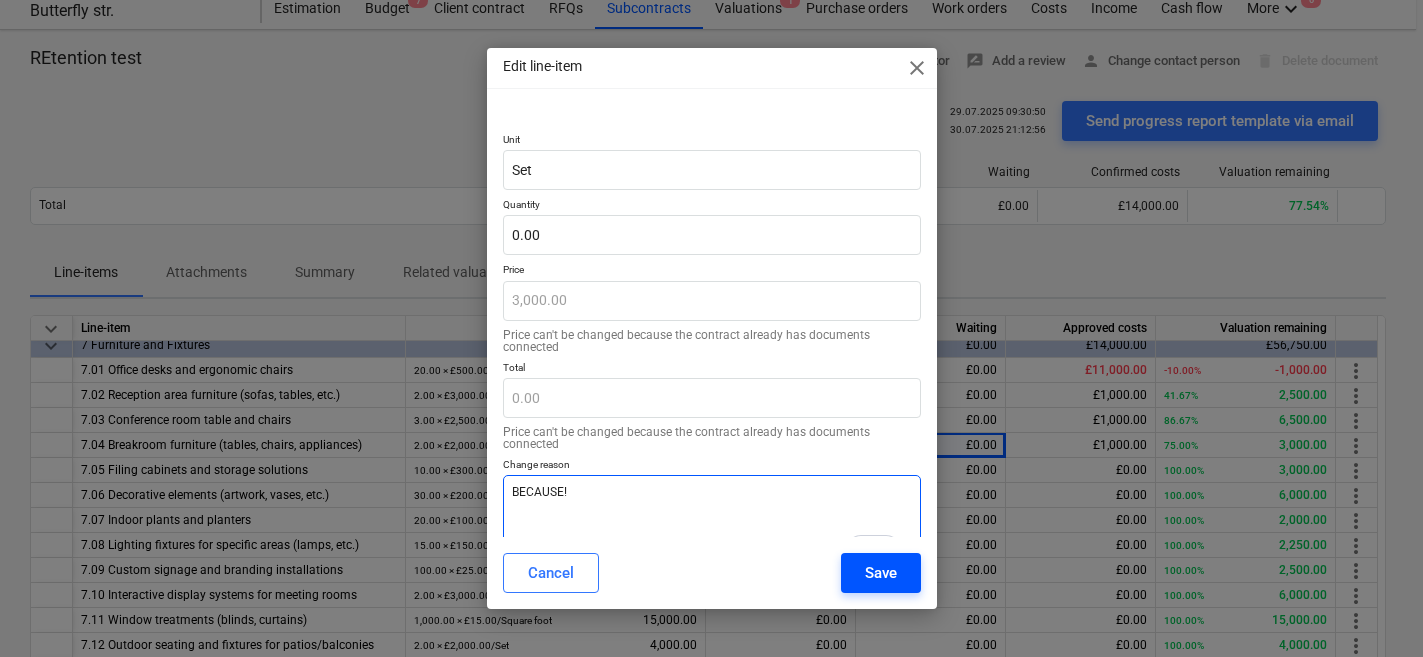 type on "BECAUSE!" 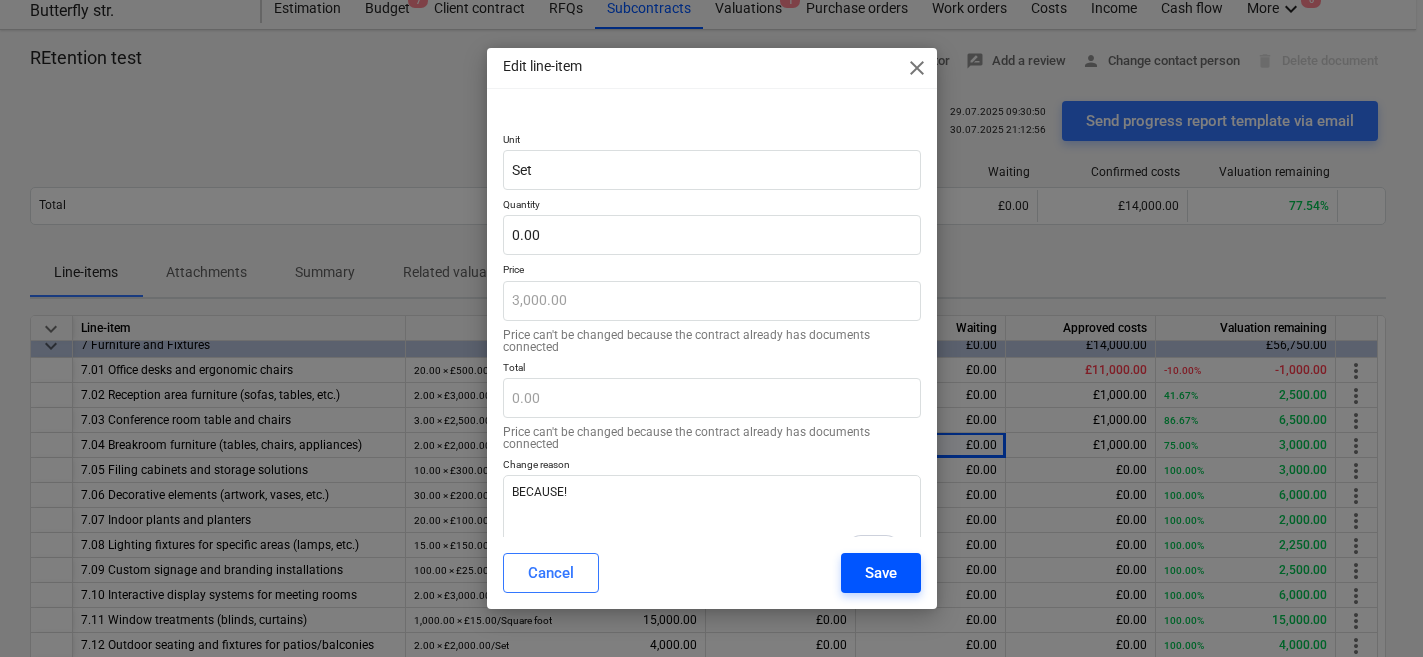 click on "Save" at bounding box center [881, 573] 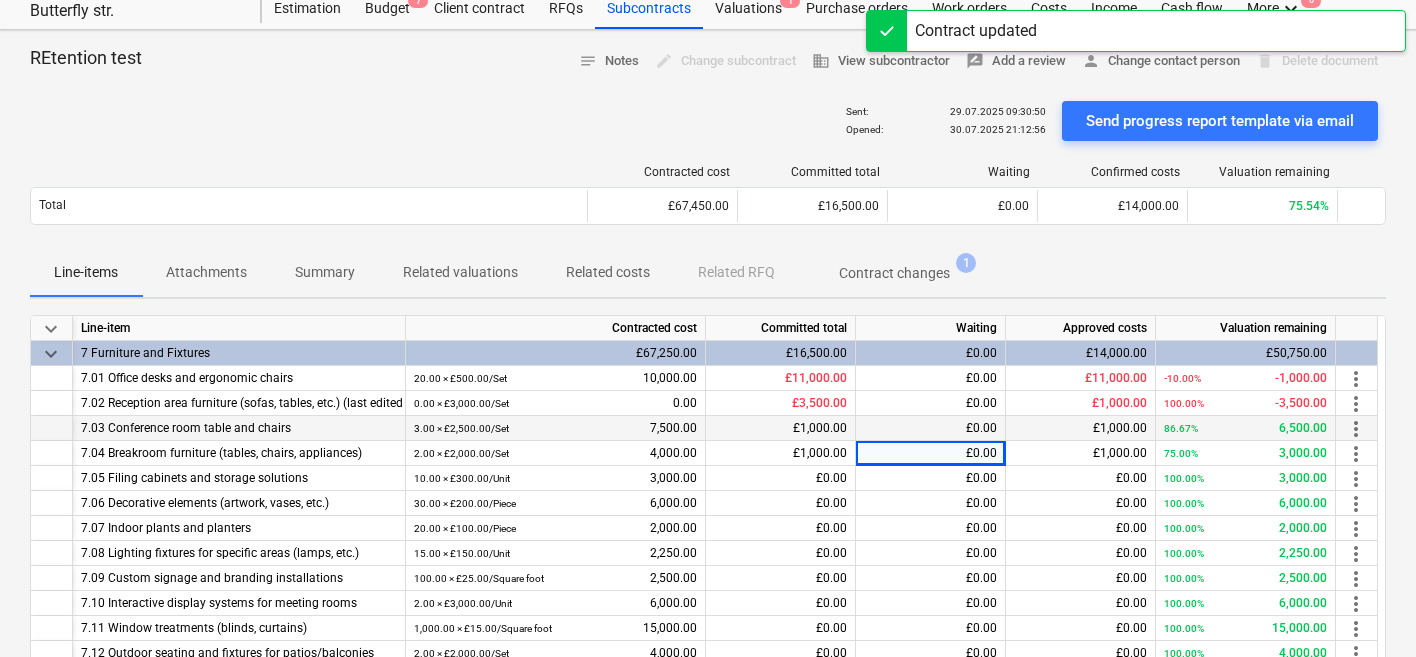 scroll, scrollTop: 8, scrollLeft: 0, axis: vertical 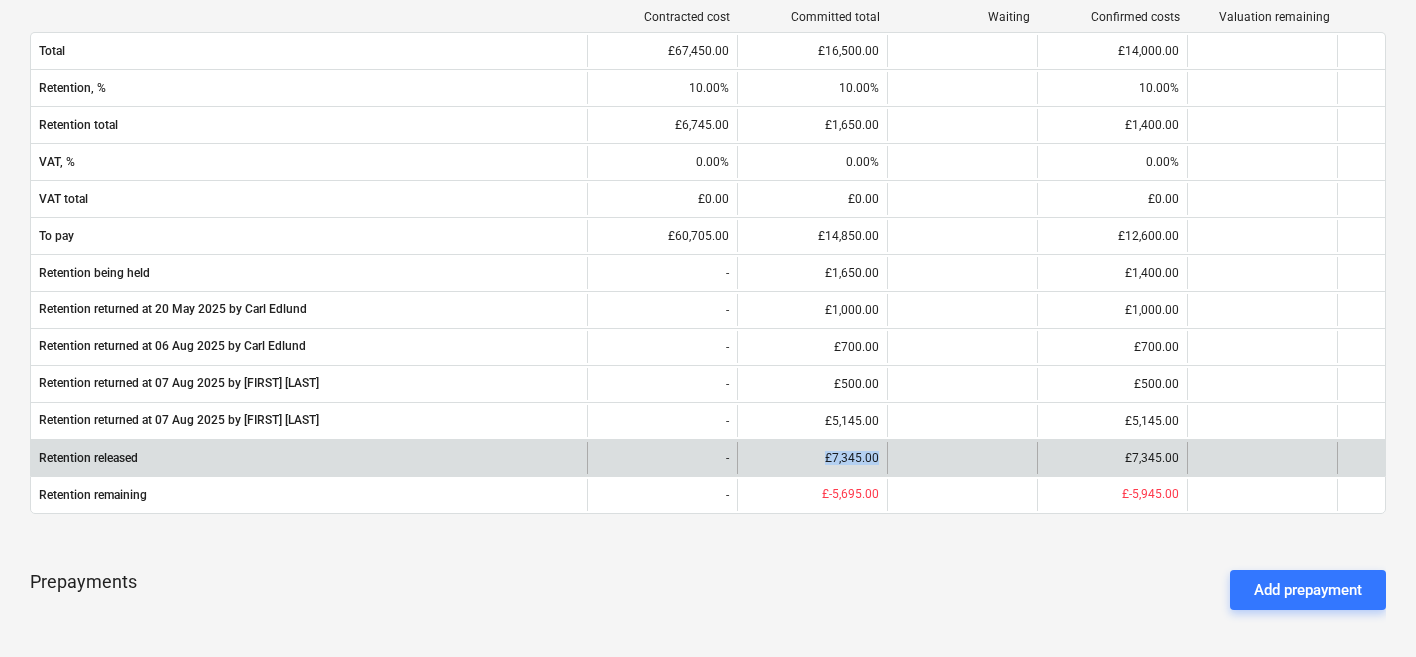 drag, startPoint x: 803, startPoint y: 464, endPoint x: 884, endPoint y: 464, distance: 81 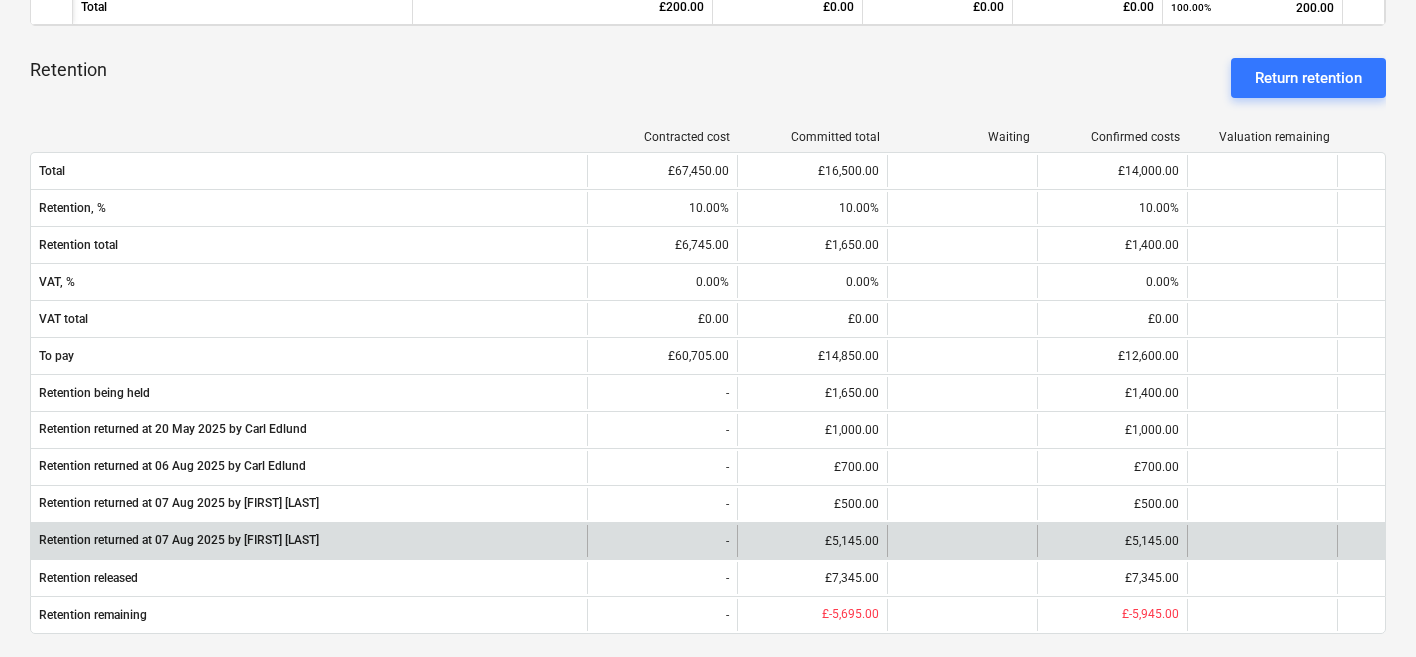 scroll, scrollTop: 951, scrollLeft: 0, axis: vertical 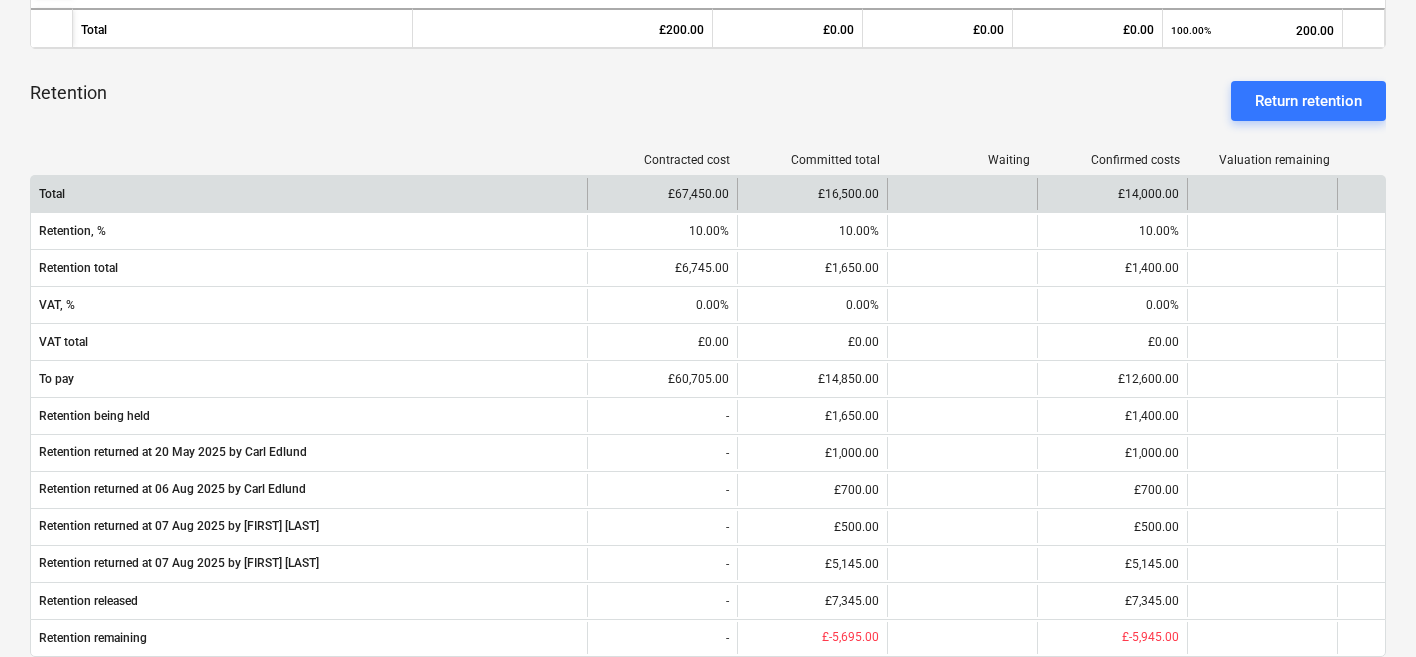 click on "£16,500.00" at bounding box center (812, 194) 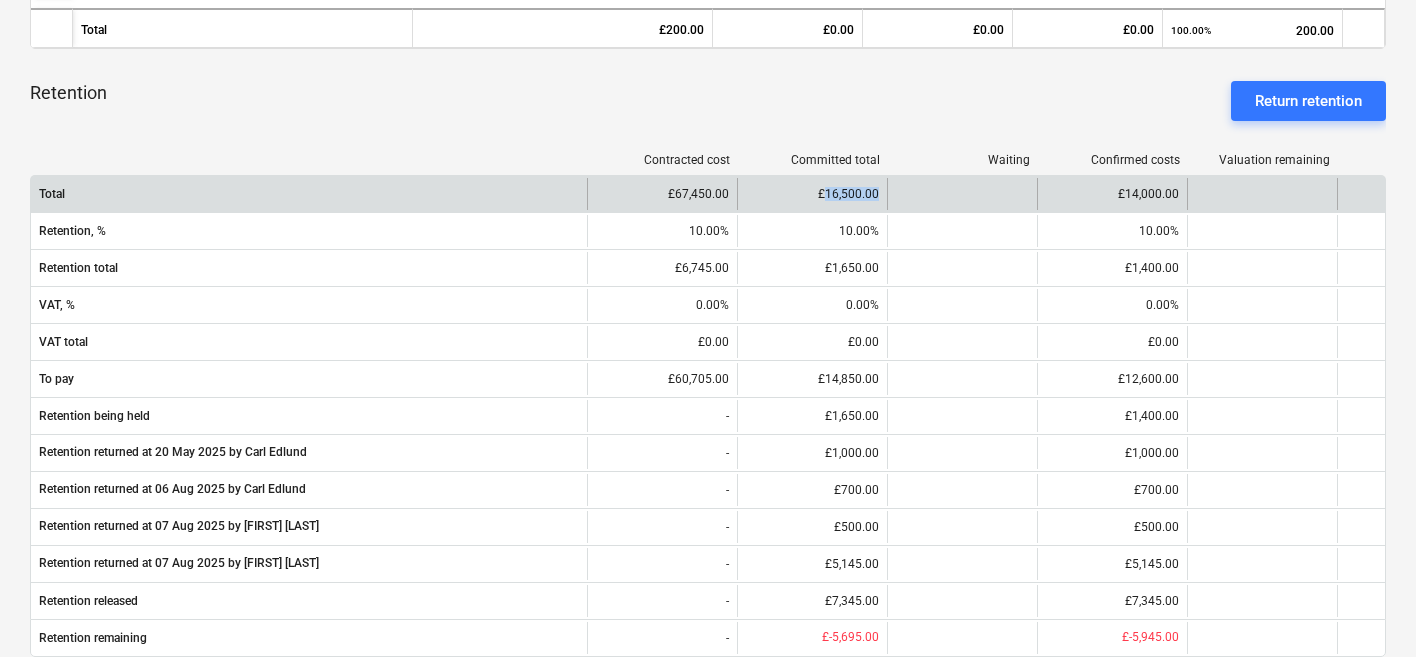 click on "£16,500.00" at bounding box center [812, 194] 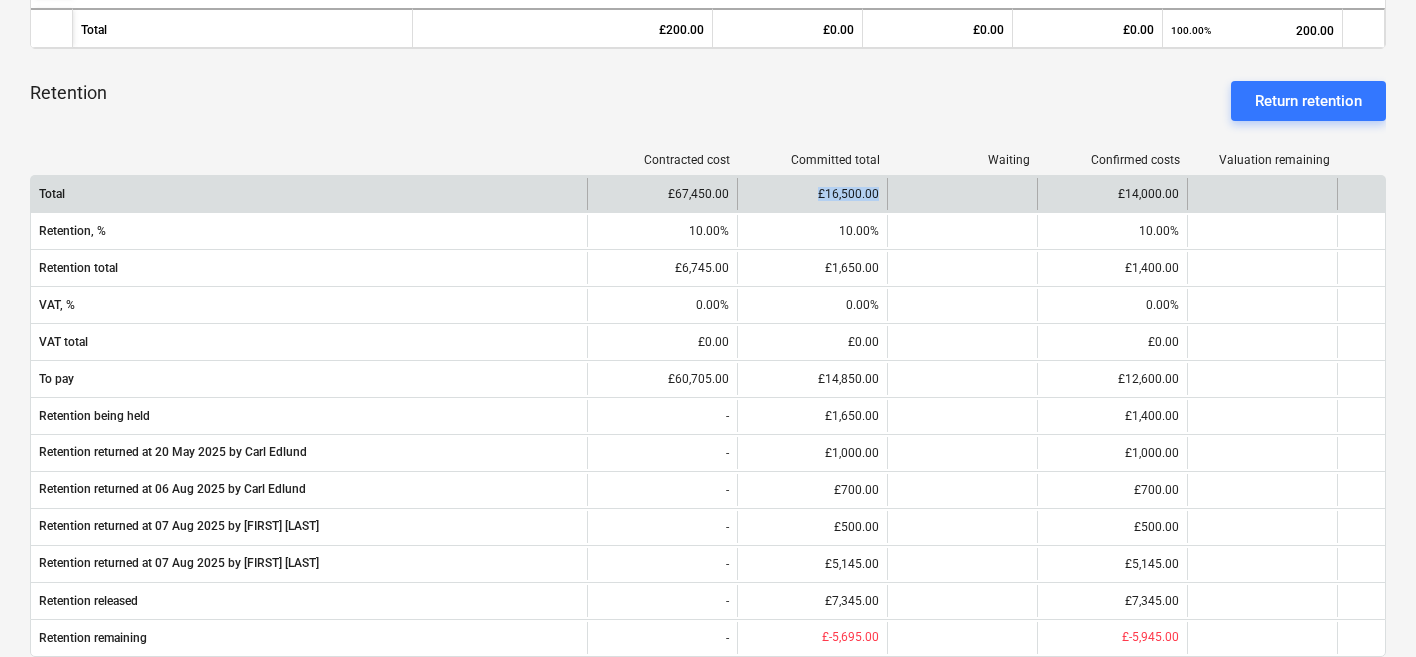 click on "£16,500.00" at bounding box center (812, 194) 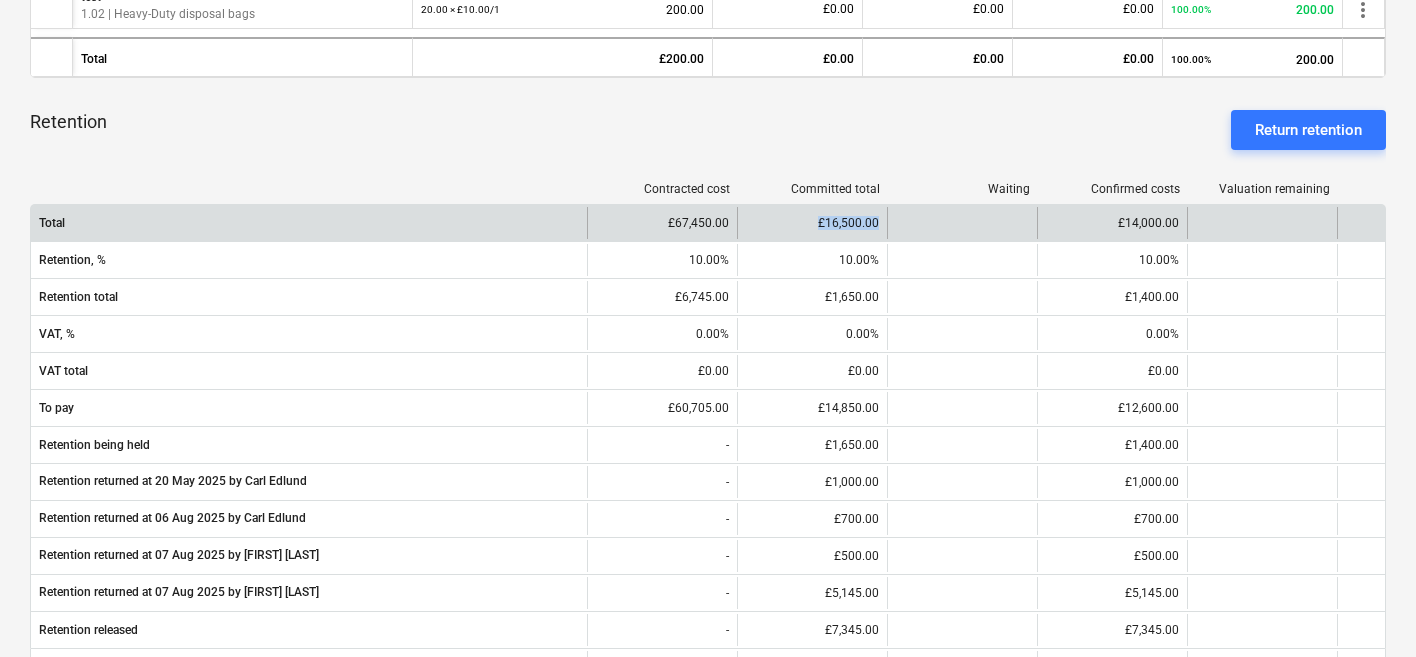 scroll, scrollTop: 921, scrollLeft: 0, axis: vertical 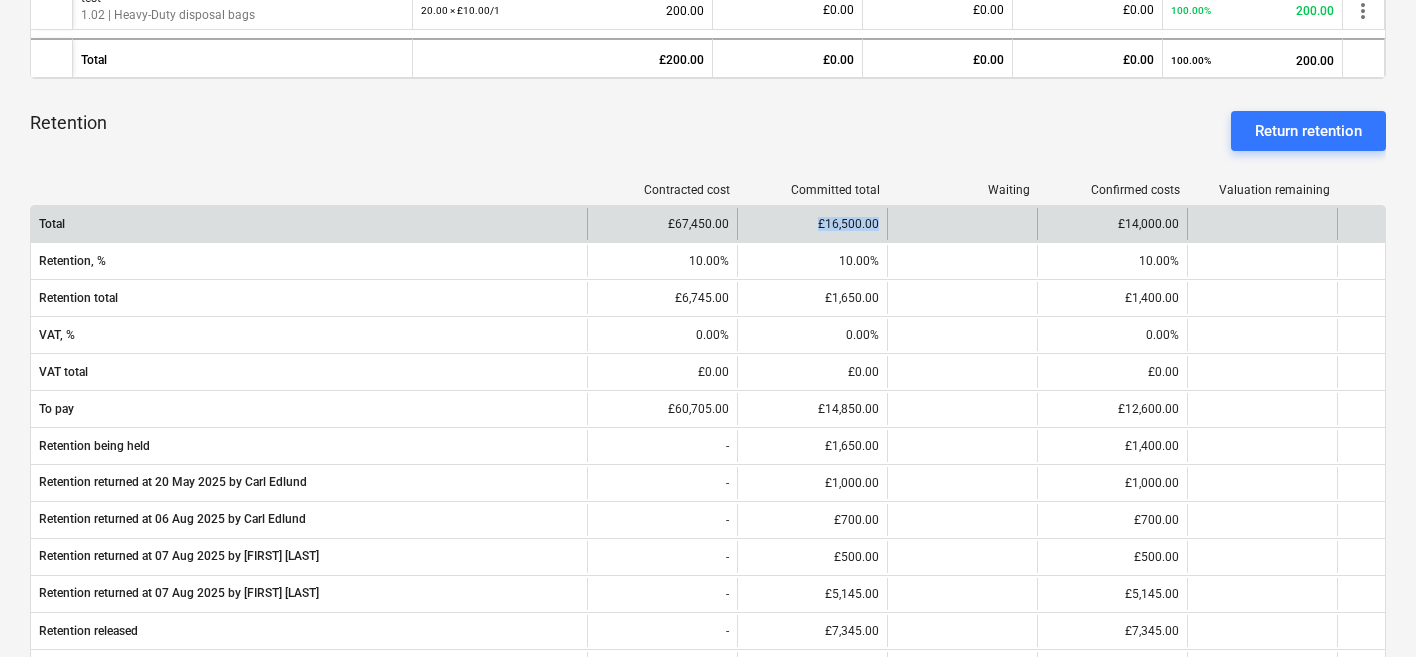click on "£16,500.00" at bounding box center [812, 224] 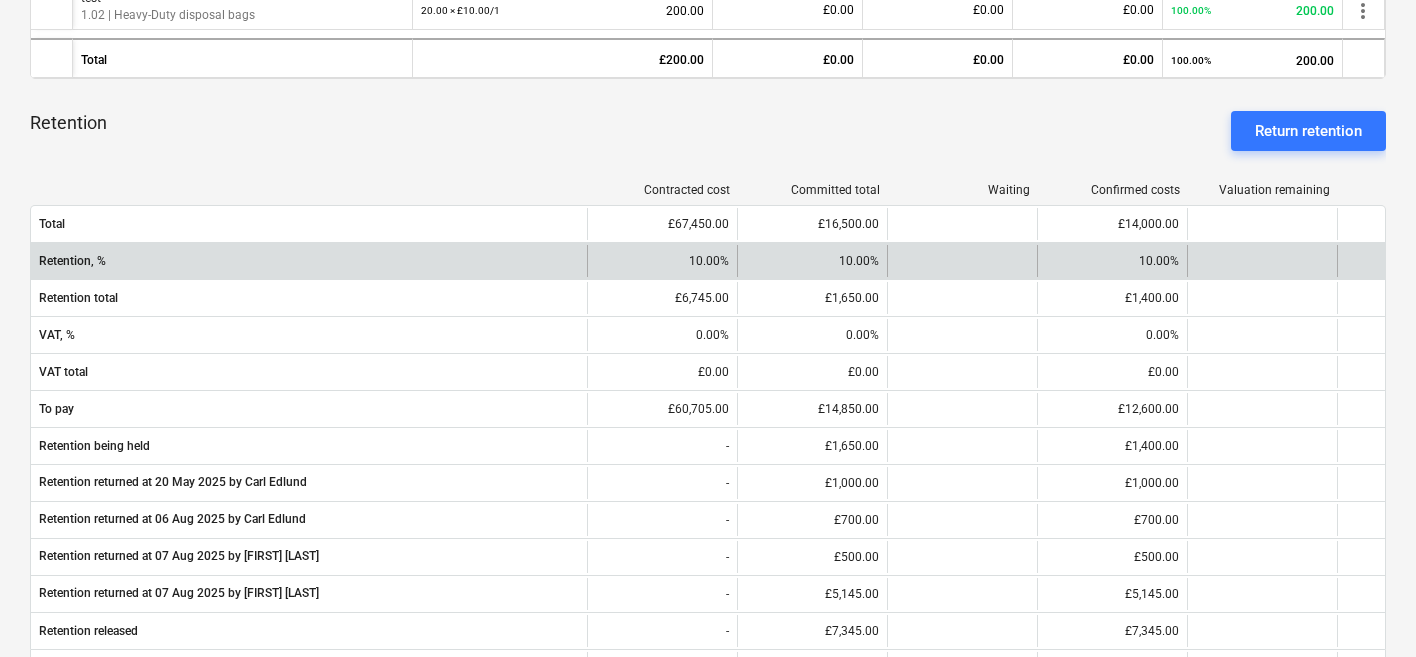 click on "10.00%" at bounding box center [812, 261] 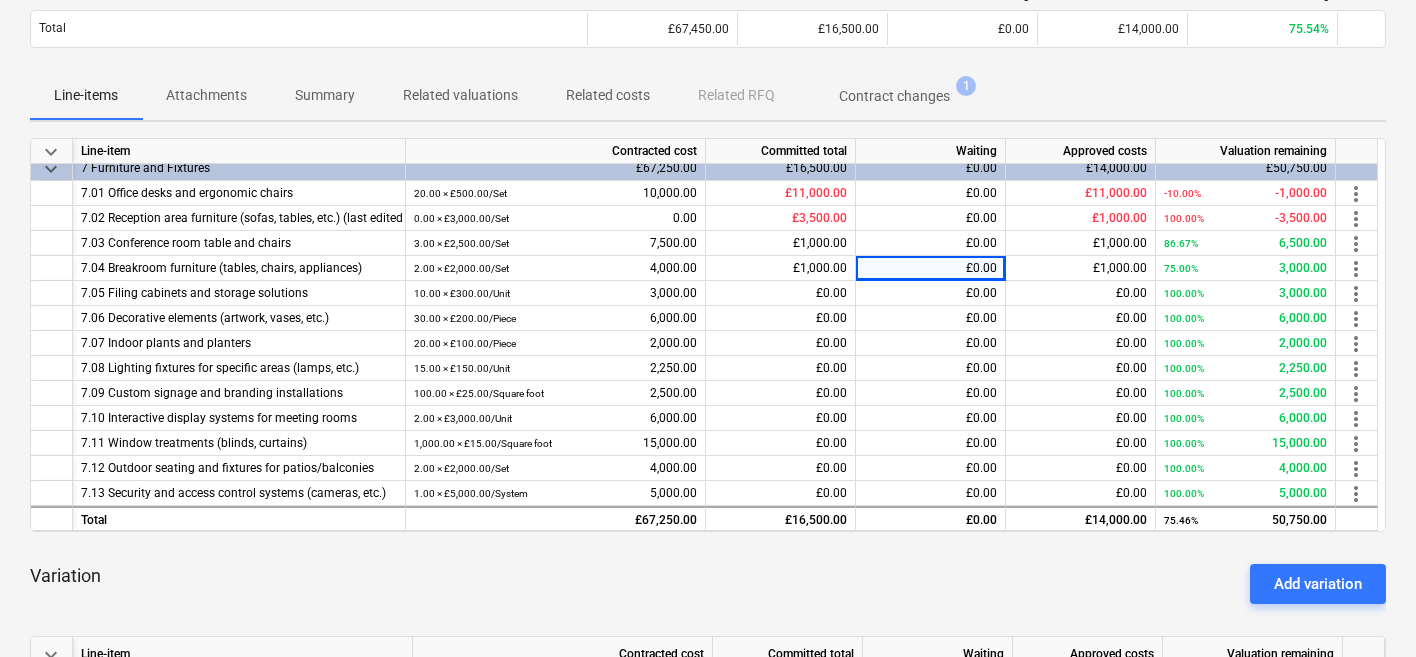 scroll, scrollTop: 132, scrollLeft: 0, axis: vertical 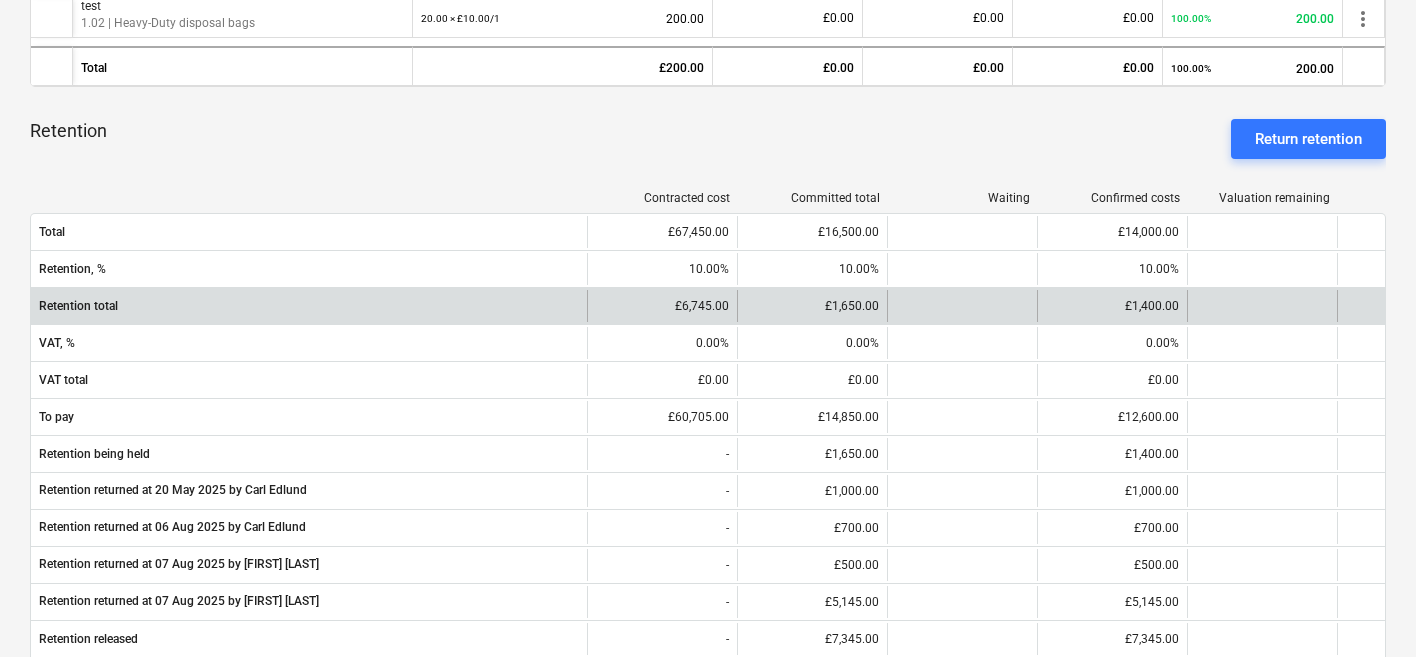 click on "£6,745.00" at bounding box center (662, 306) 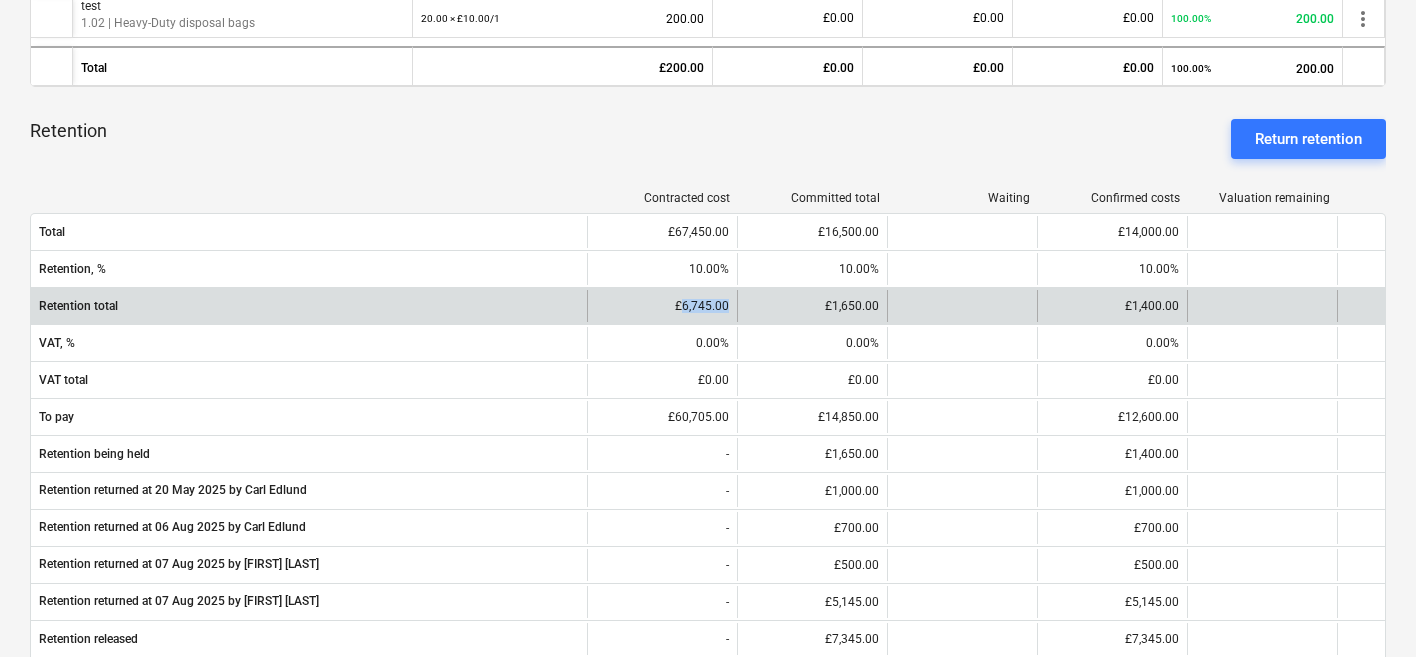click on "£6,745.00" at bounding box center (662, 306) 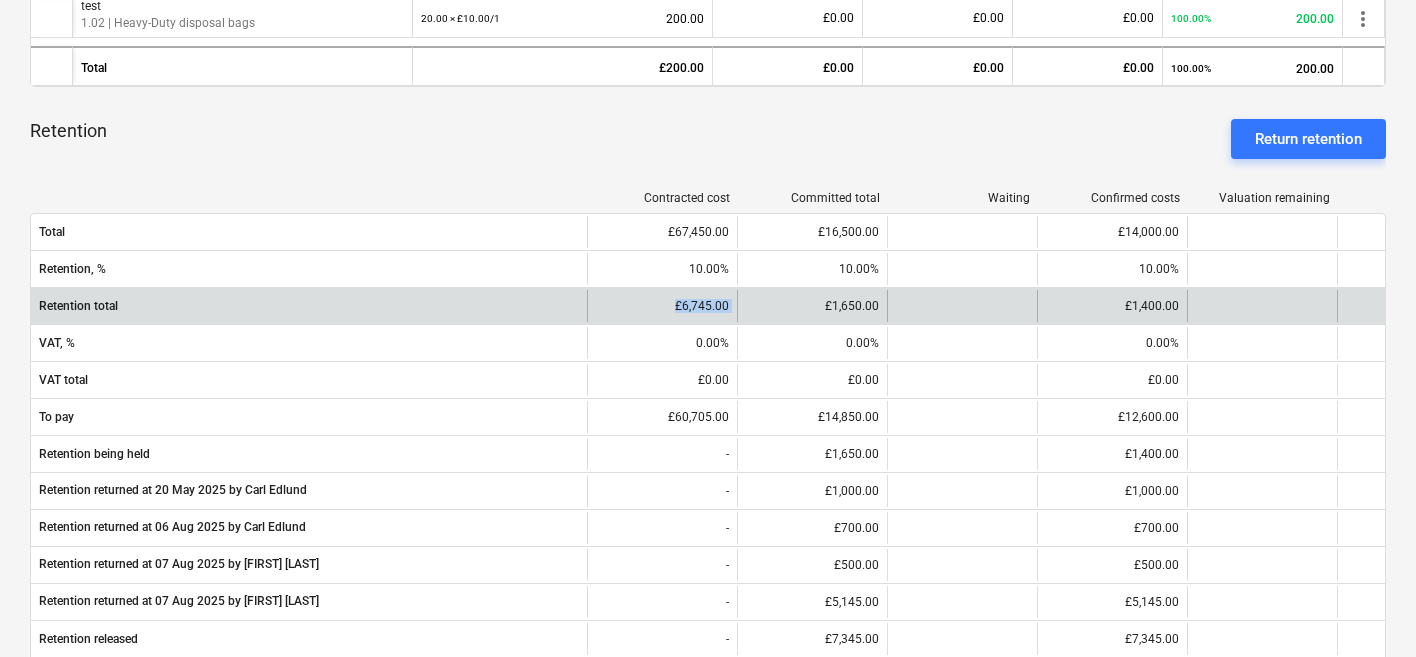 click on "£6,745.00" at bounding box center (662, 306) 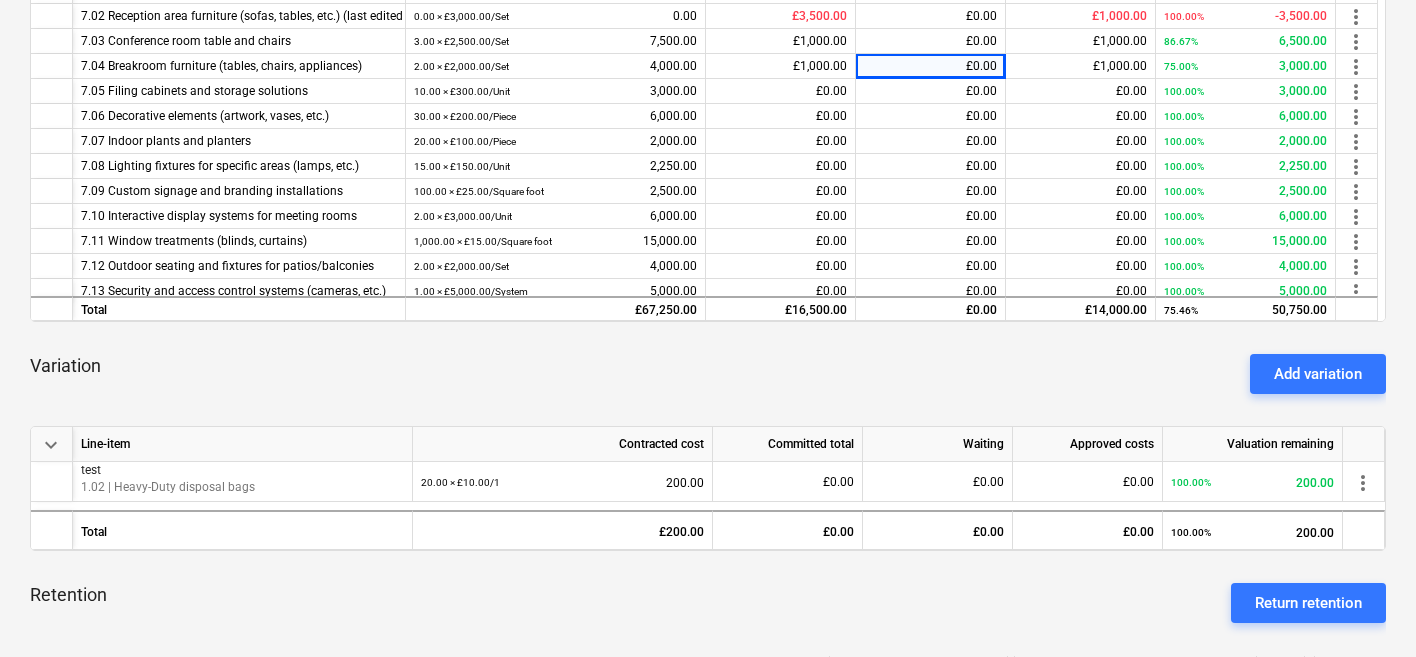 scroll, scrollTop: 285, scrollLeft: 0, axis: vertical 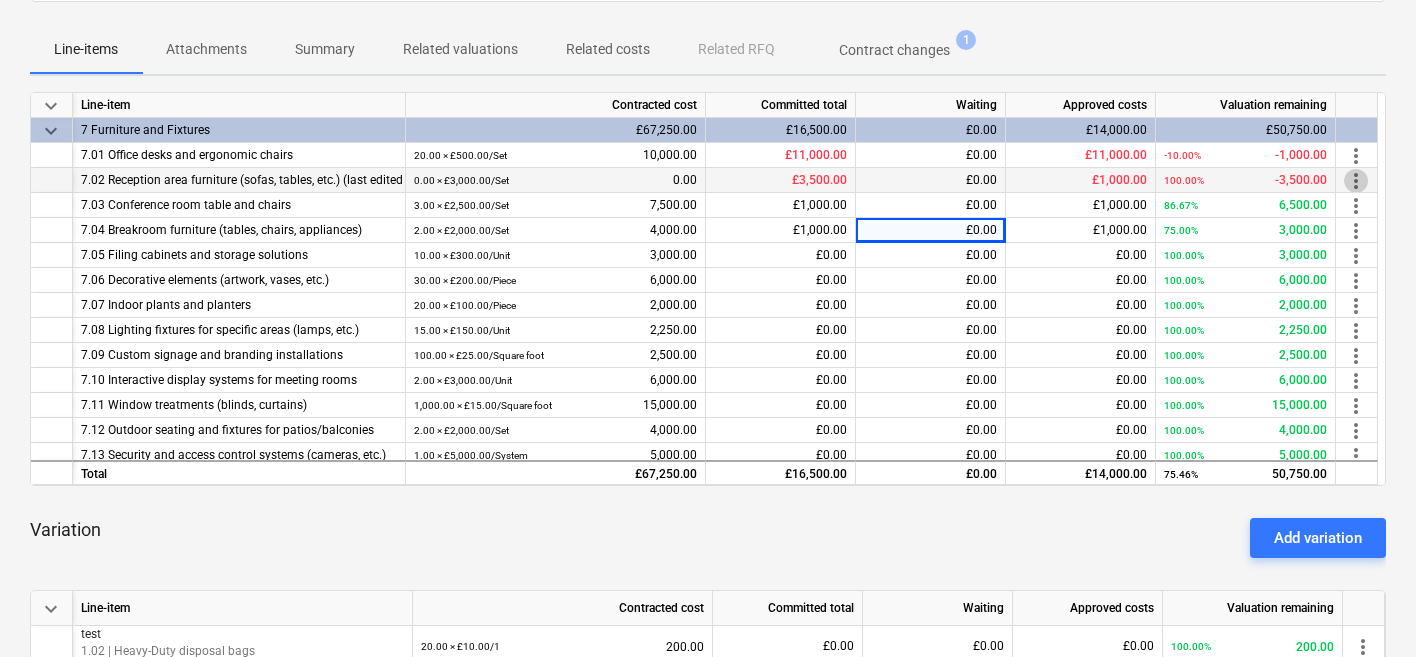click on "more_vert" at bounding box center [1356, 181] 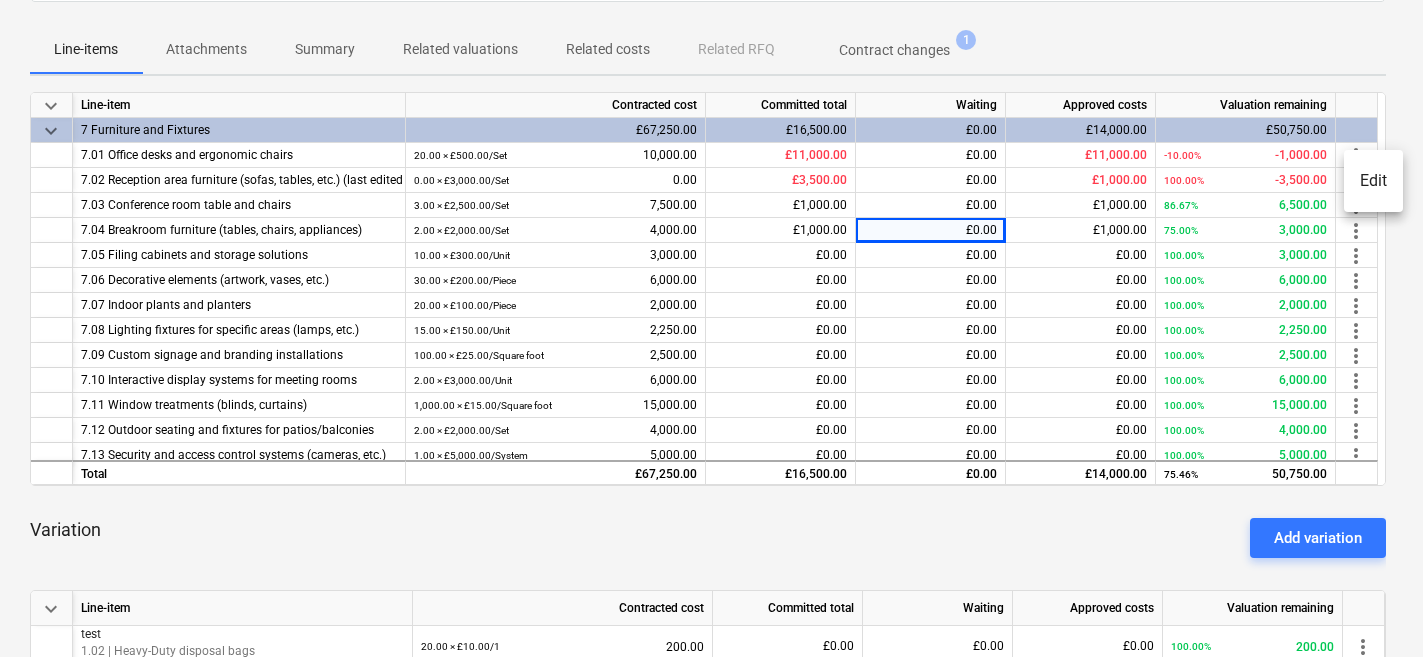 click on "Edit" at bounding box center (1373, 181) 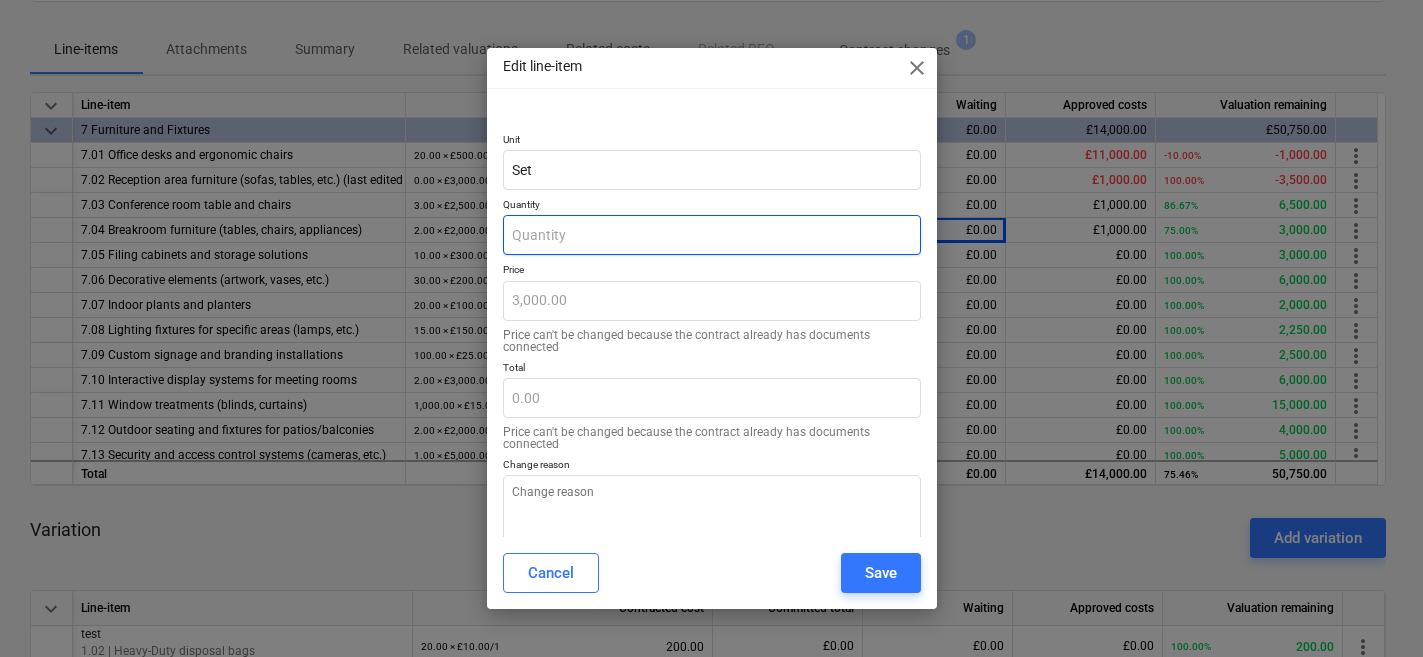 click at bounding box center [712, 235] 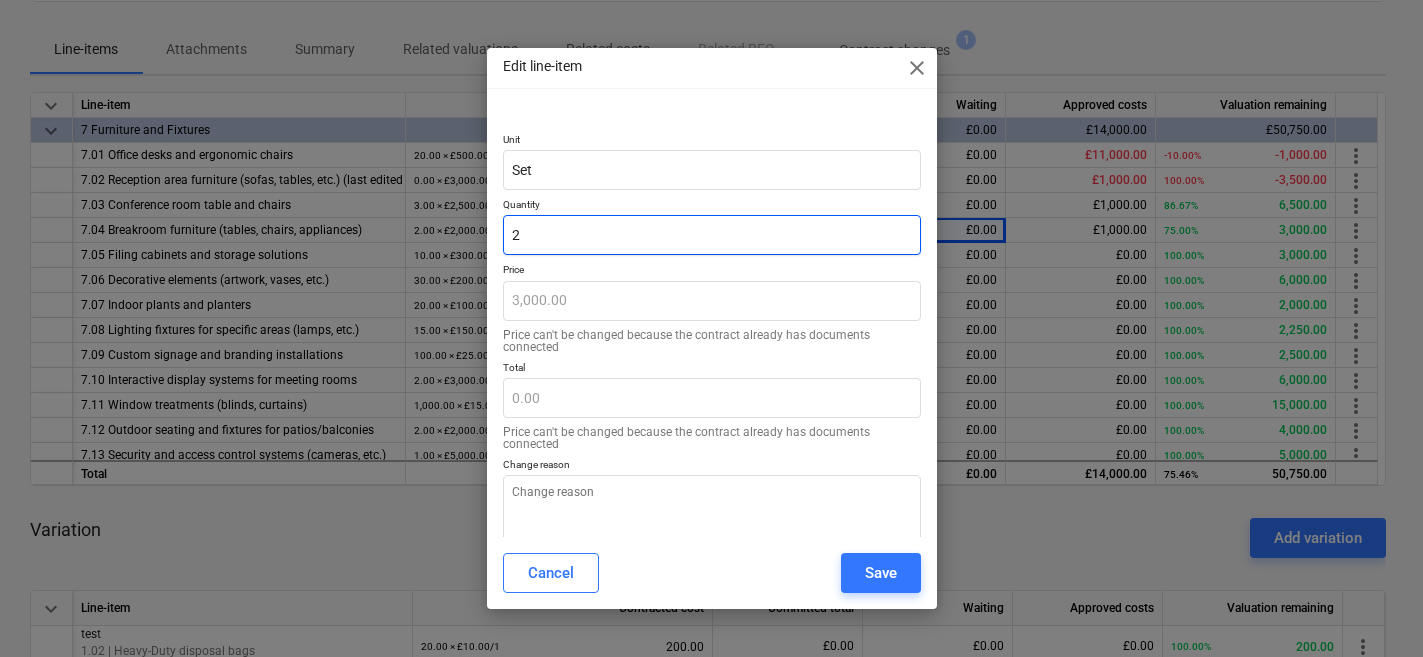 type on "6,000.00" 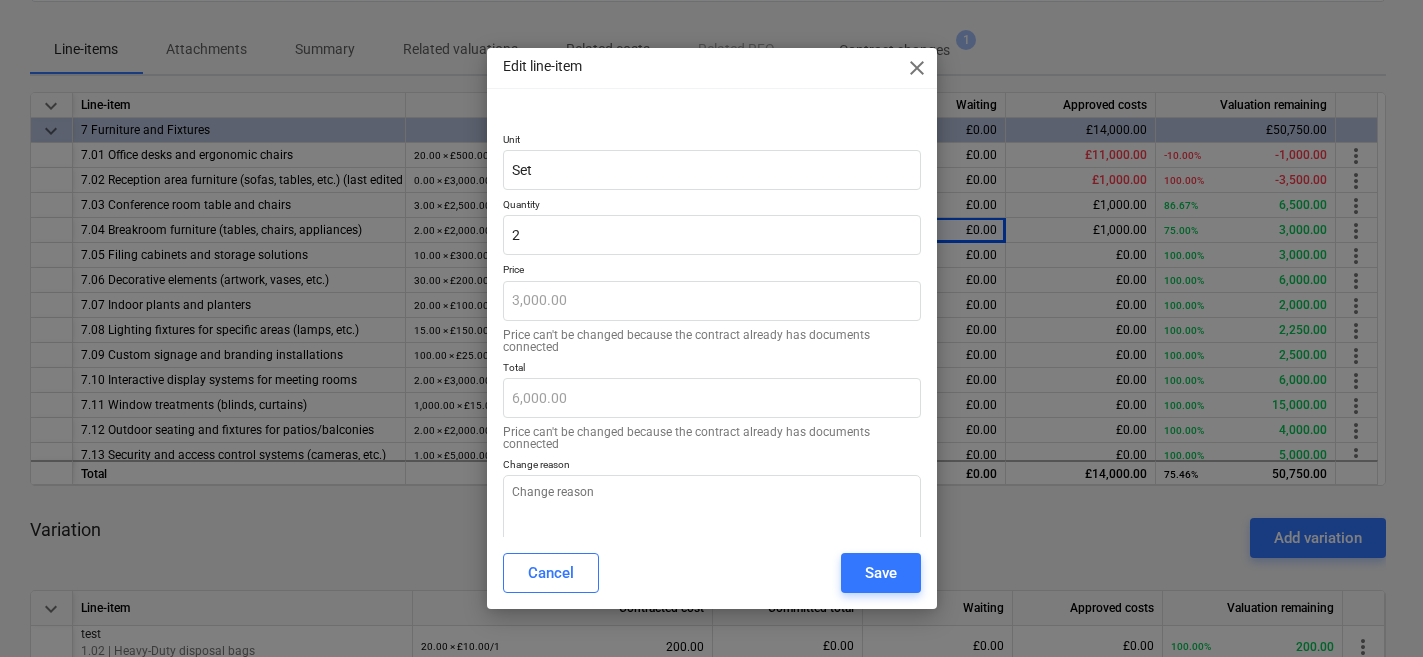 type on "2.00" 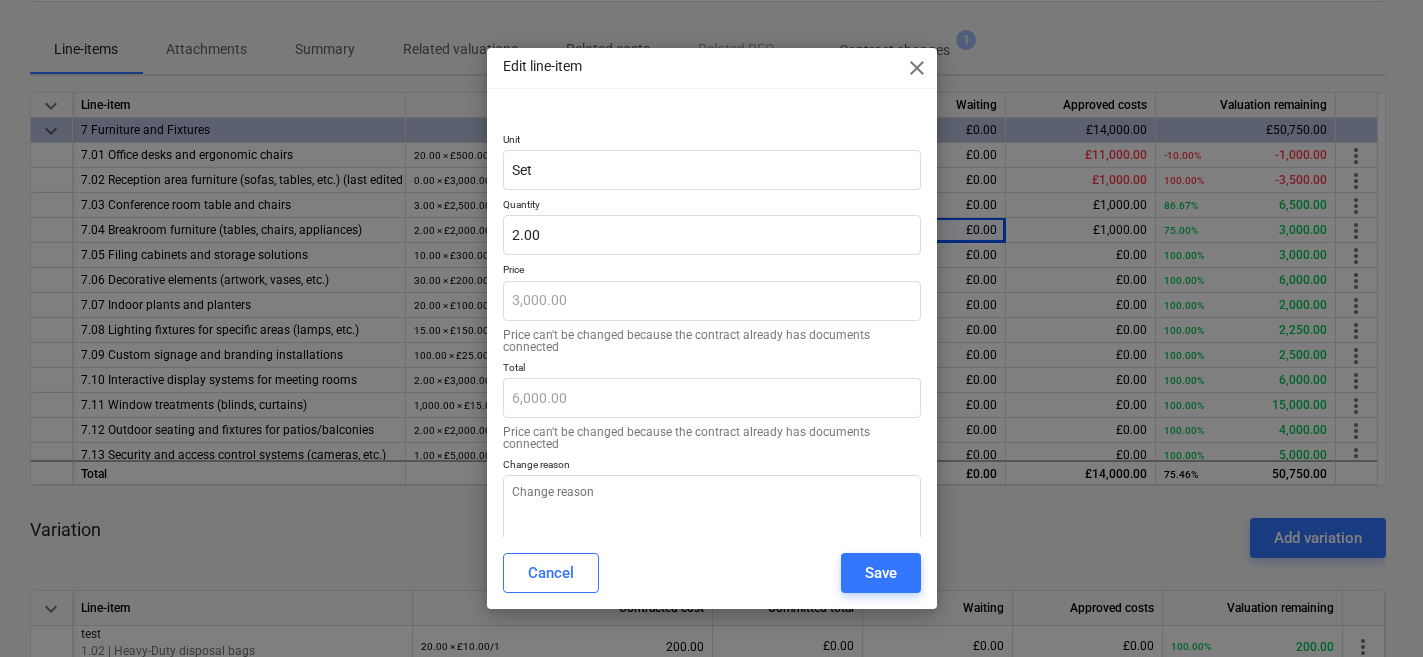click on "Price can't be changed because the contract already has documents connected" at bounding box center (712, 341) 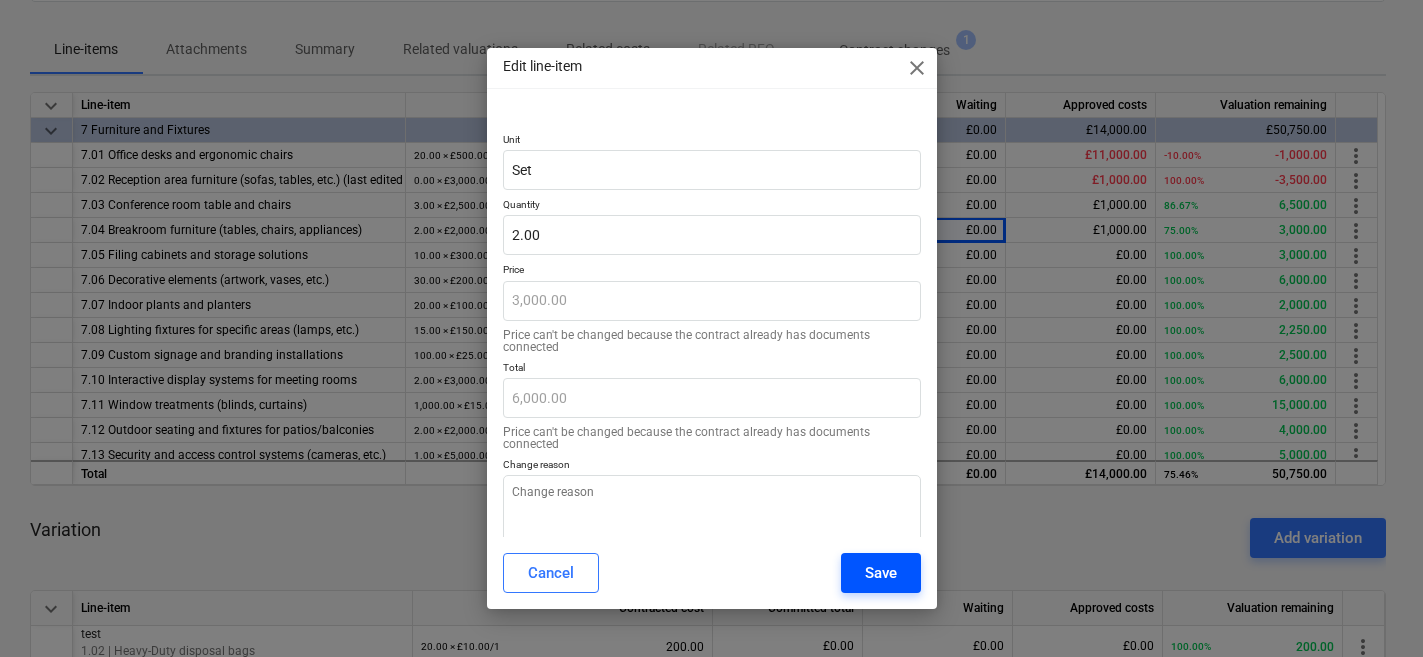 click on "Save" at bounding box center [881, 573] 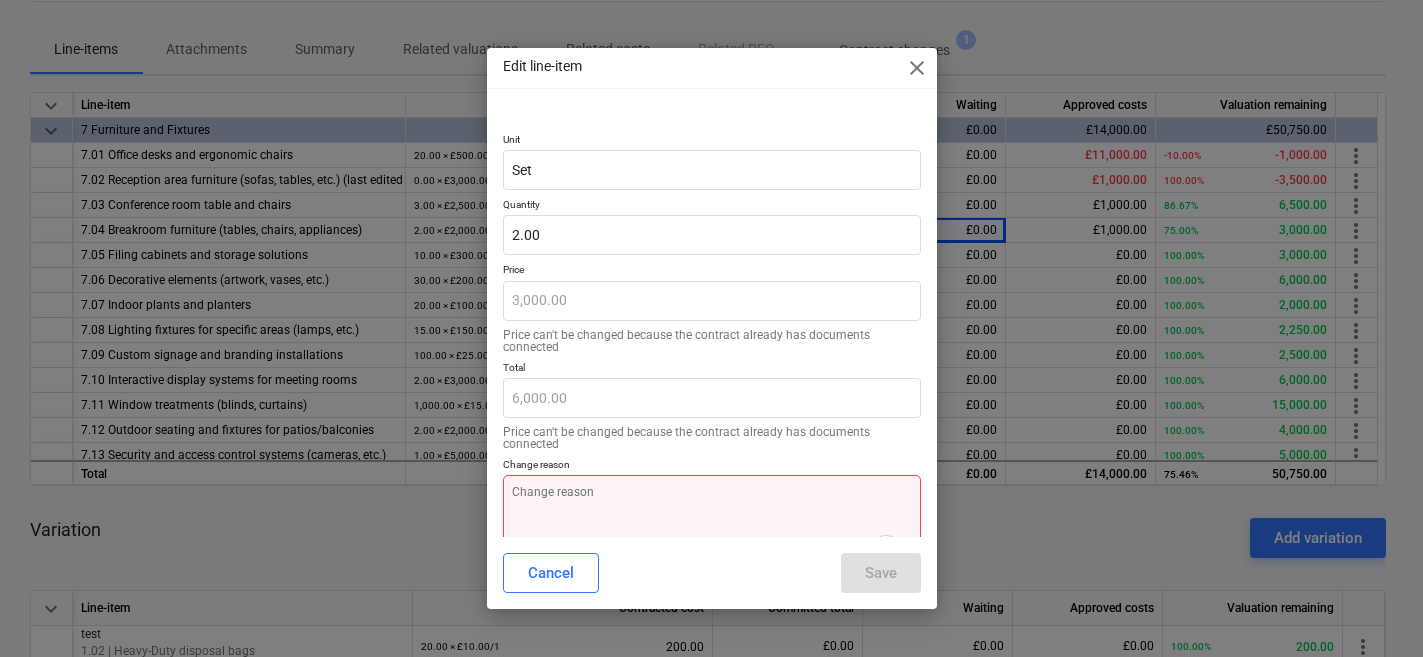 click at bounding box center [712, 526] 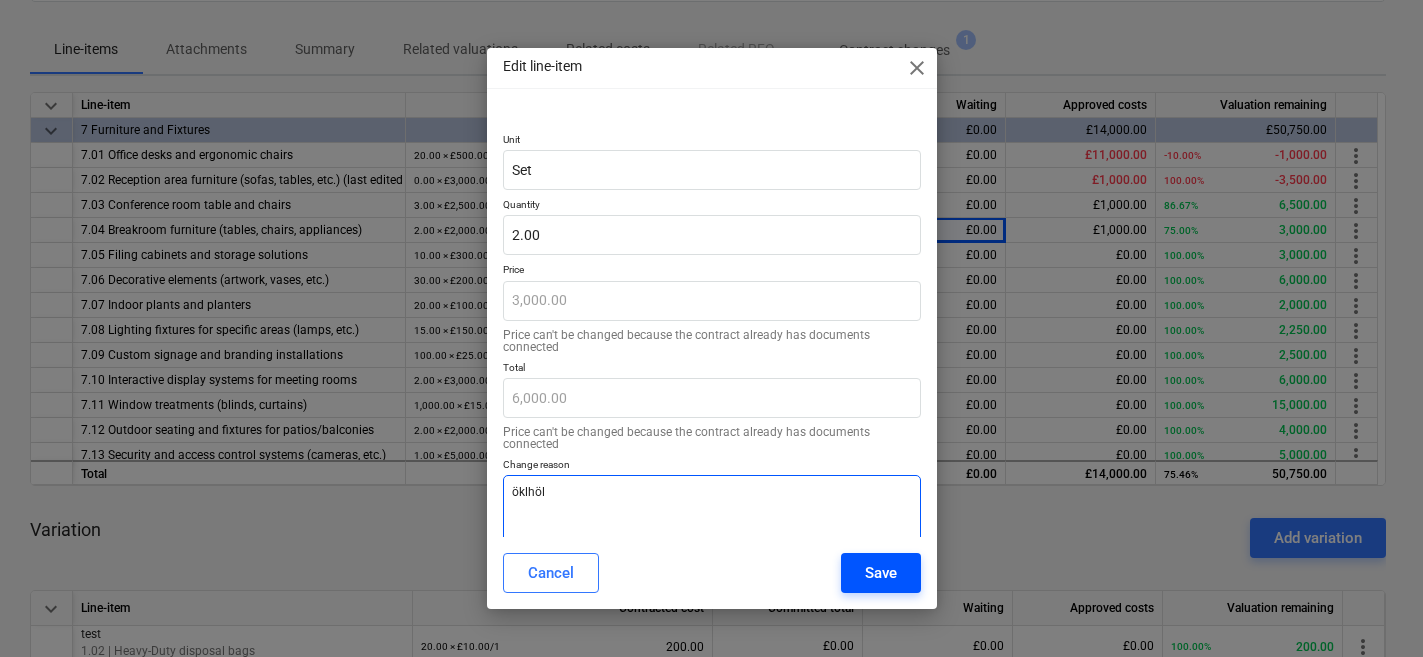 type on "öklhöl" 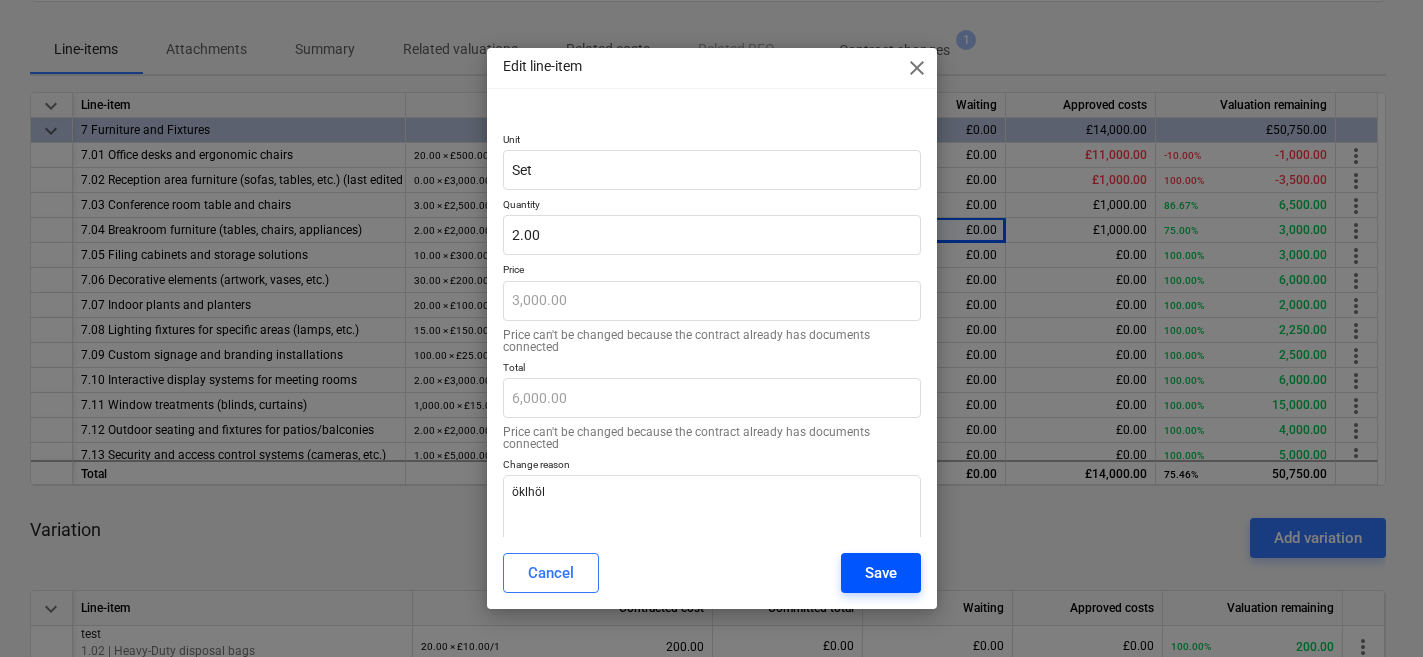 click on "Save" at bounding box center [881, 573] 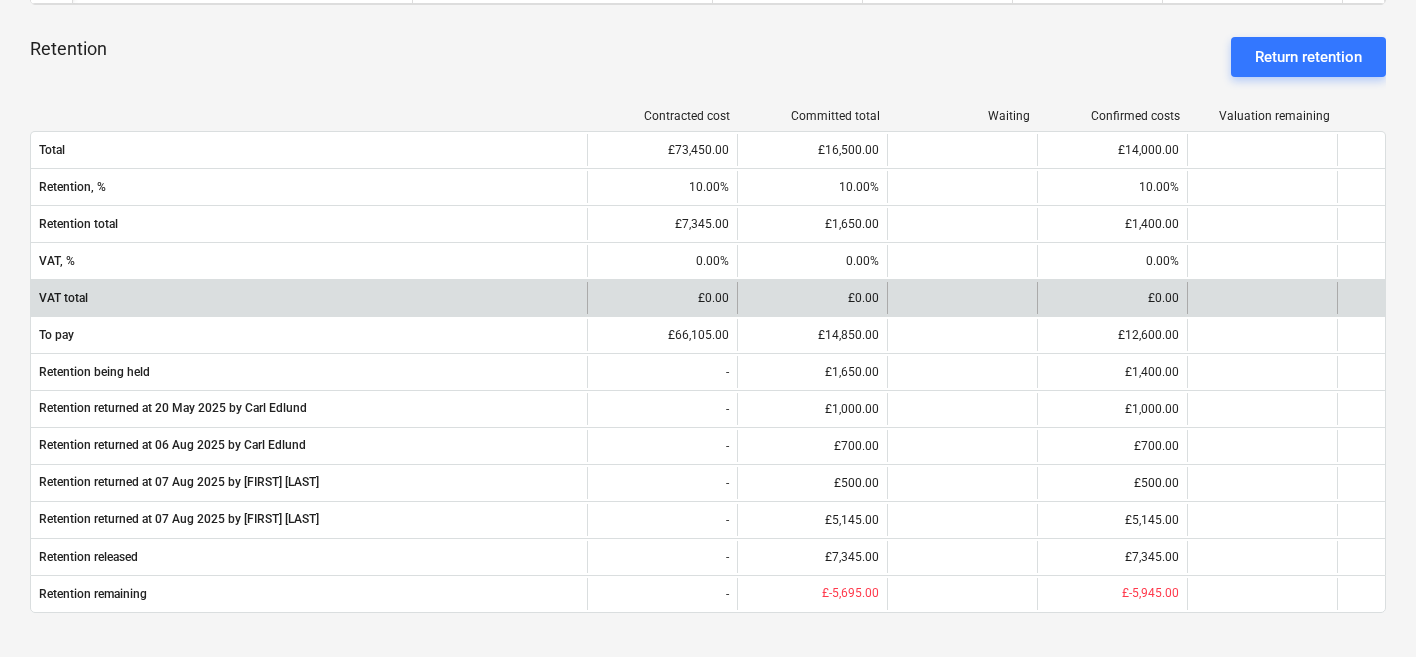 scroll, scrollTop: 0, scrollLeft: 0, axis: both 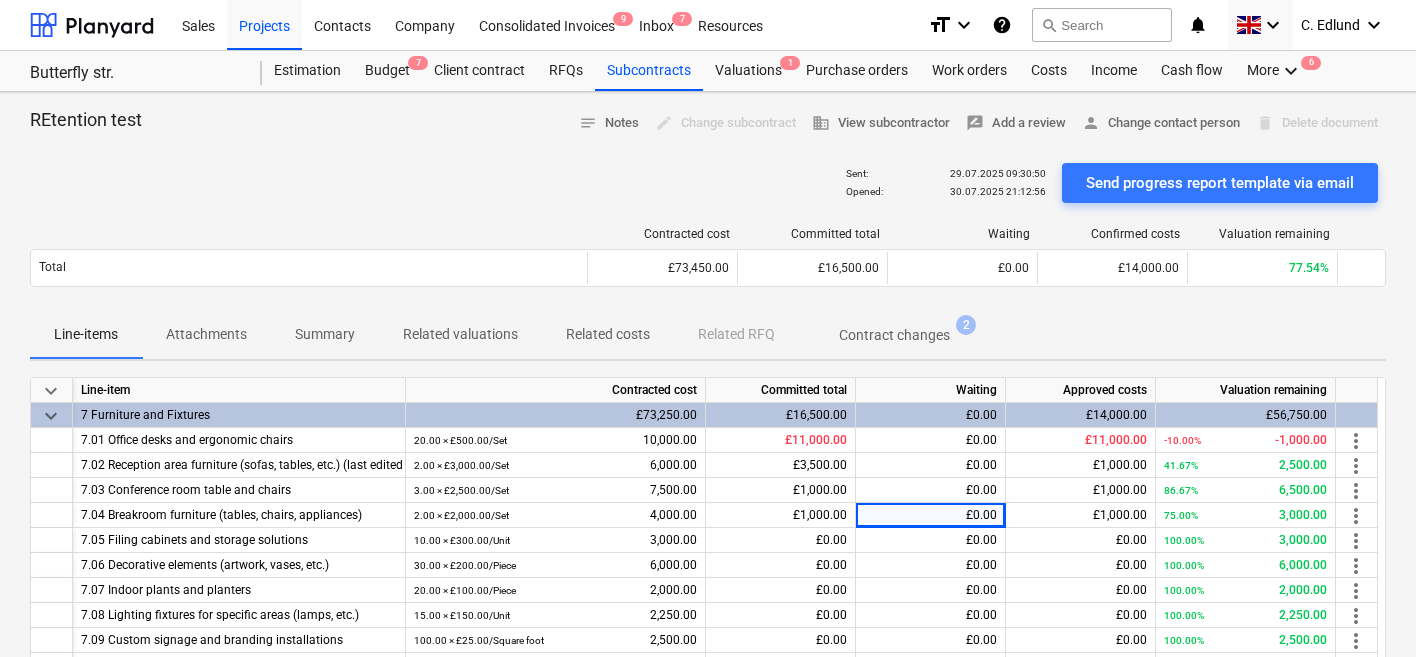 click on "Related valuations" at bounding box center [460, 334] 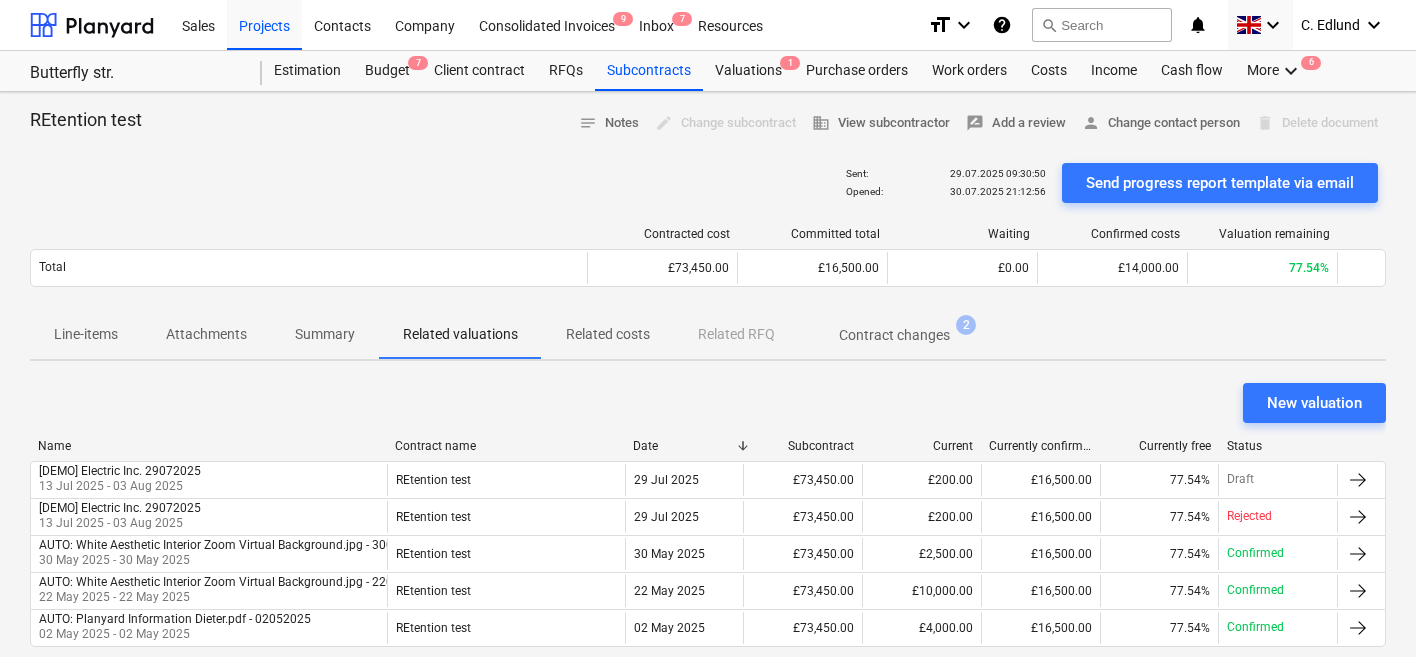 click on "Line-items" at bounding box center (86, 334) 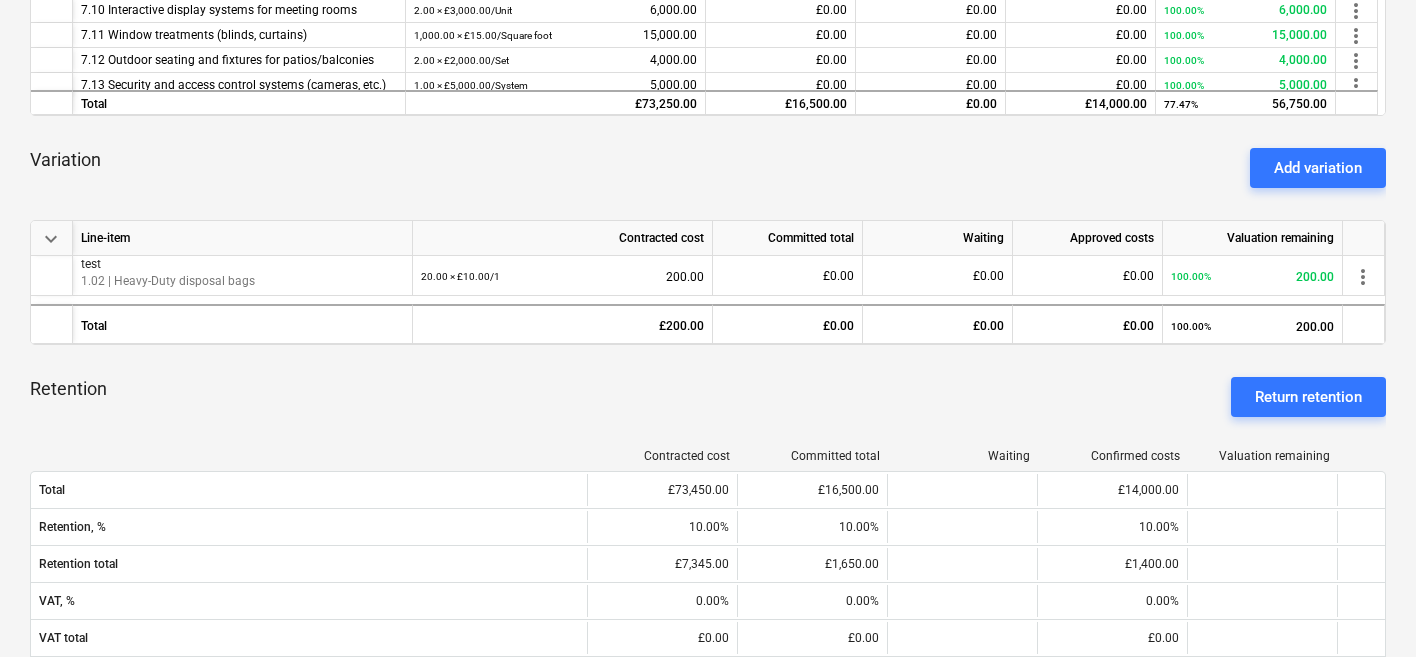 scroll, scrollTop: 671, scrollLeft: 0, axis: vertical 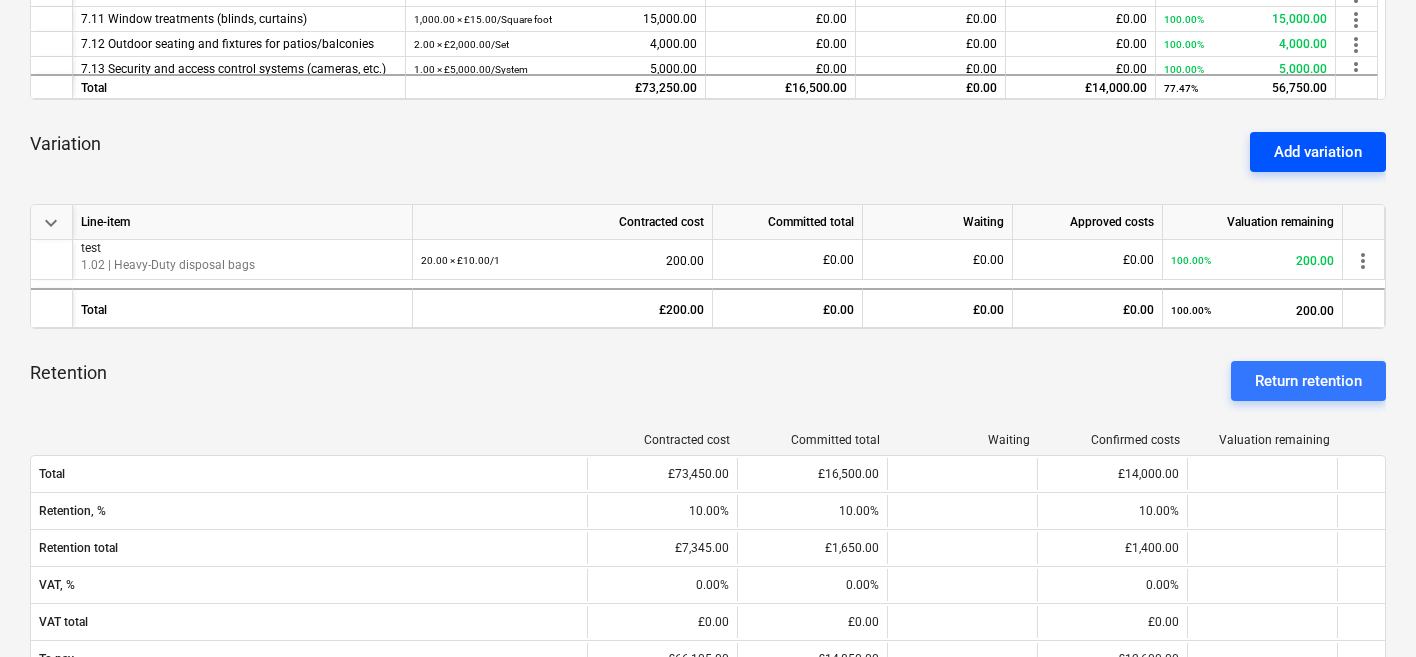 click on "Add variation" at bounding box center (1318, 152) 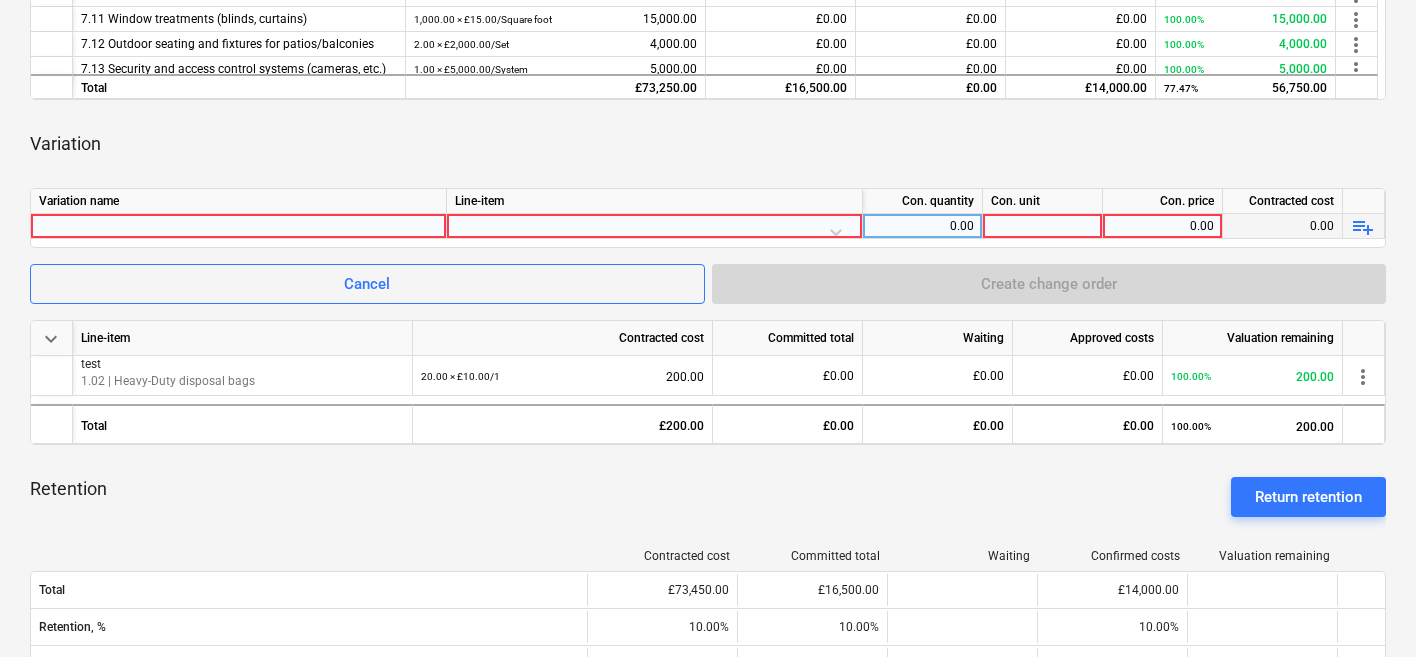 click at bounding box center [238, 226] 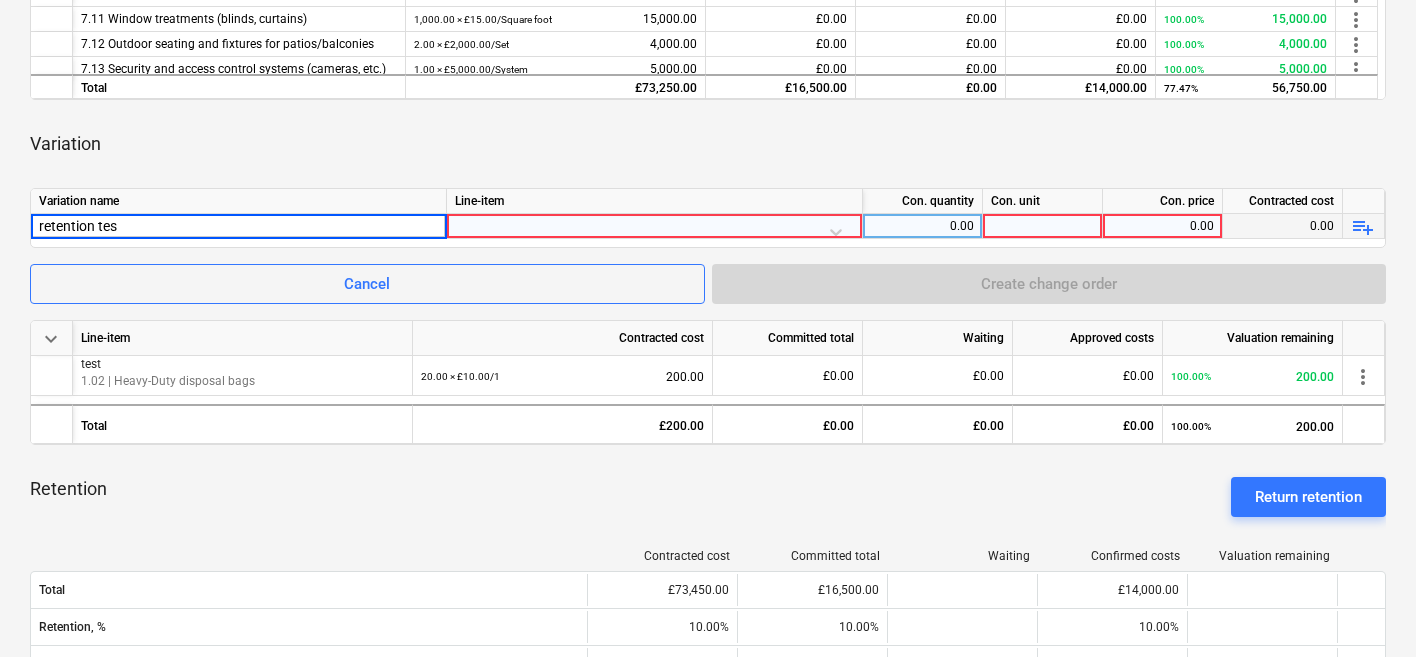 type on "retention test" 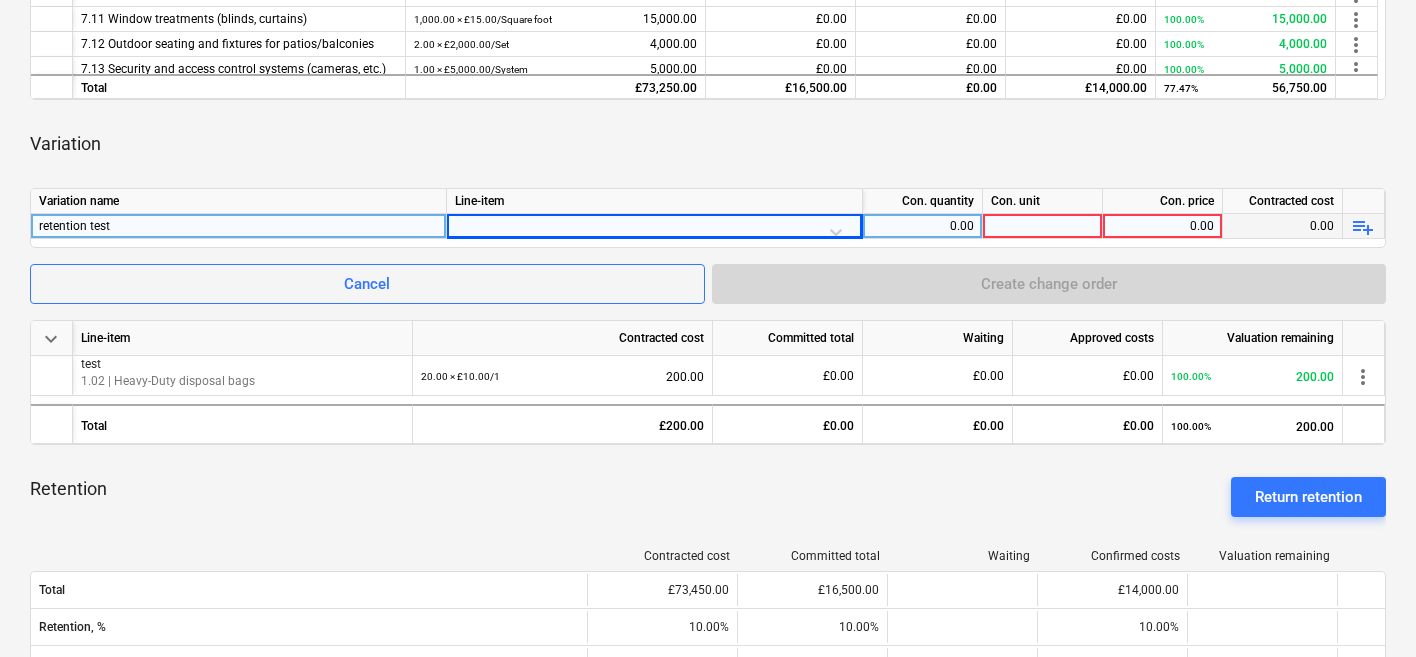 click at bounding box center [654, 231] 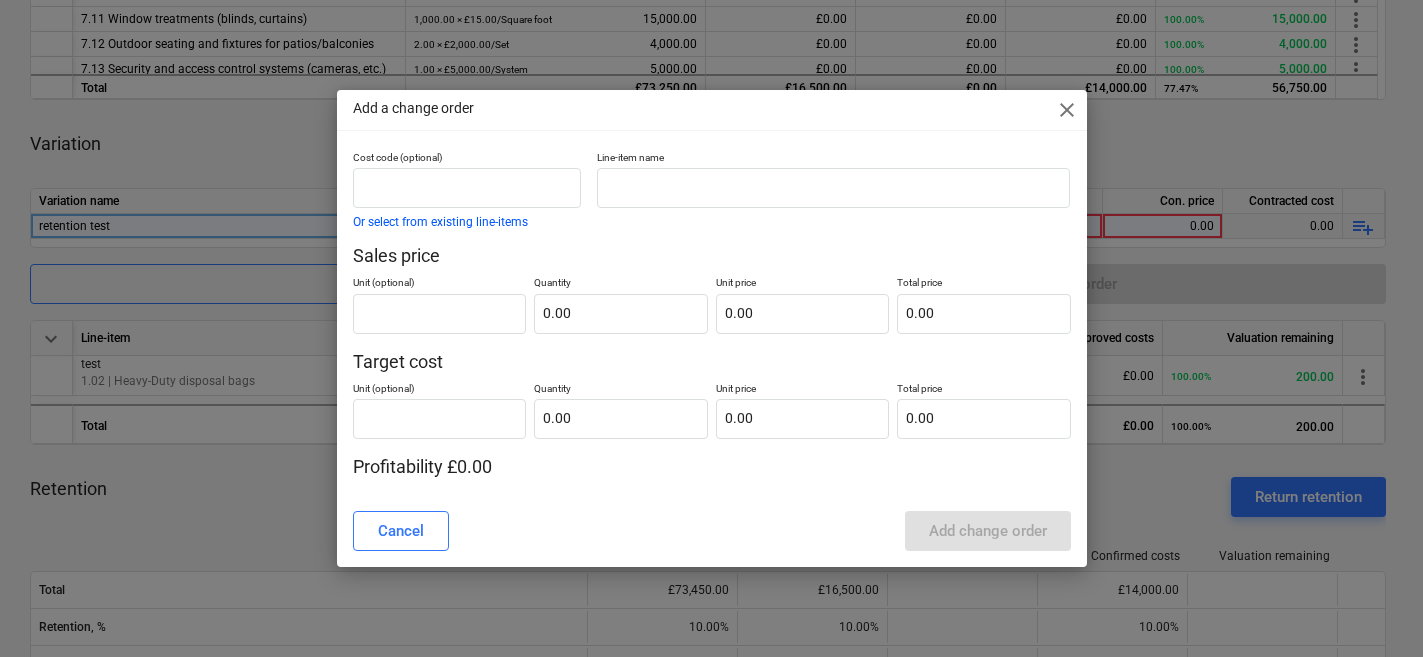 drag, startPoint x: 1066, startPoint y: 113, endPoint x: 968, endPoint y: 140, distance: 101.65137 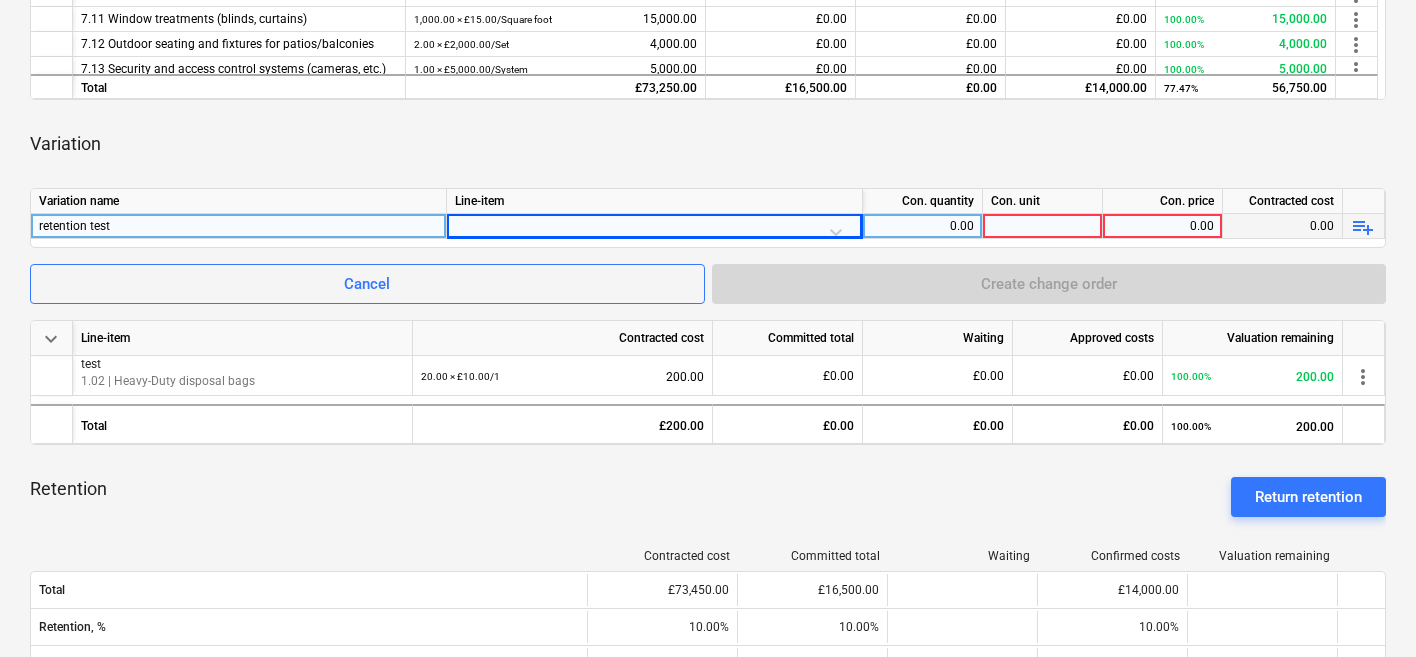click at bounding box center (654, 231) 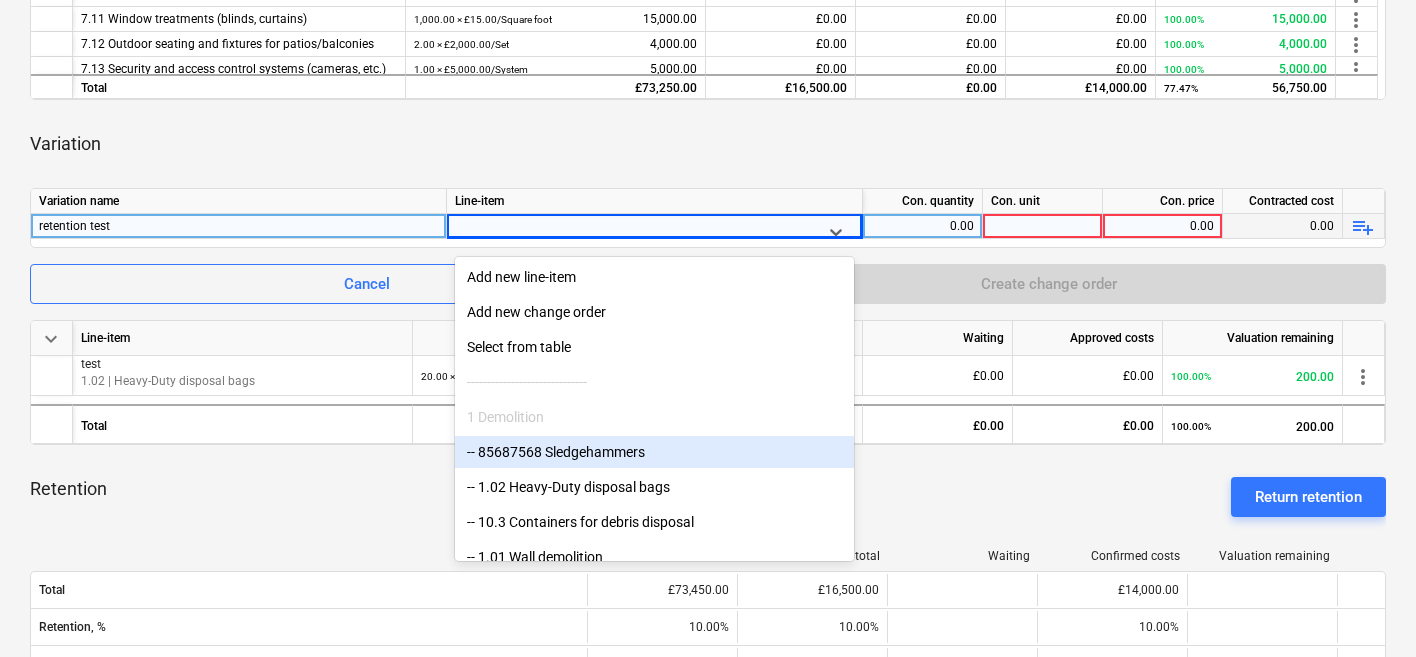 click on "--  85687568 Sledgehammers" at bounding box center (654, 452) 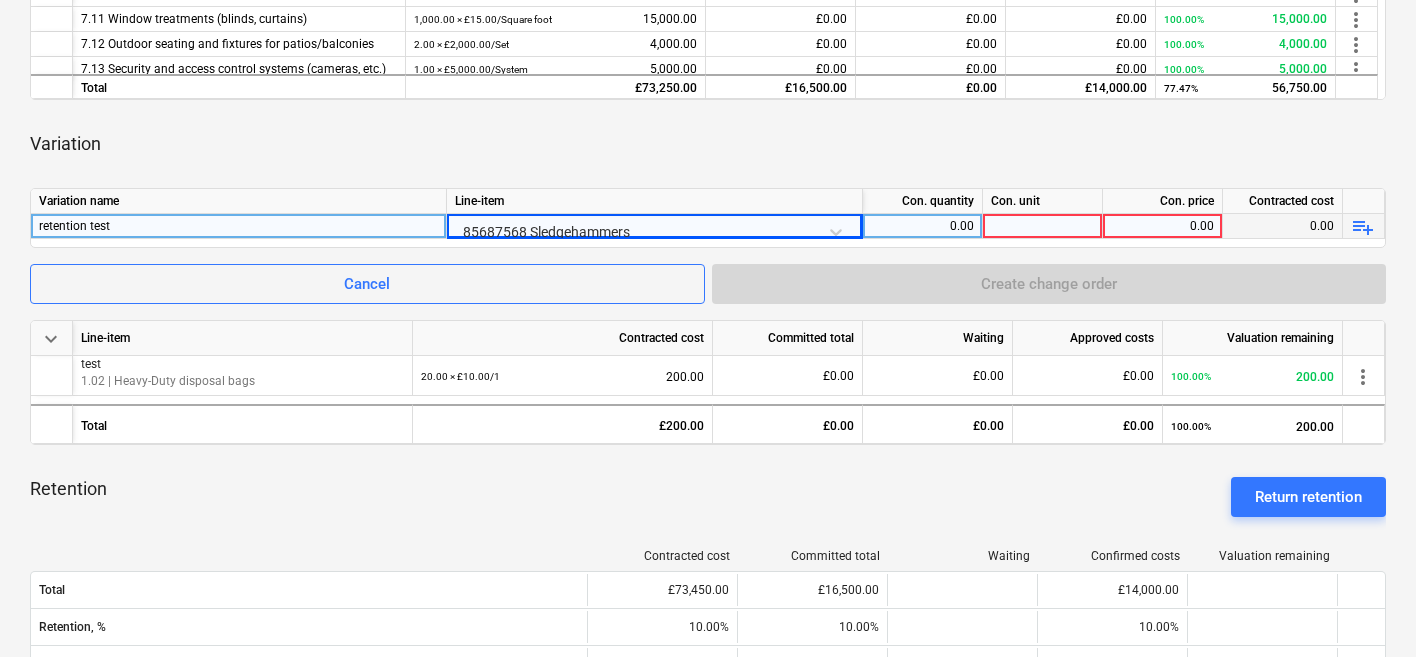 click on "0.00" at bounding box center (922, 226) 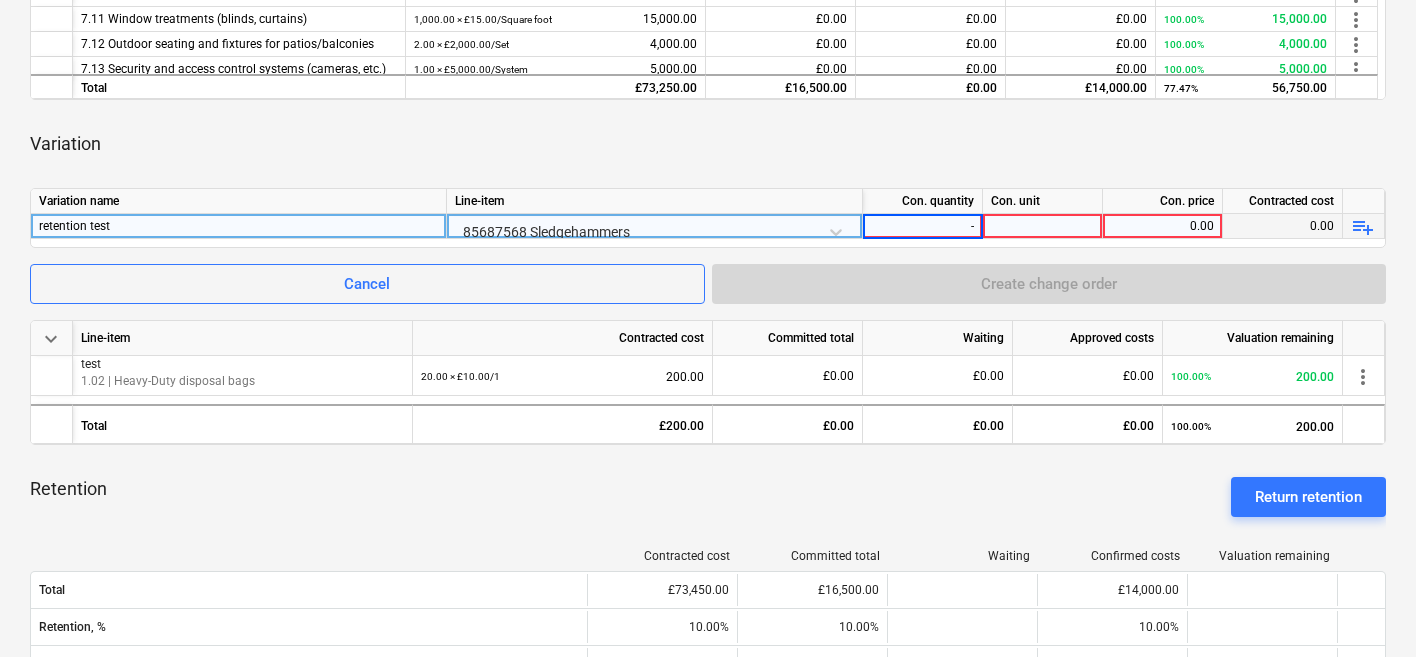 type on "-1" 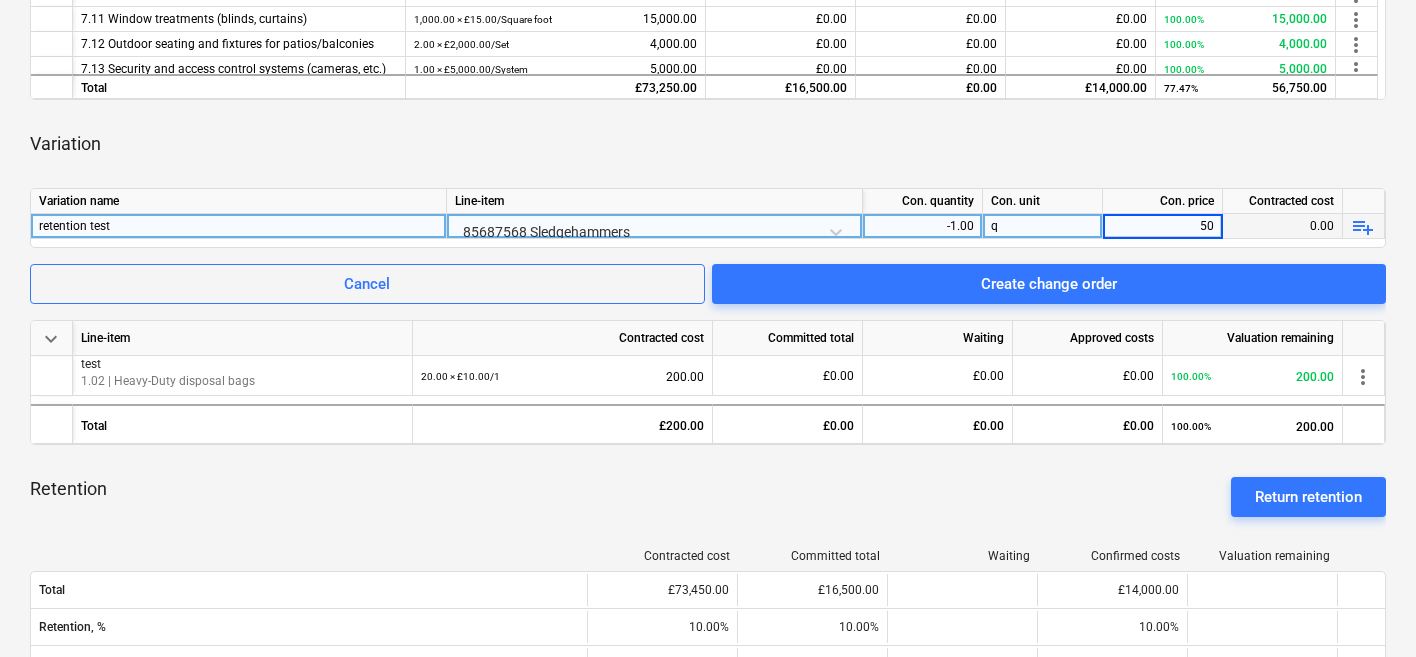 type on "500" 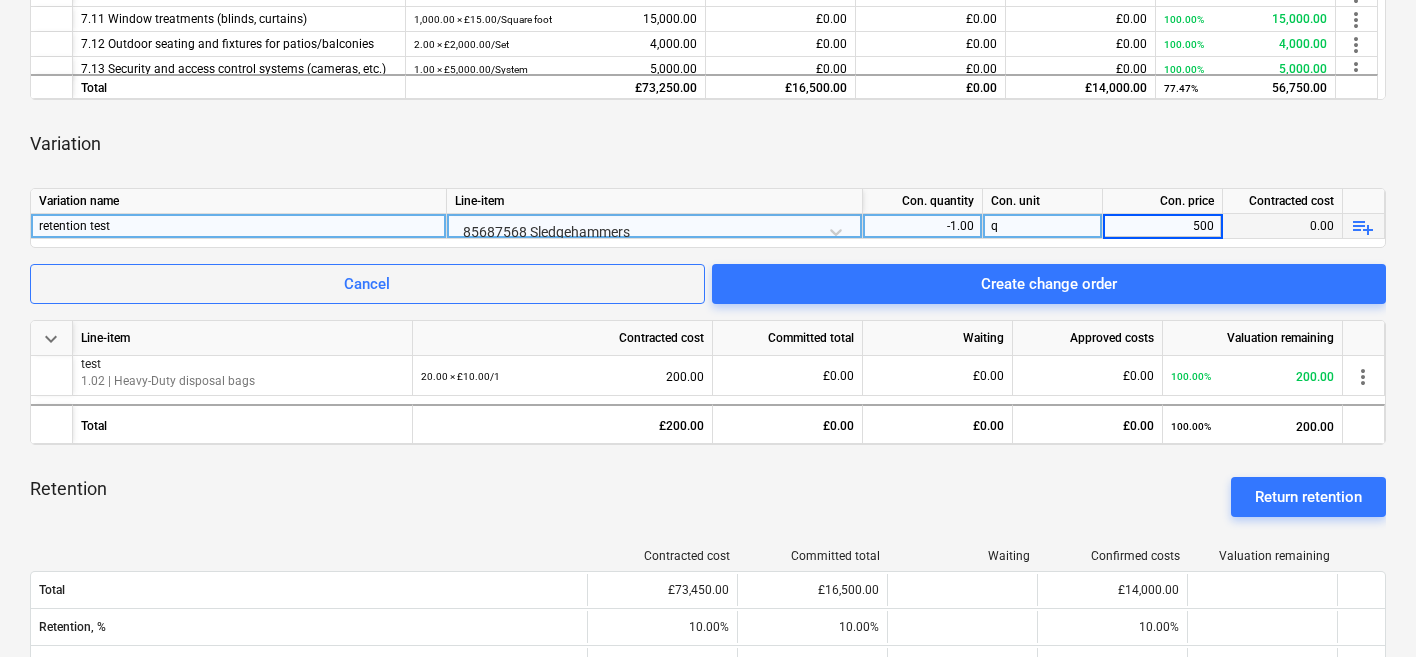 click on "Variation" at bounding box center (708, 144) 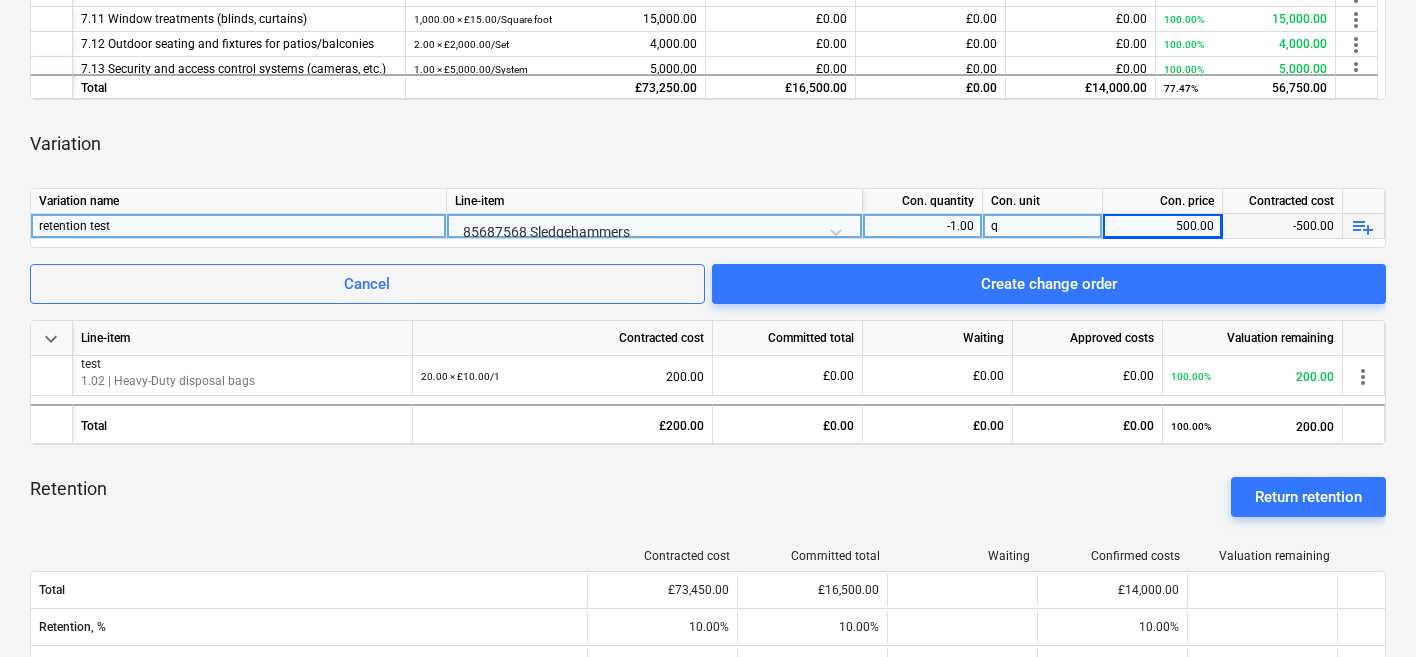 click on "Con. price" at bounding box center (1163, 201) 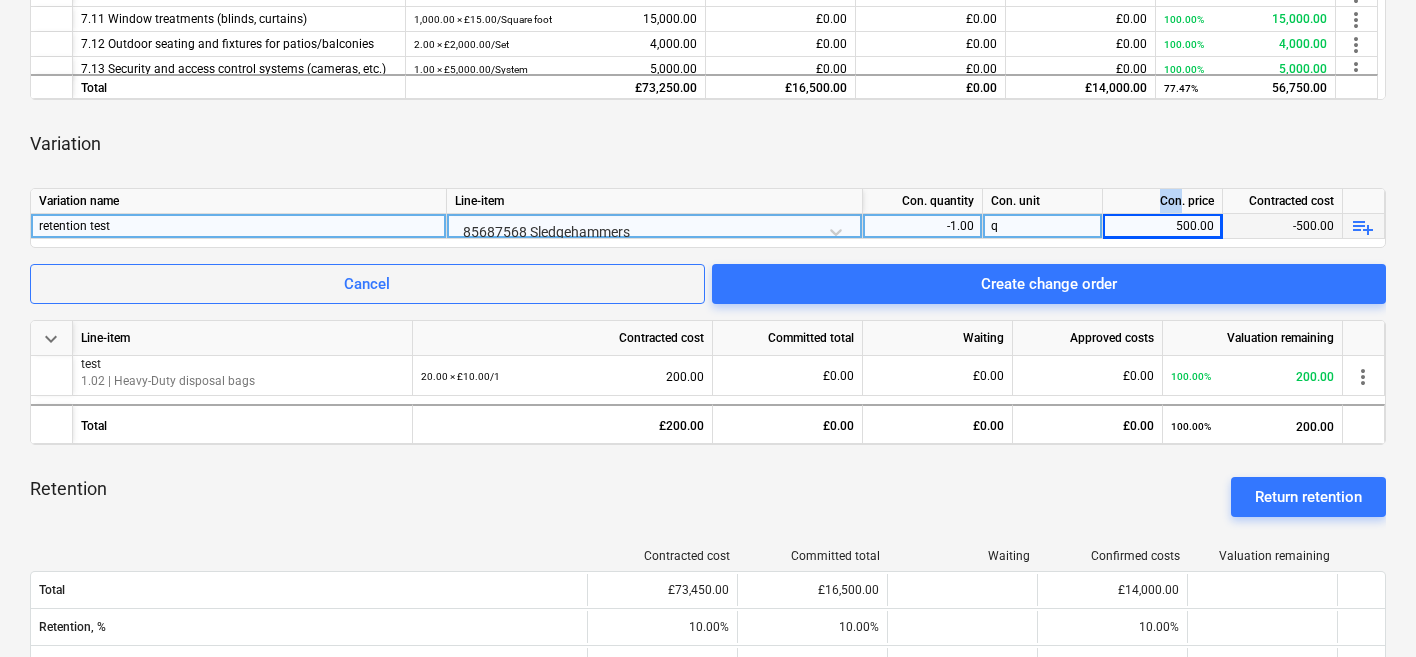 click on "Con. price" at bounding box center [1163, 201] 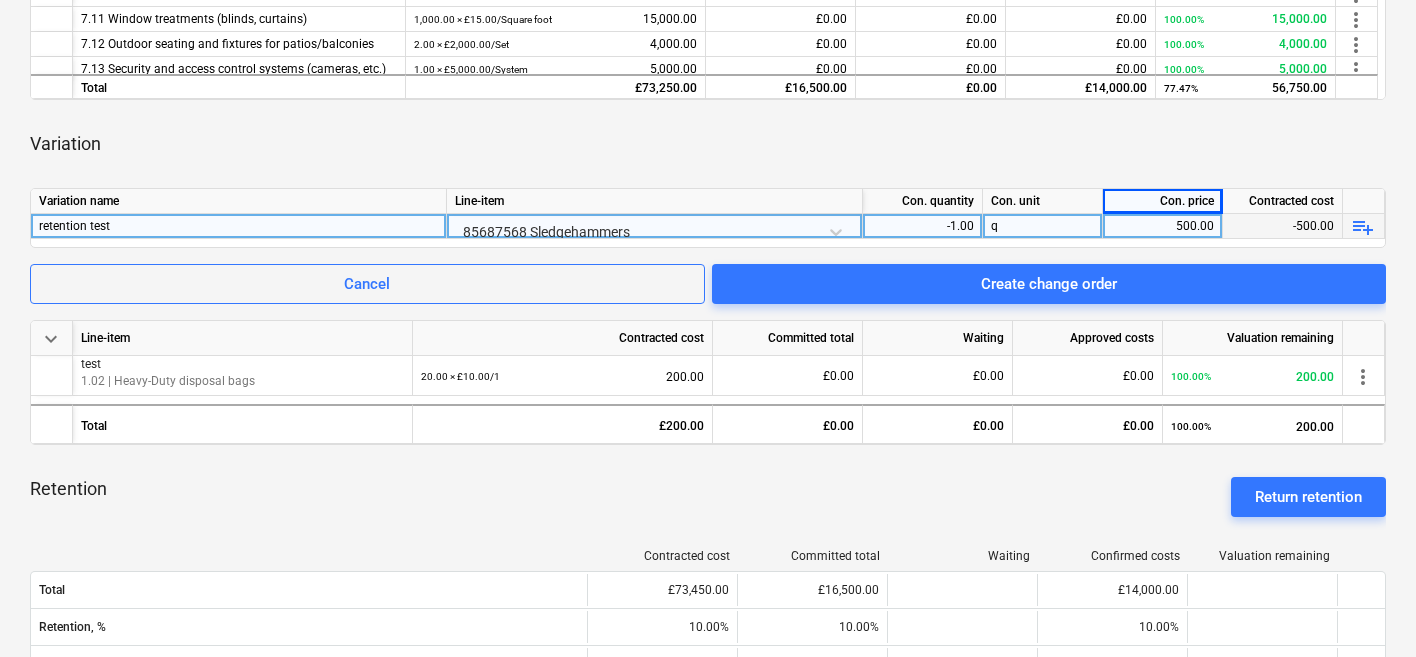 click on "500.00" at bounding box center (1162, 226) 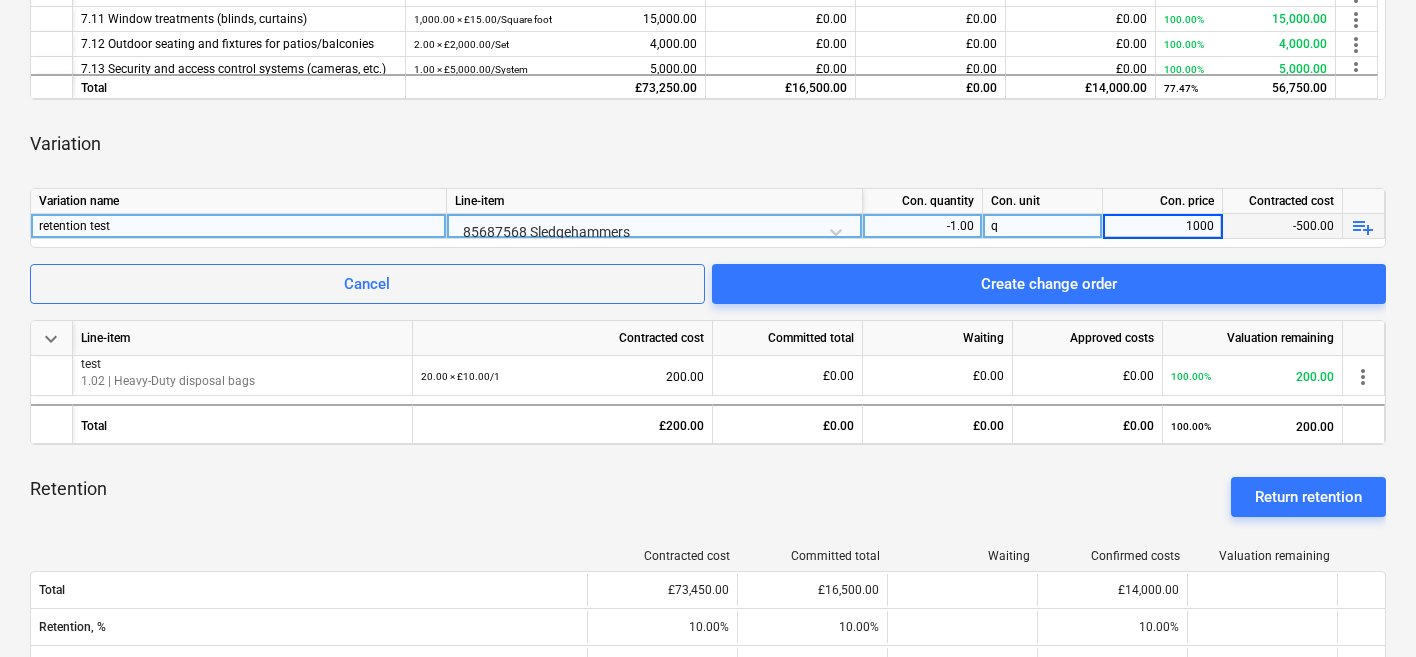 type on "10000" 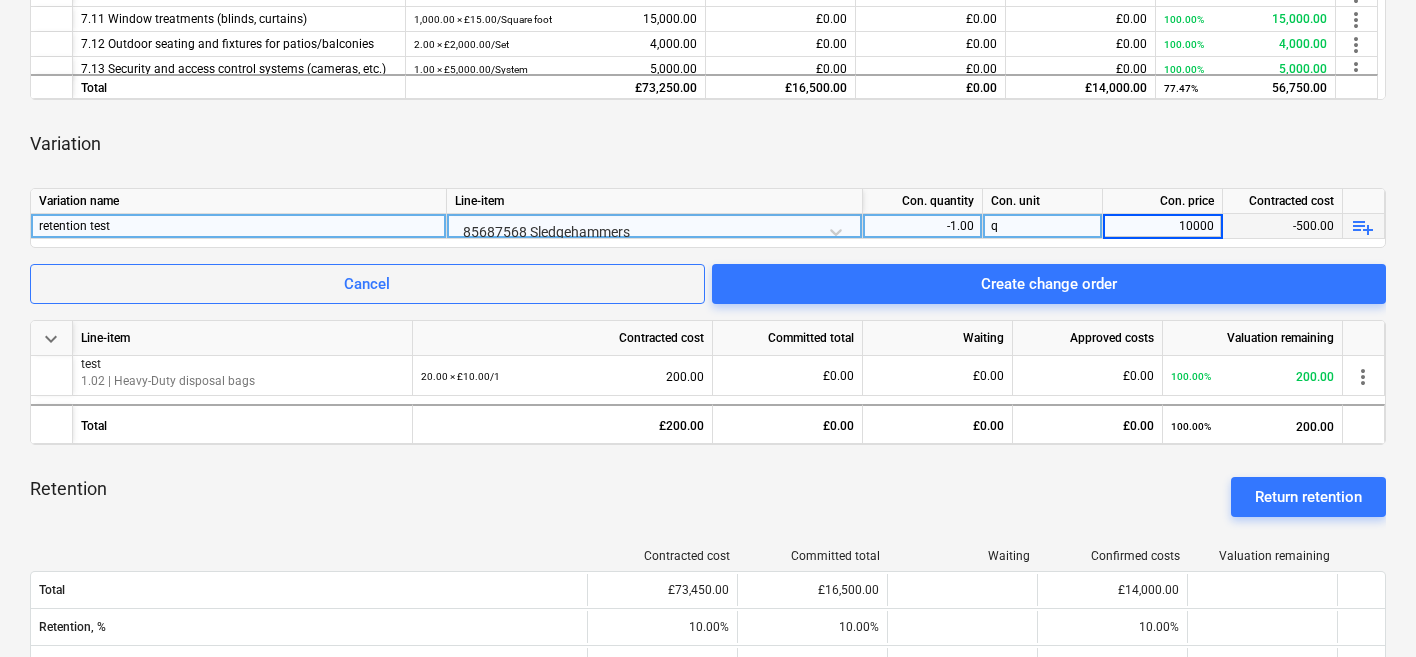 click on "Variation" at bounding box center [708, 144] 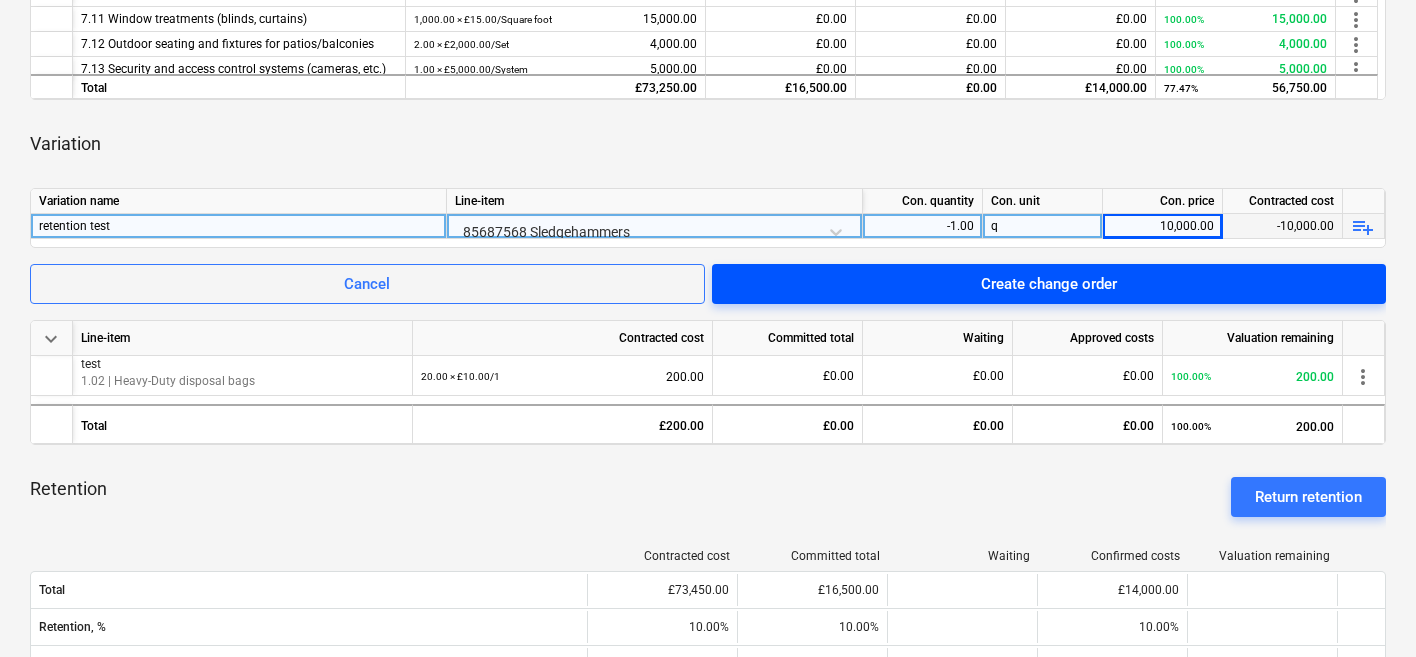 click on "Create change order" at bounding box center (1049, 284) 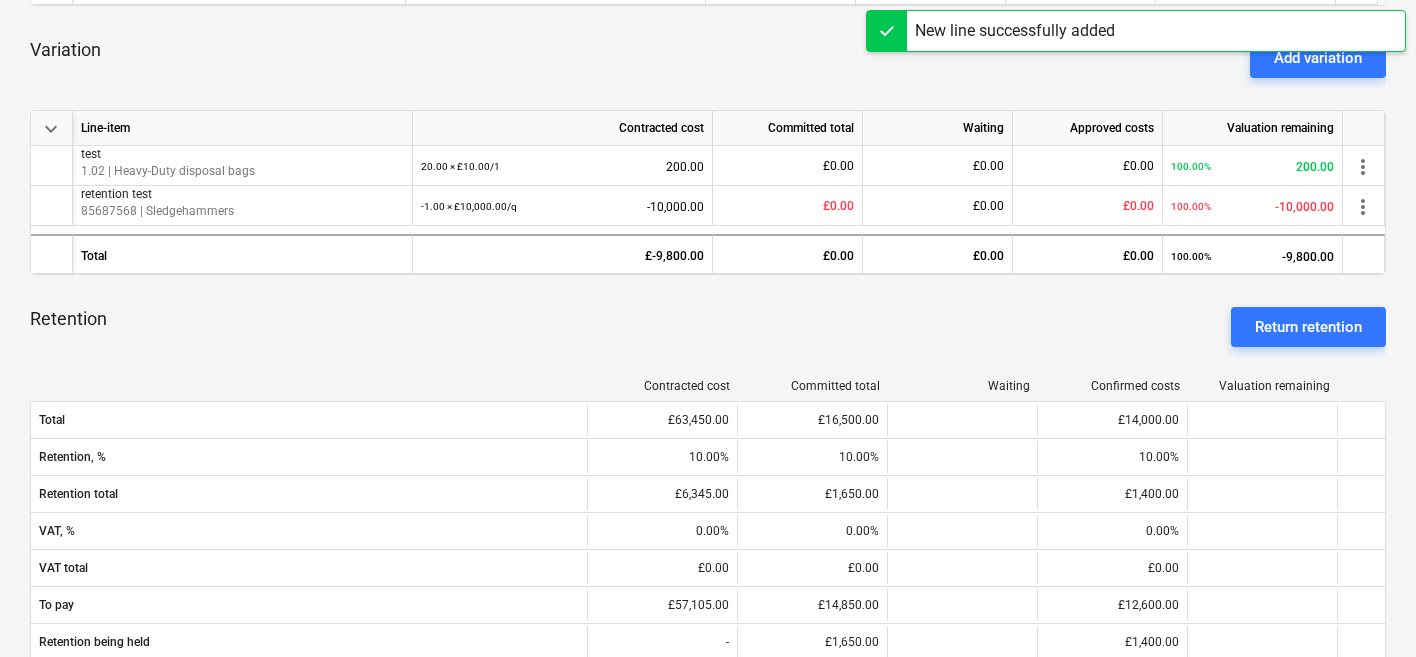 scroll, scrollTop: 792, scrollLeft: 0, axis: vertical 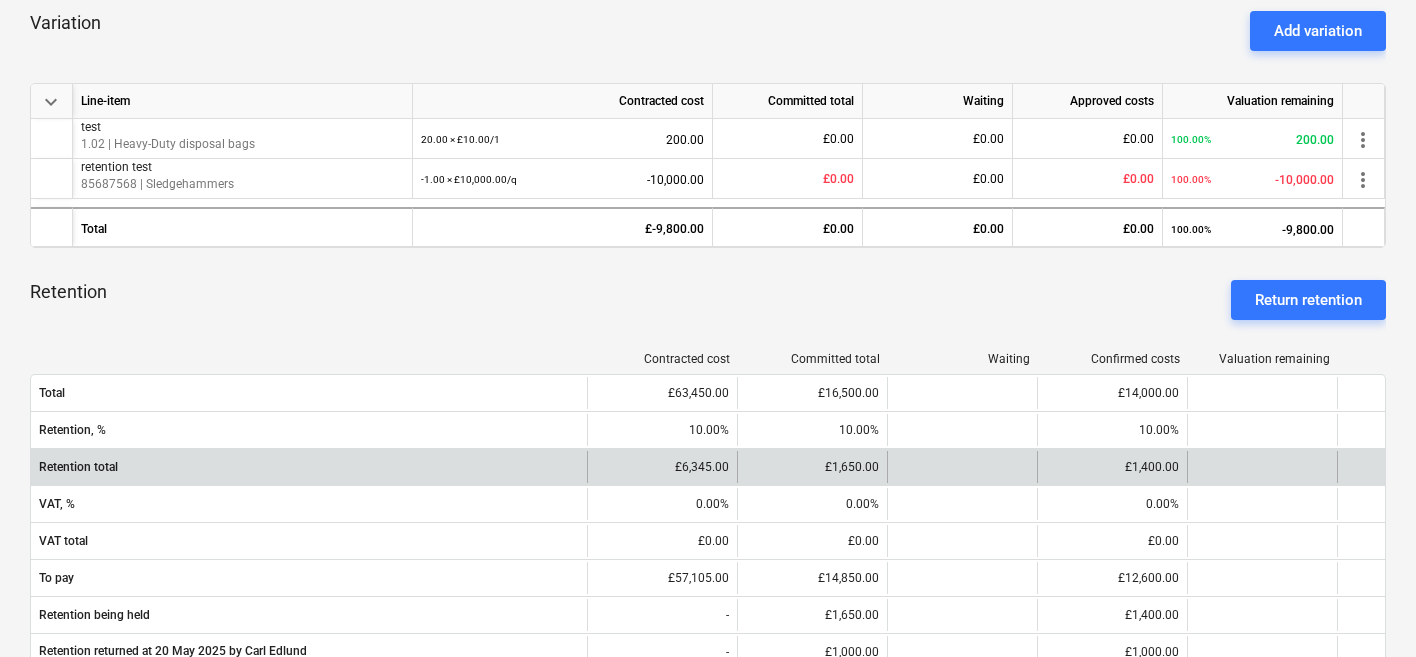 click on "£6,345.00" at bounding box center (662, 467) 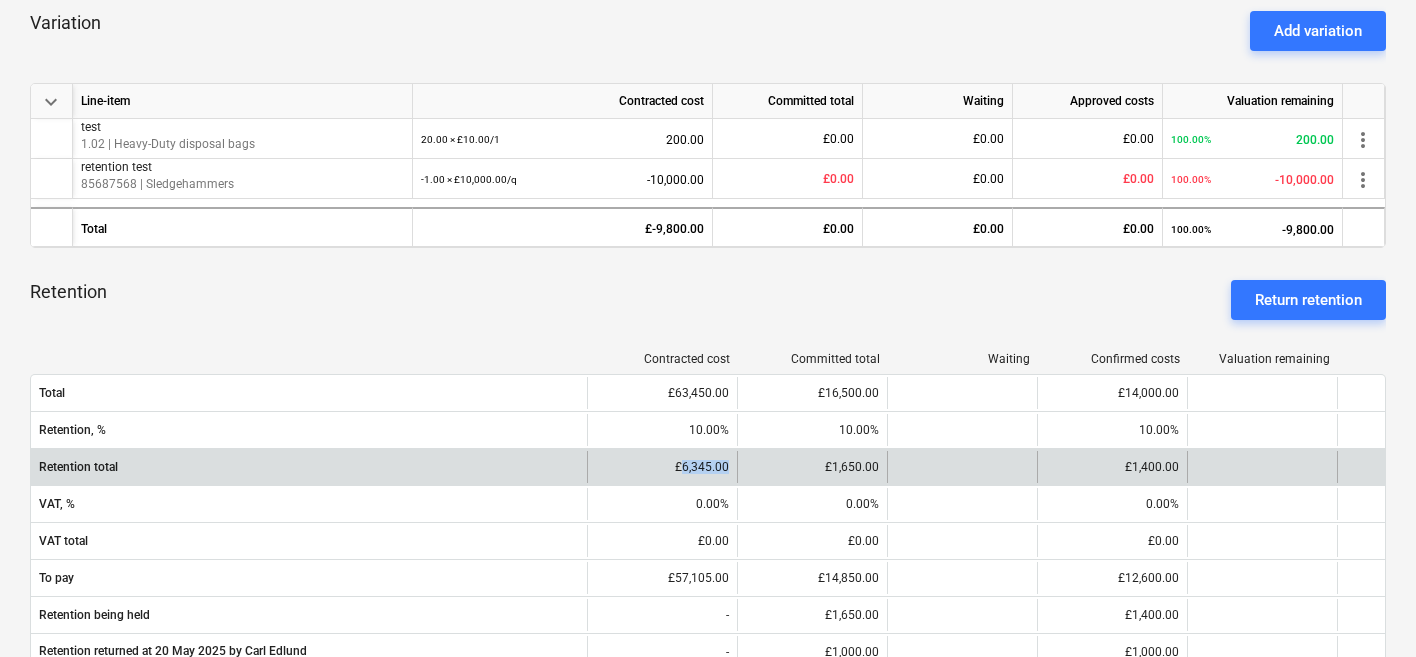 click on "£6,345.00" at bounding box center (662, 467) 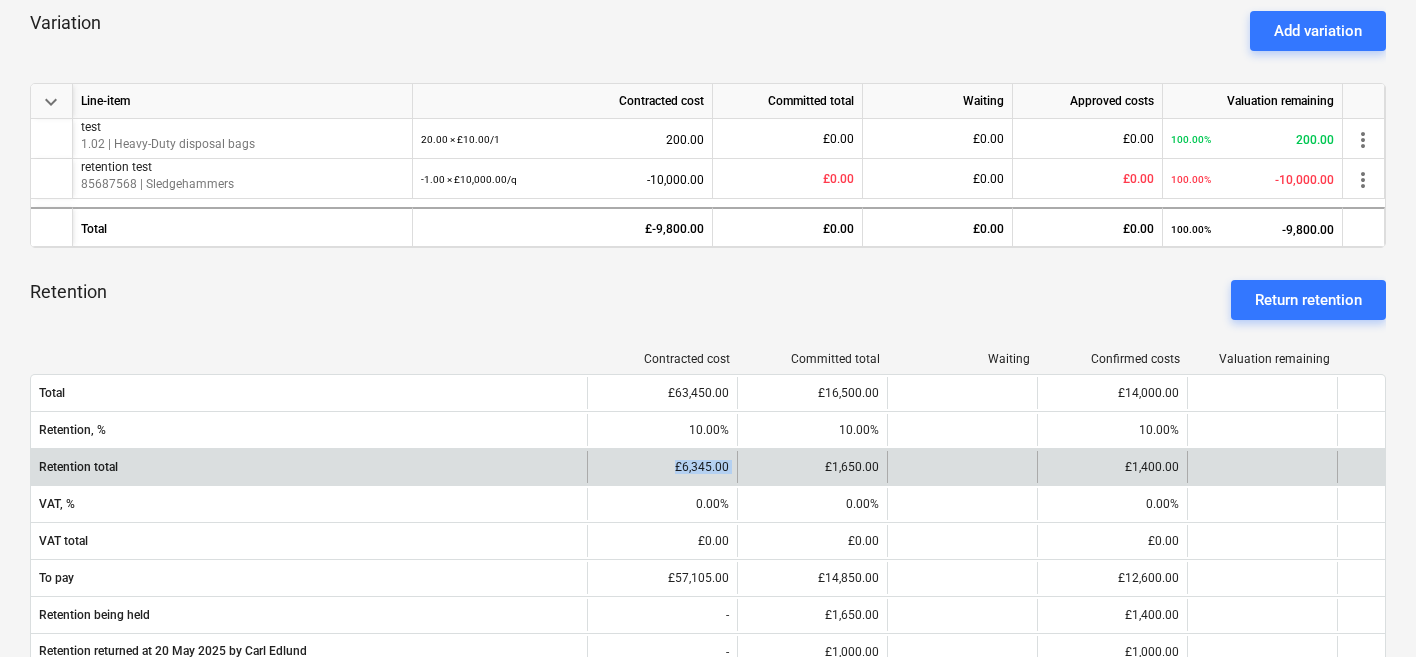 click on "£6,345.00" at bounding box center (662, 467) 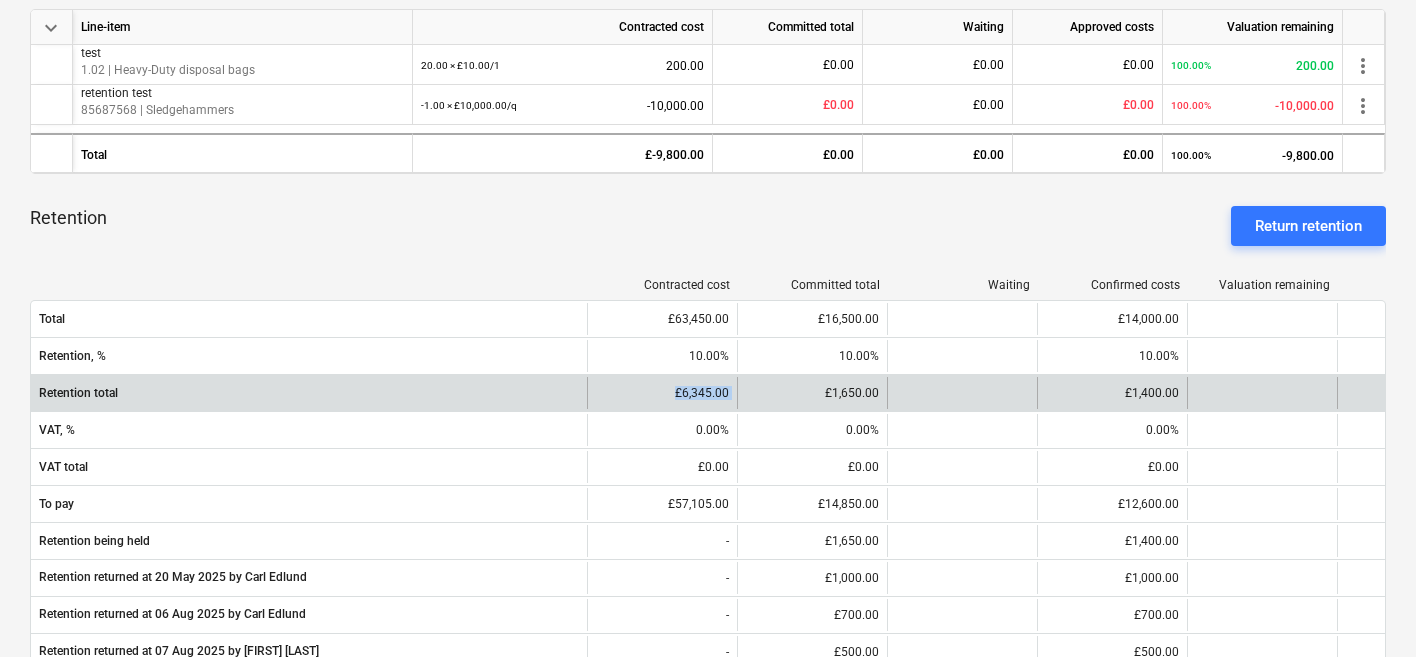 scroll, scrollTop: 880, scrollLeft: 0, axis: vertical 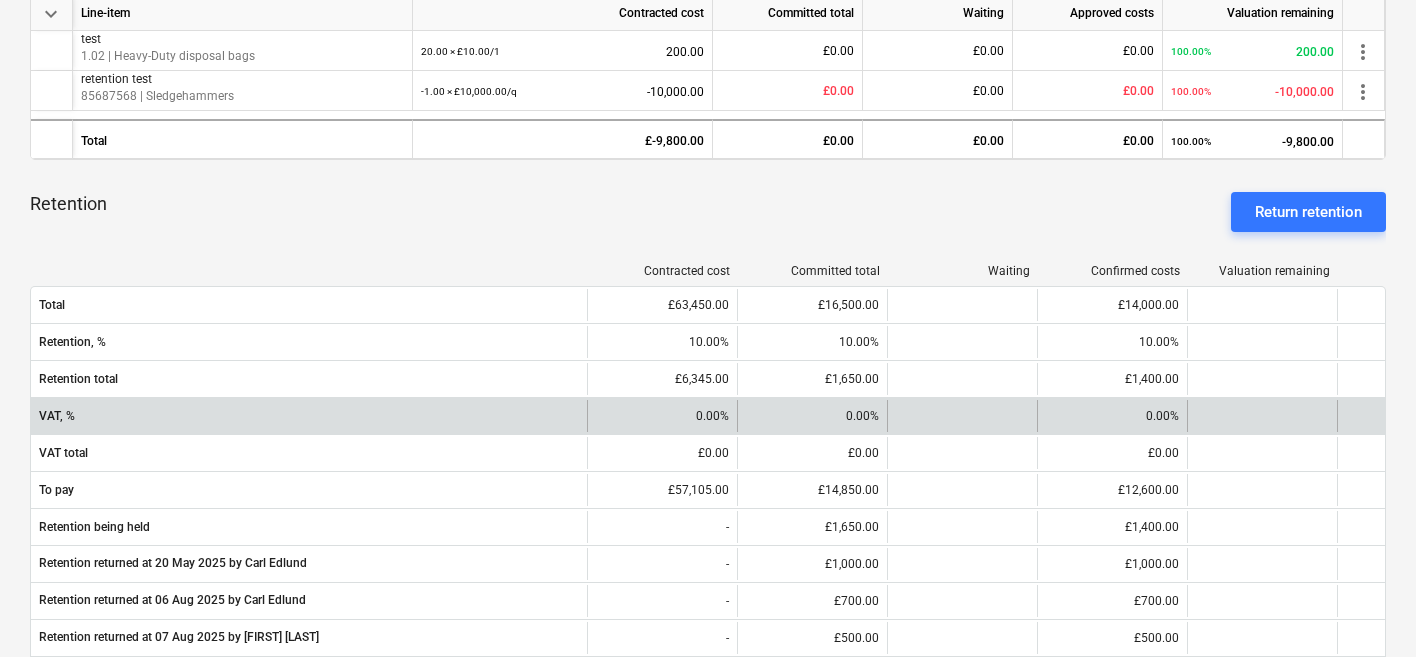 click on "0.00%" at bounding box center [662, 416] 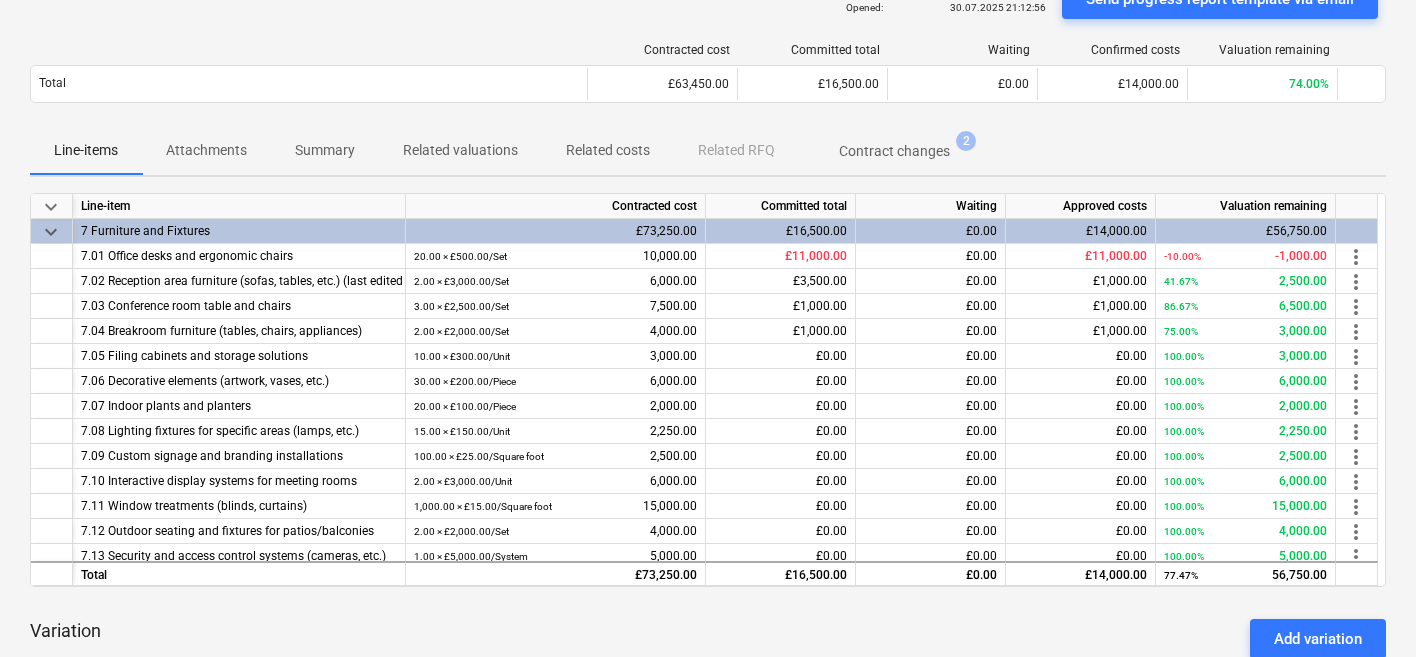 scroll, scrollTop: 185, scrollLeft: 0, axis: vertical 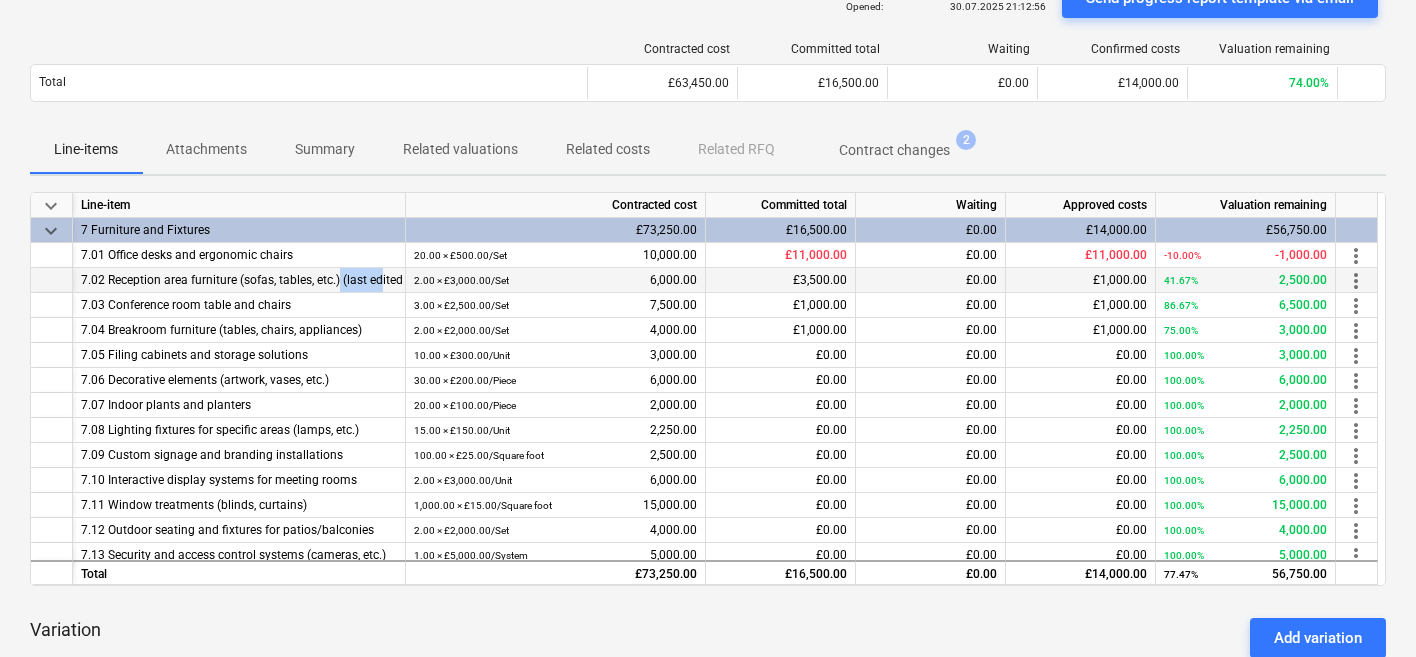 drag, startPoint x: 341, startPoint y: 279, endPoint x: 382, endPoint y: 275, distance: 41.19466 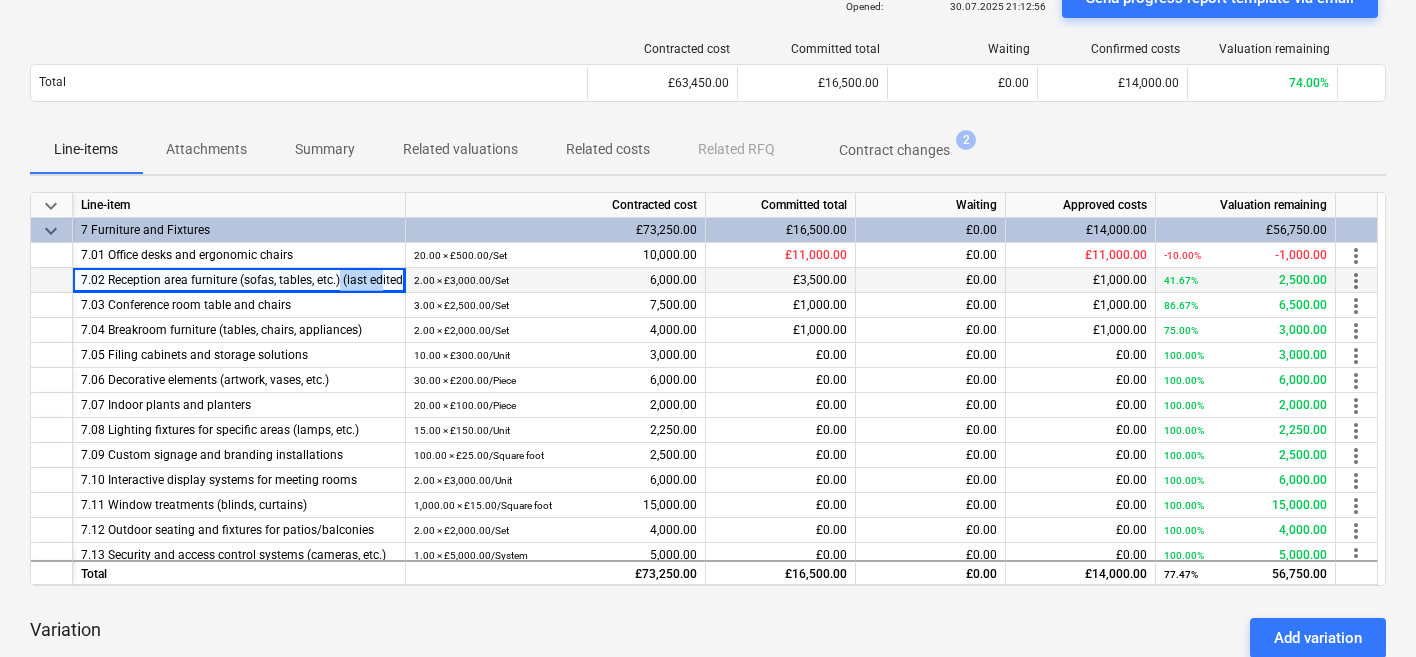 click on "7.02 Reception area furniture (sofas, tables, etc.) (last edited 07 Aug 2025)" at bounding box center [239, 280] 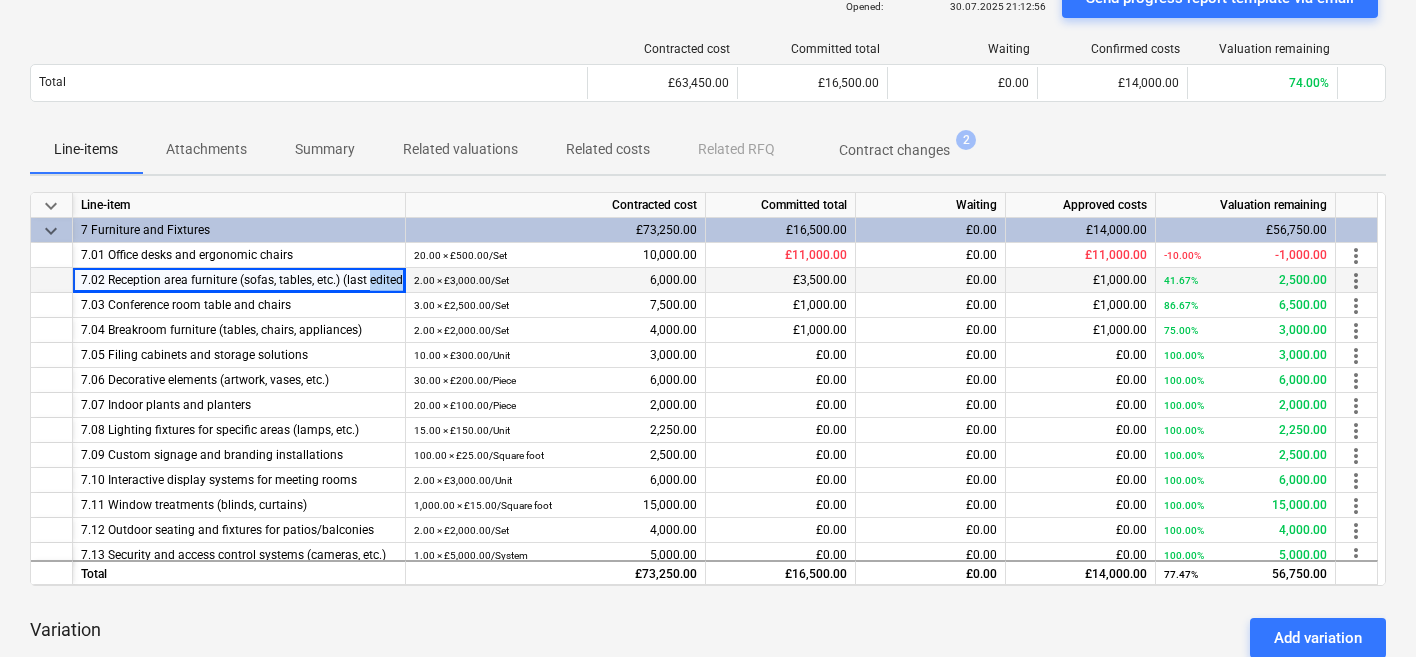 click on "7.02 Reception area furniture (sofas, tables, etc.) (last edited 07 Aug 2025)" at bounding box center [239, 280] 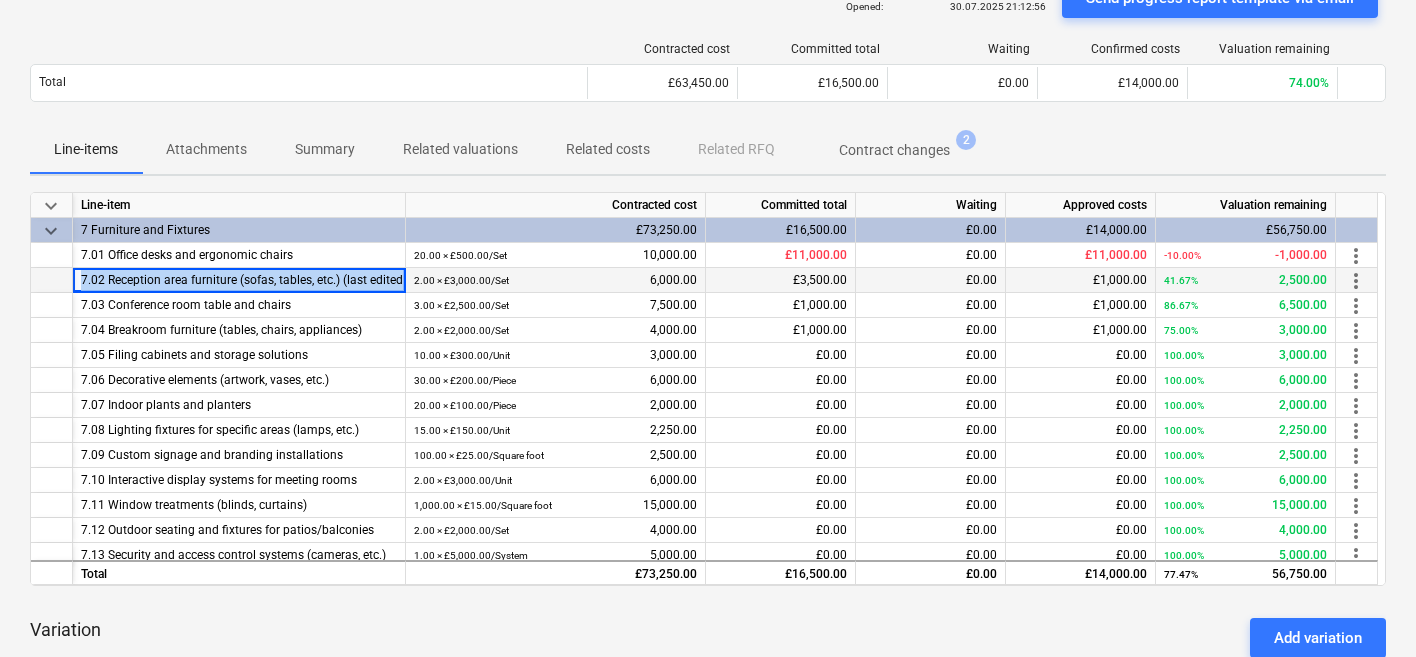 click on "7.02 Reception area furniture (sofas, tables, etc.) (last edited 07 Aug 2025)" at bounding box center (239, 280) 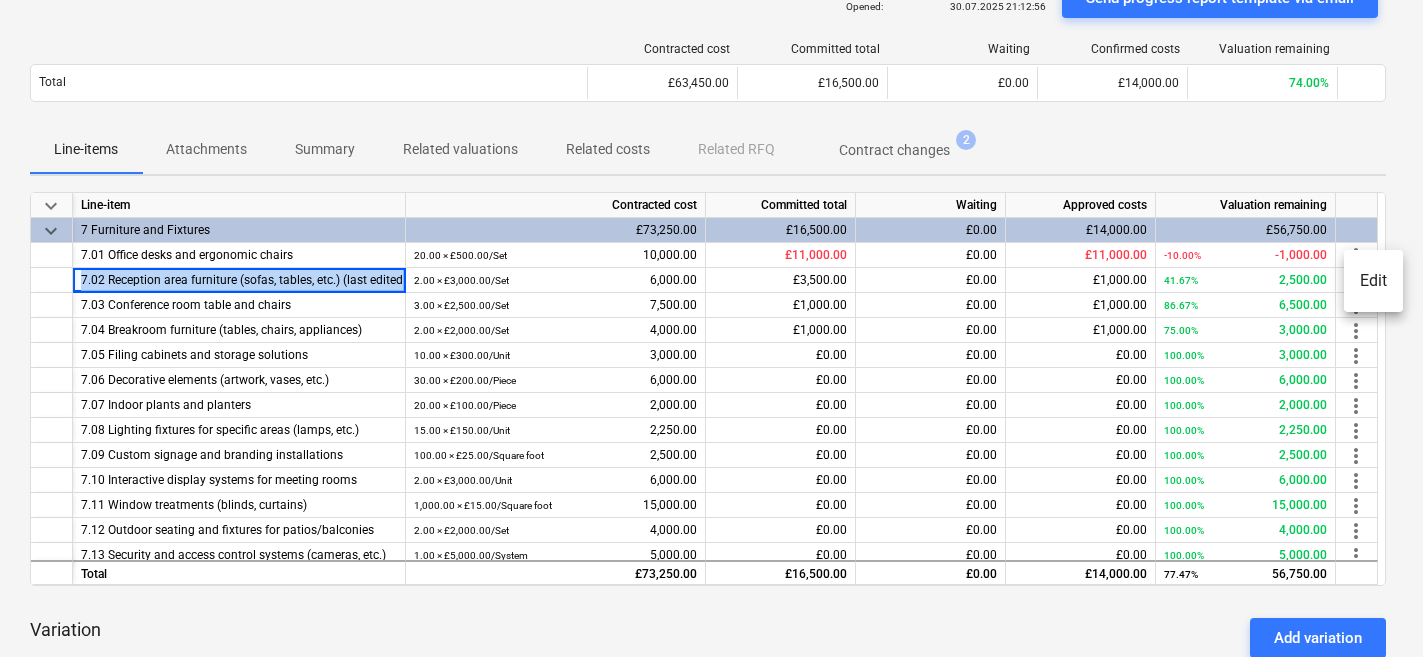 click on "Edit" at bounding box center (1373, 281) 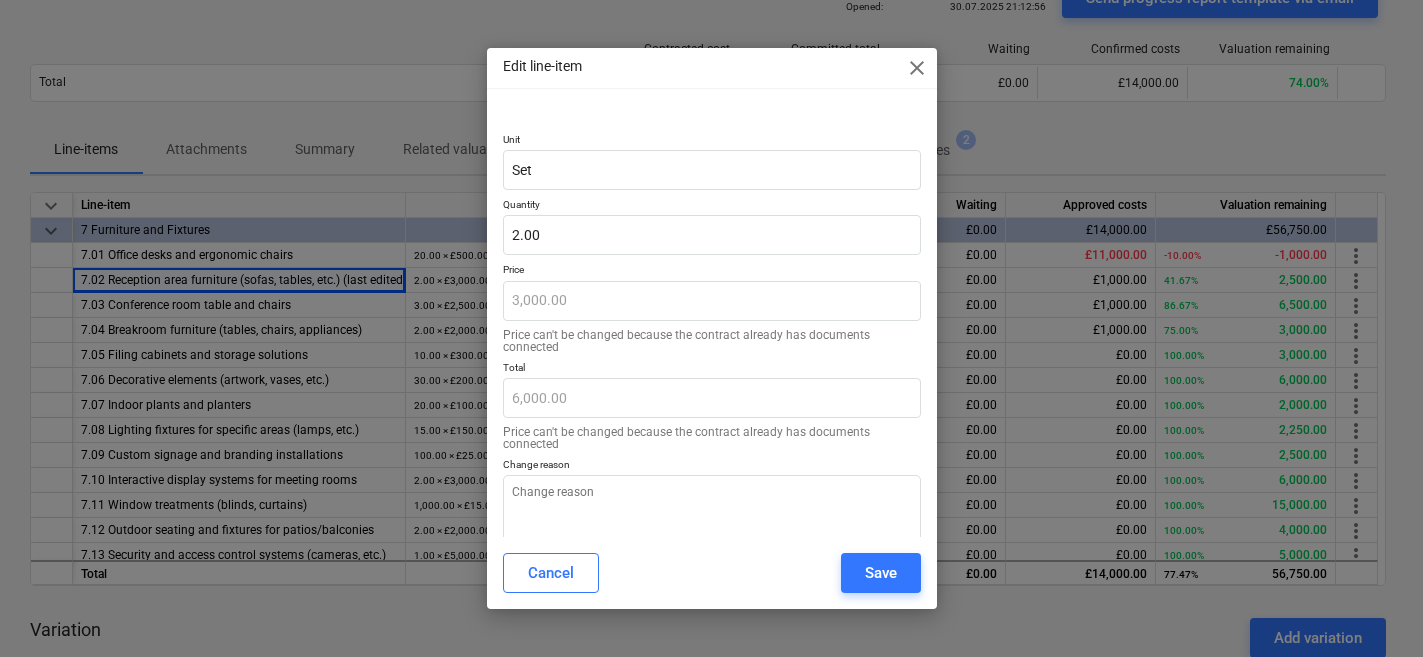 click on "Total" at bounding box center (712, 369) 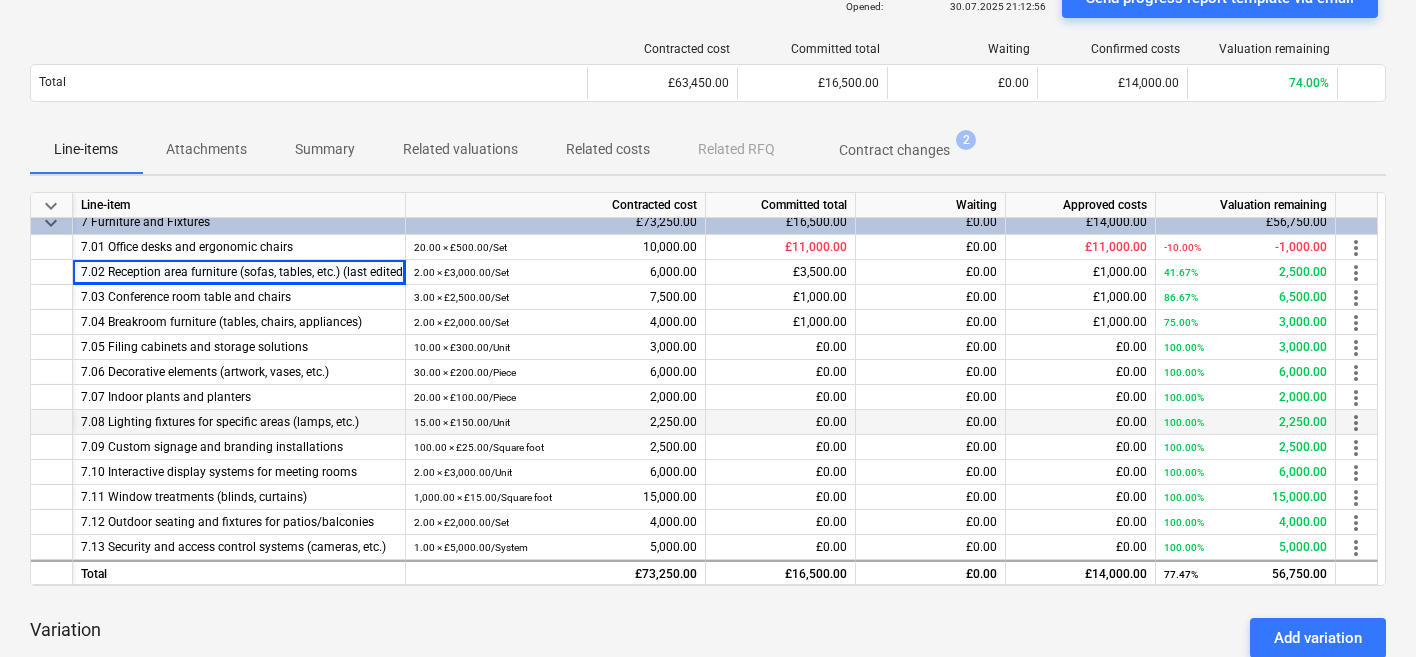scroll, scrollTop: 0, scrollLeft: 0, axis: both 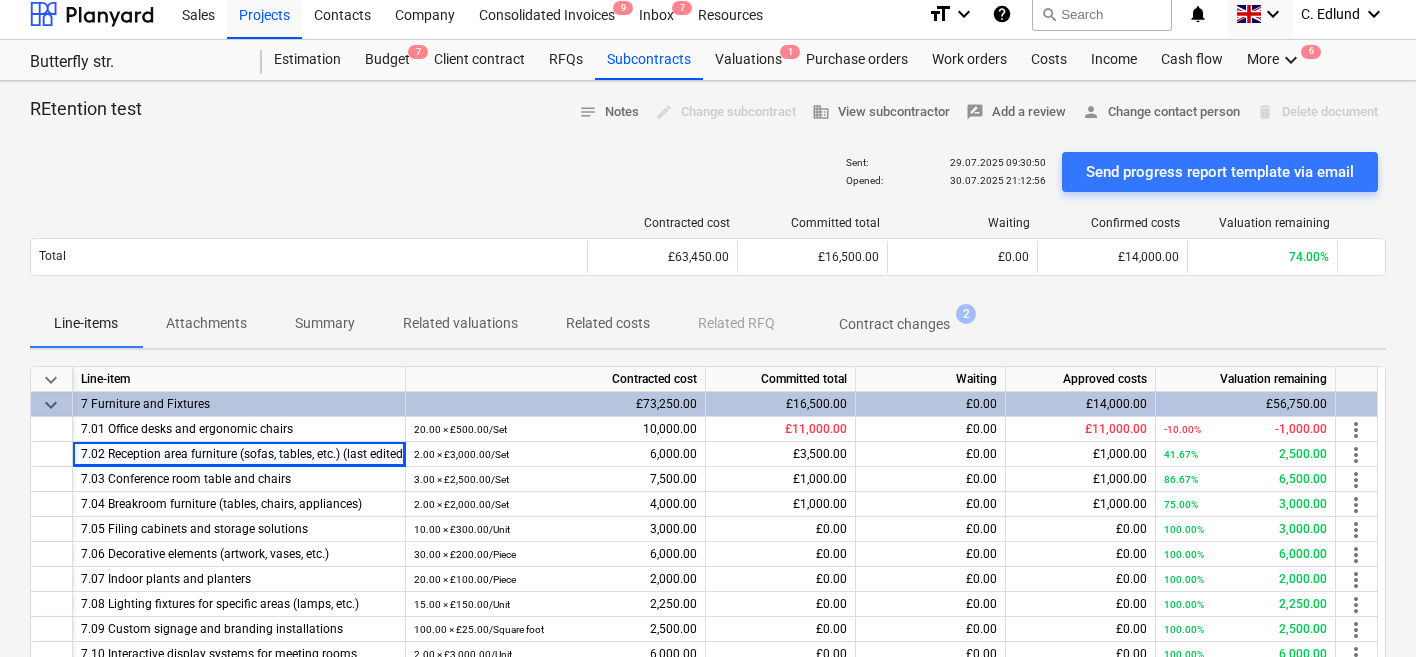 click on "Contract changes" at bounding box center (894, 324) 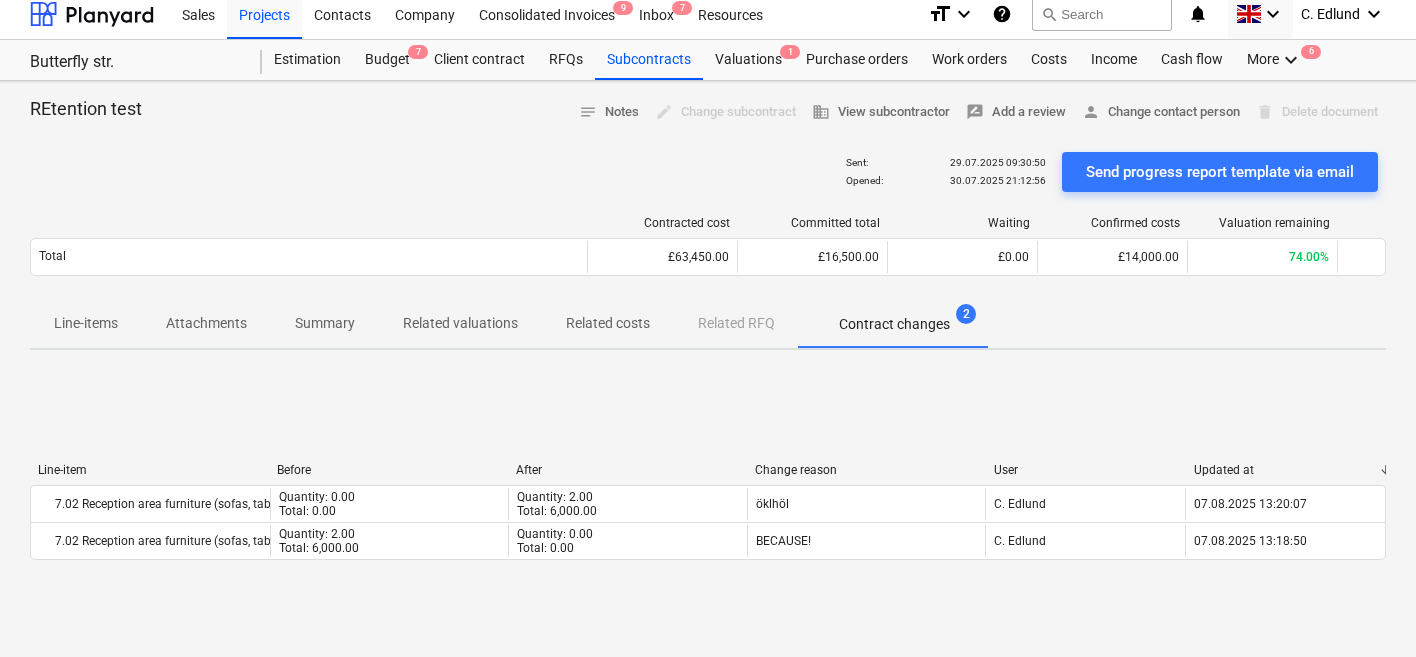 drag, startPoint x: 96, startPoint y: 331, endPoint x: 108, endPoint y: 331, distance: 12 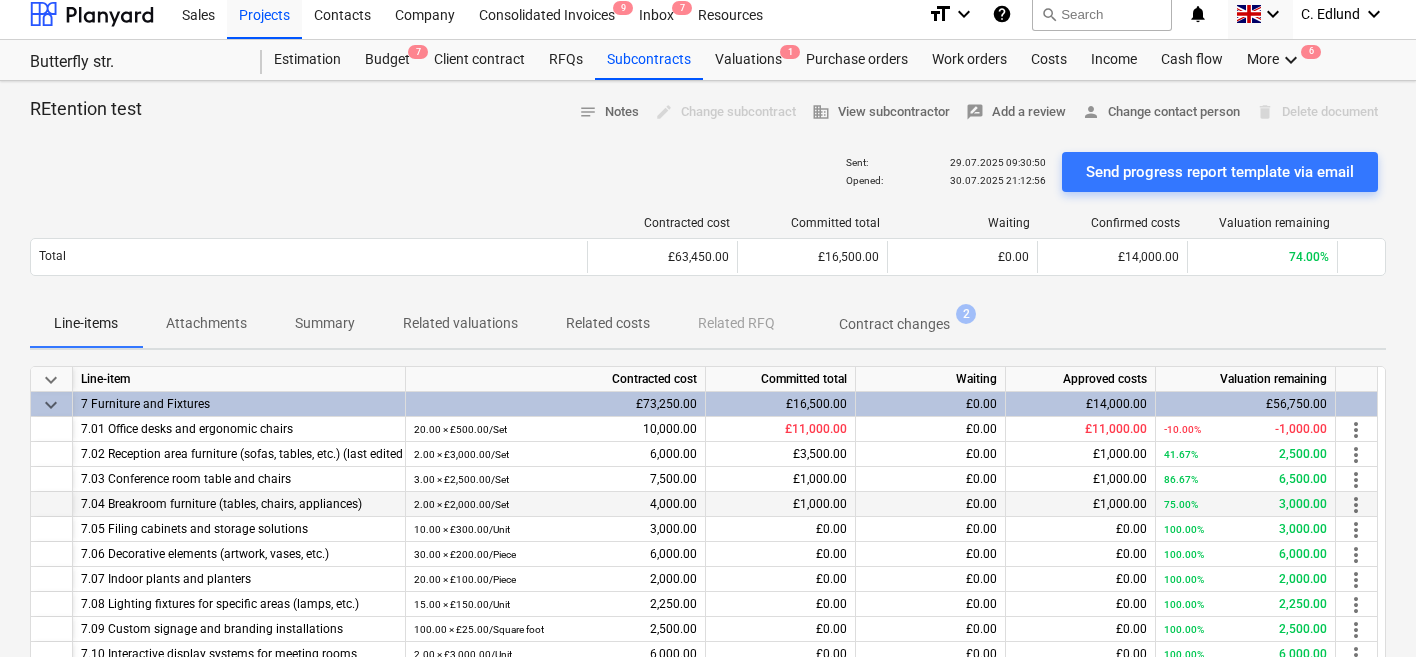 scroll, scrollTop: 8, scrollLeft: 0, axis: vertical 